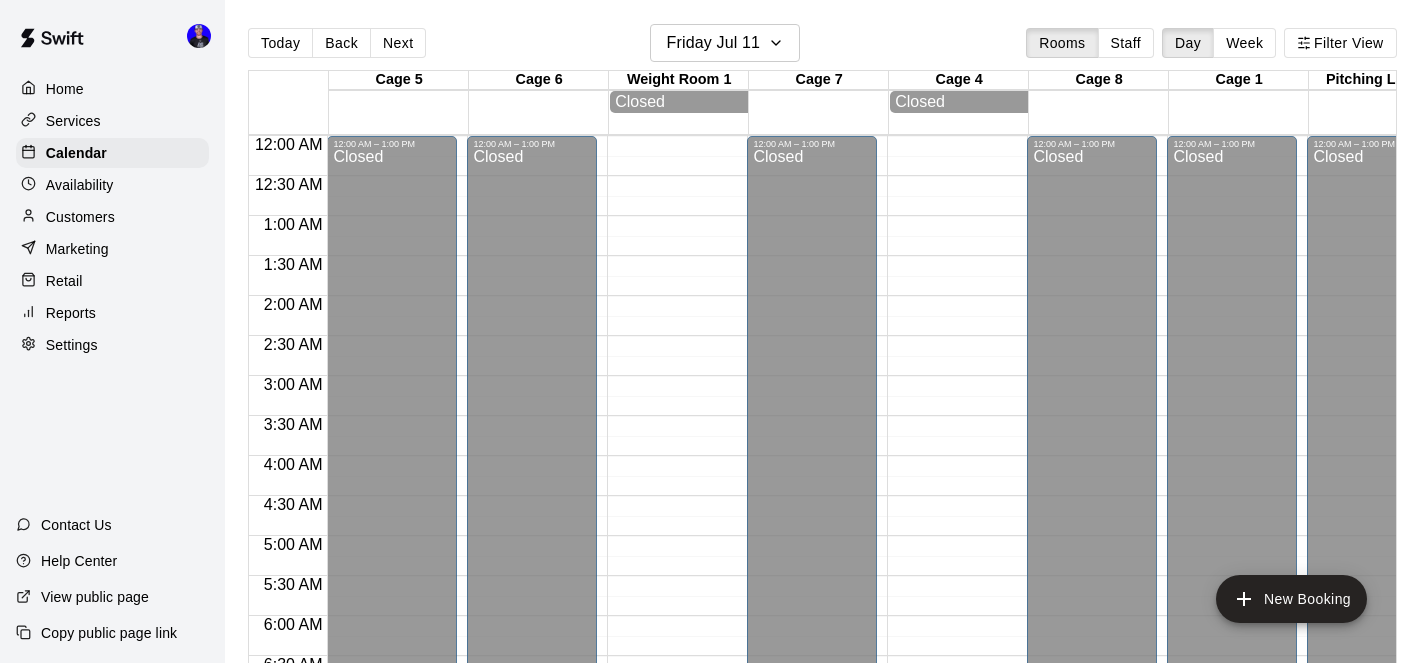 scroll, scrollTop: 0, scrollLeft: 0, axis: both 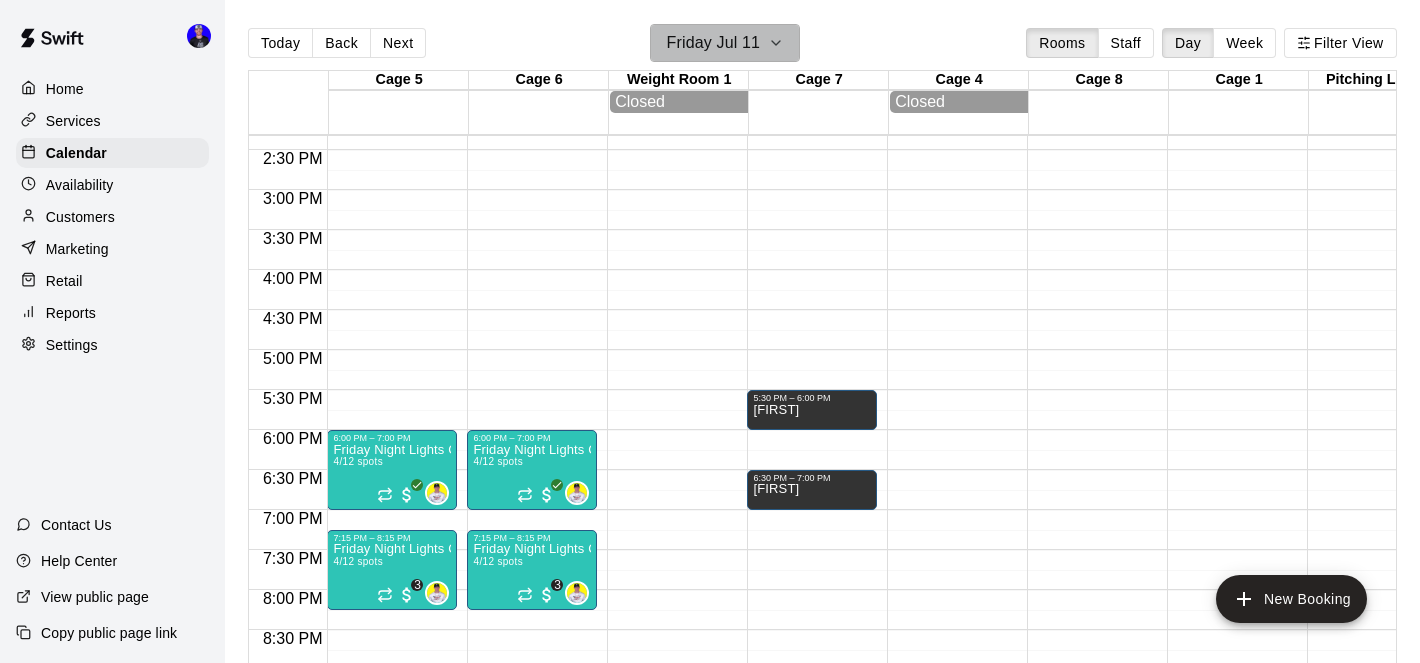 click on "Friday Jul 11" at bounding box center (714, 43) 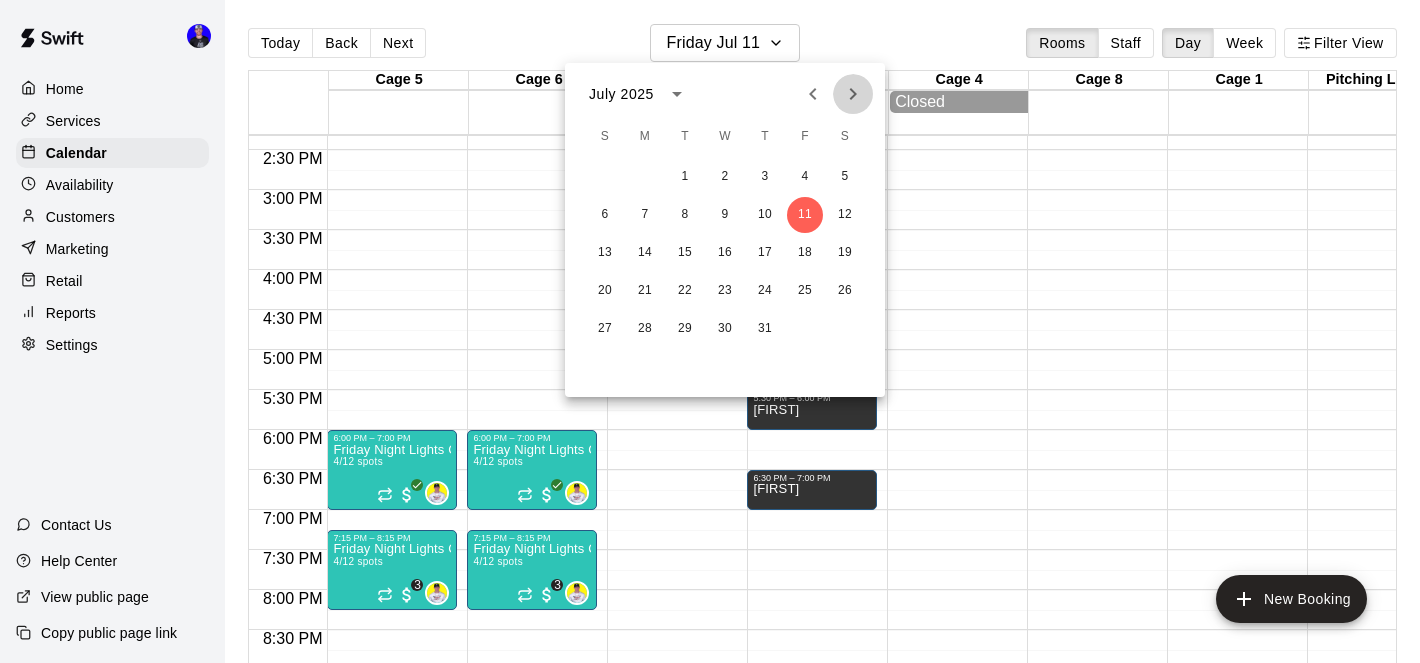 click 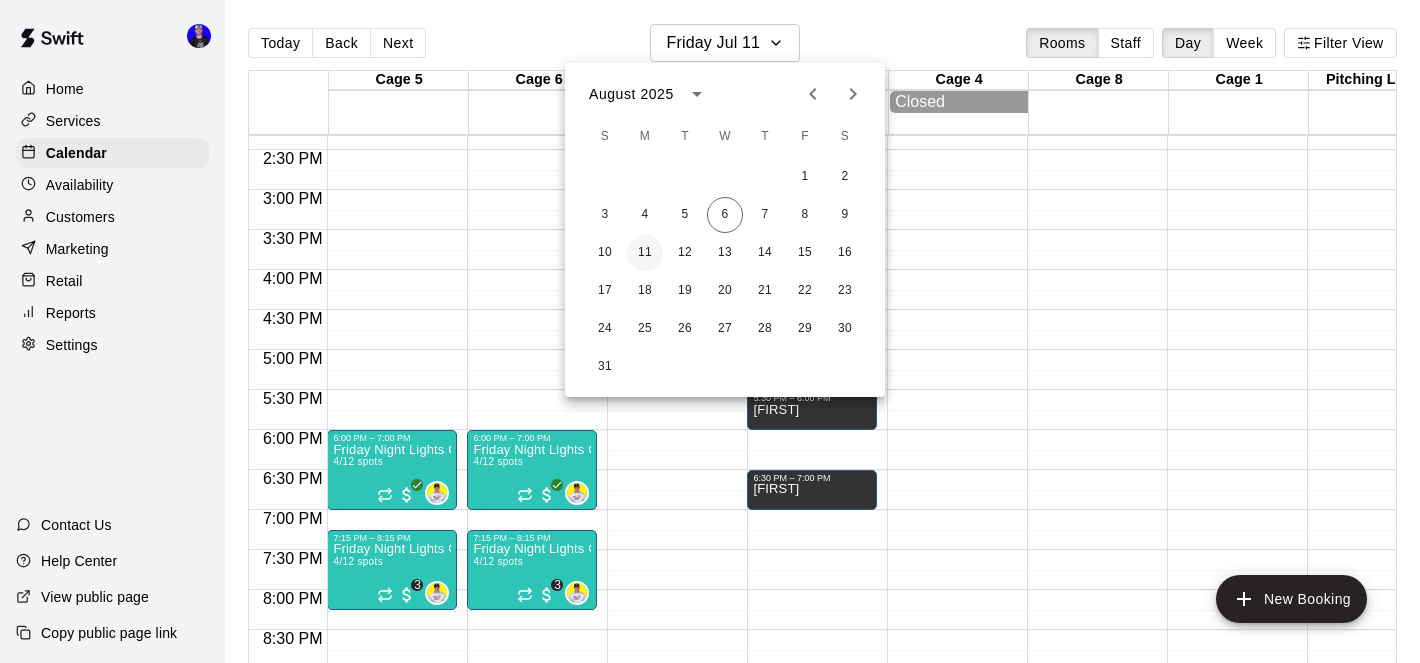 click on "11" at bounding box center (645, 253) 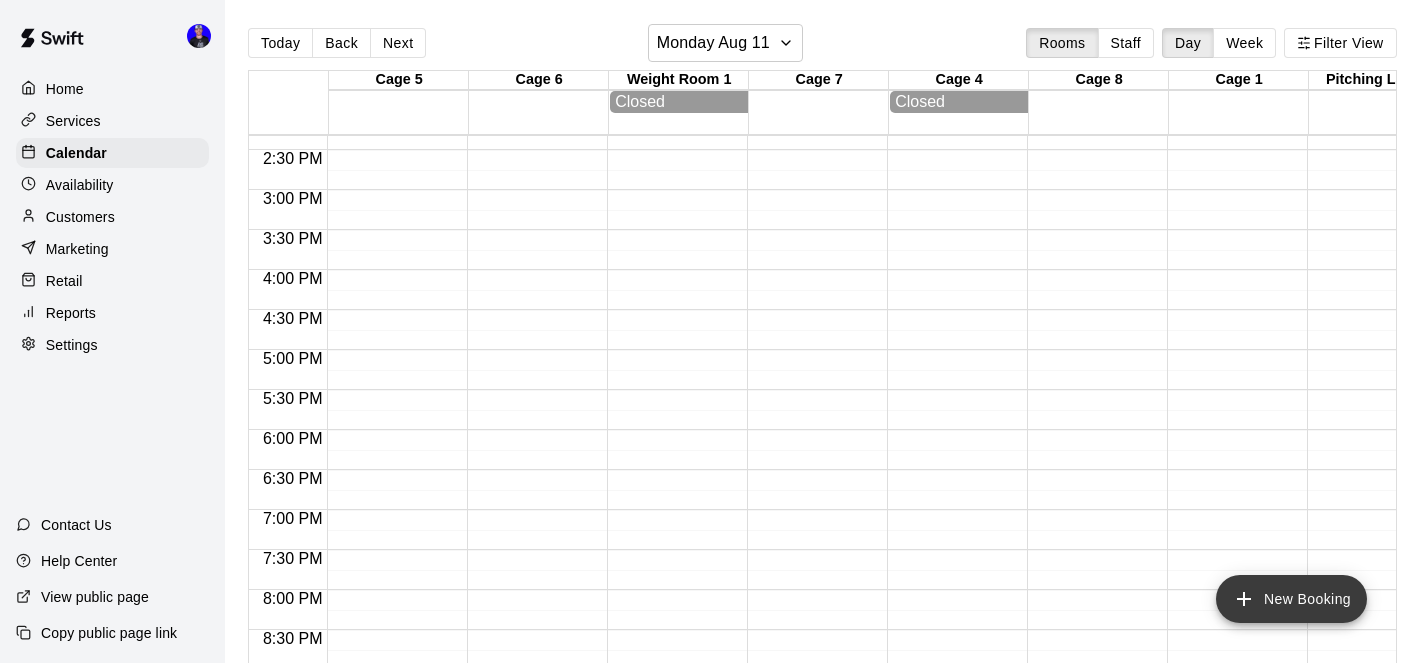click on "New Booking" at bounding box center (1291, 599) 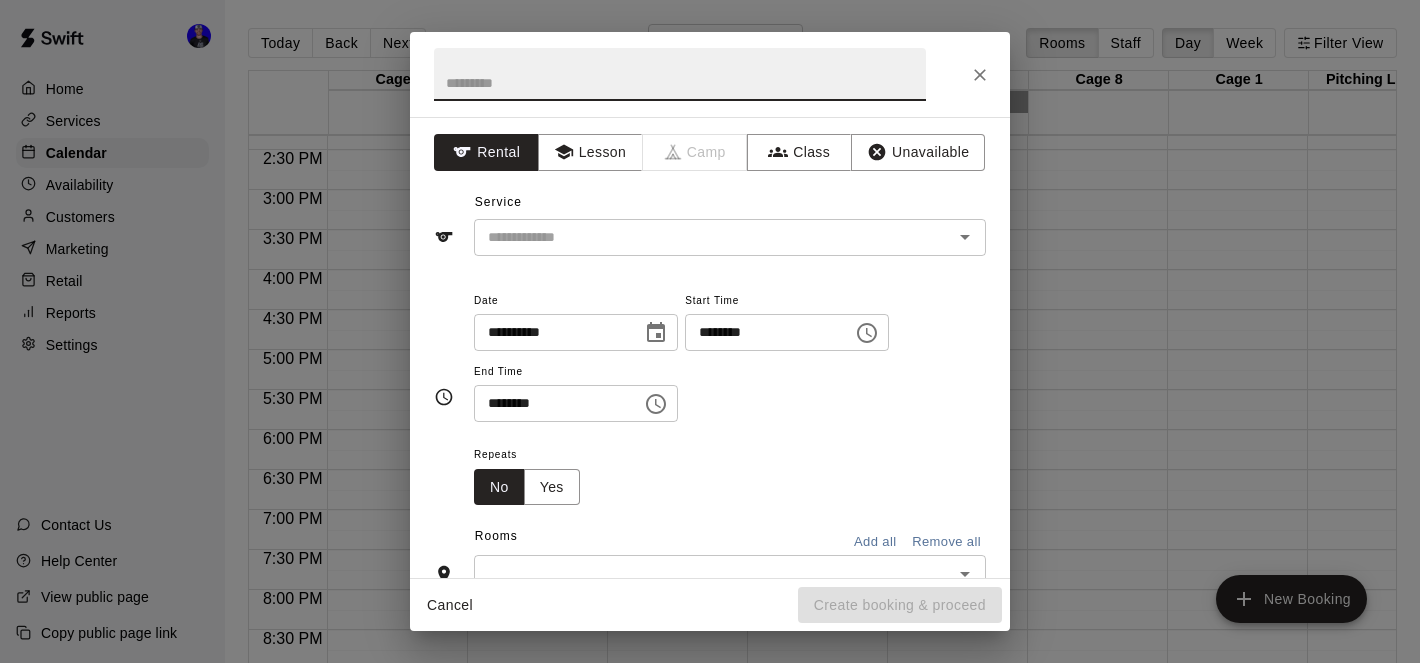 click at bounding box center [680, 74] 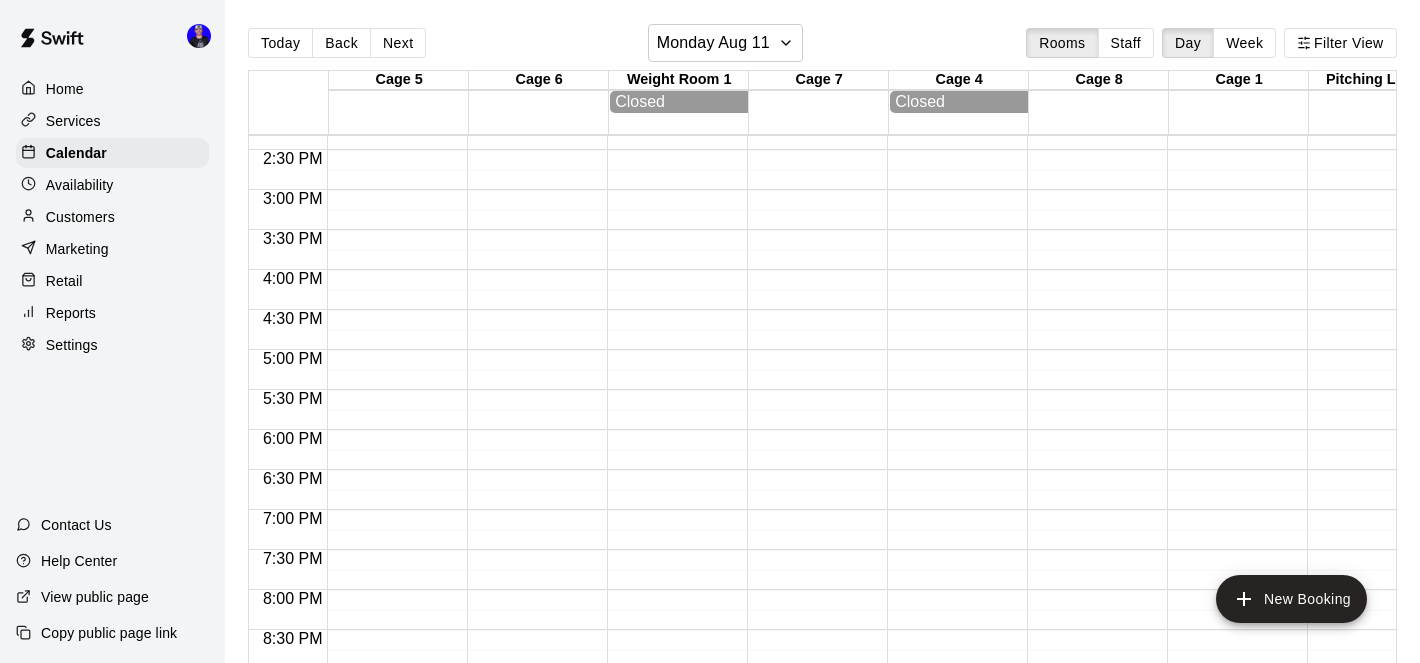 click on "Availability" at bounding box center [80, 185] 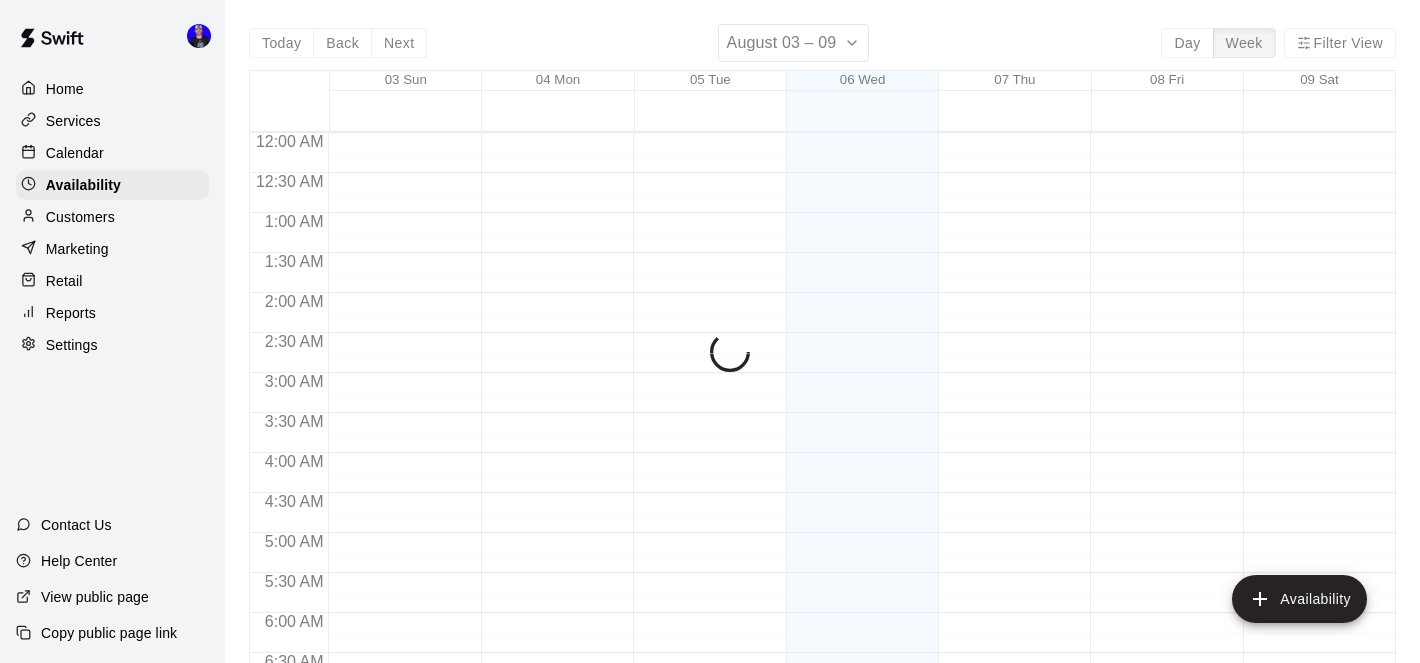 scroll, scrollTop: 1368, scrollLeft: 0, axis: vertical 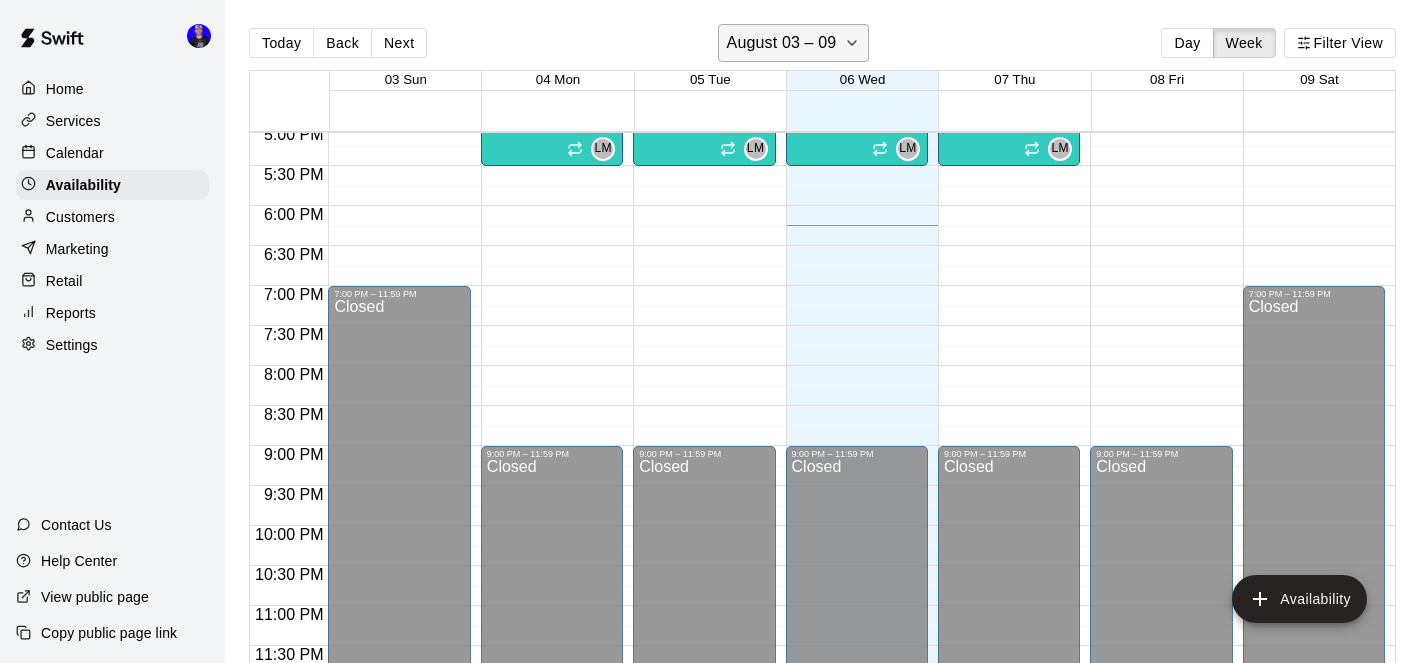 click on "August 03 – 09" at bounding box center [782, 43] 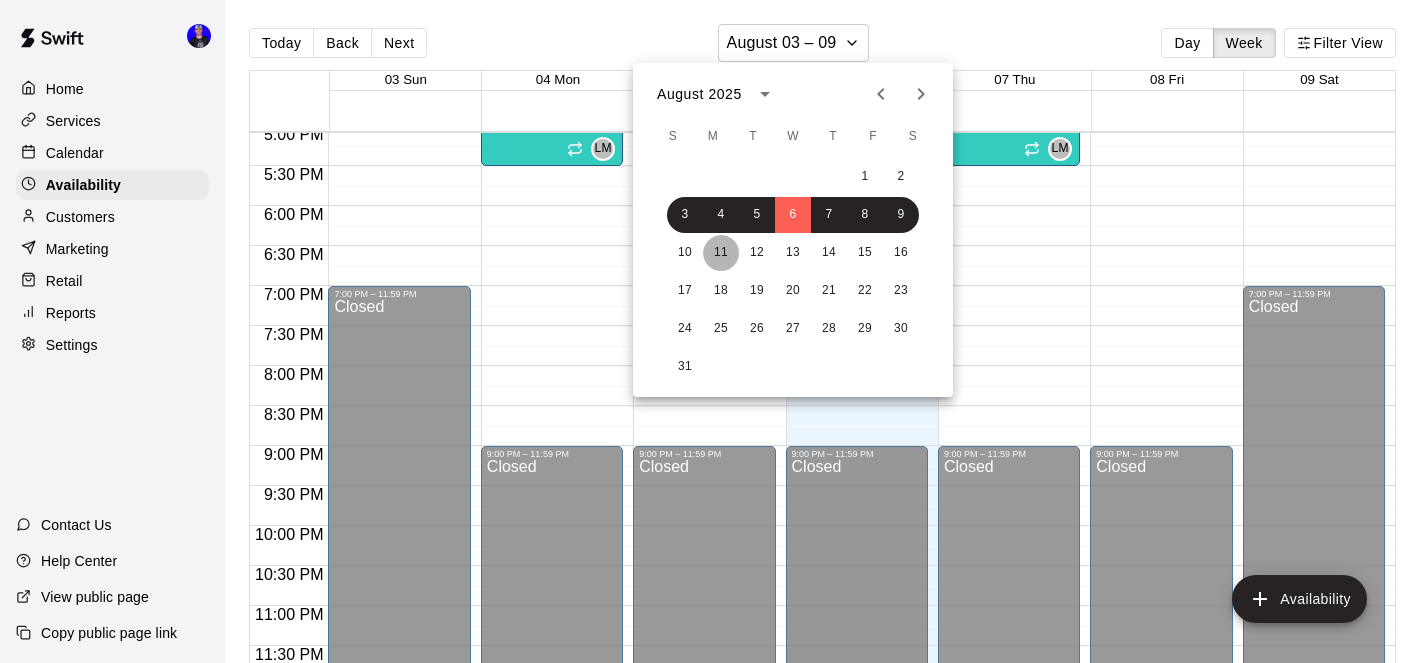click on "11" at bounding box center (721, 253) 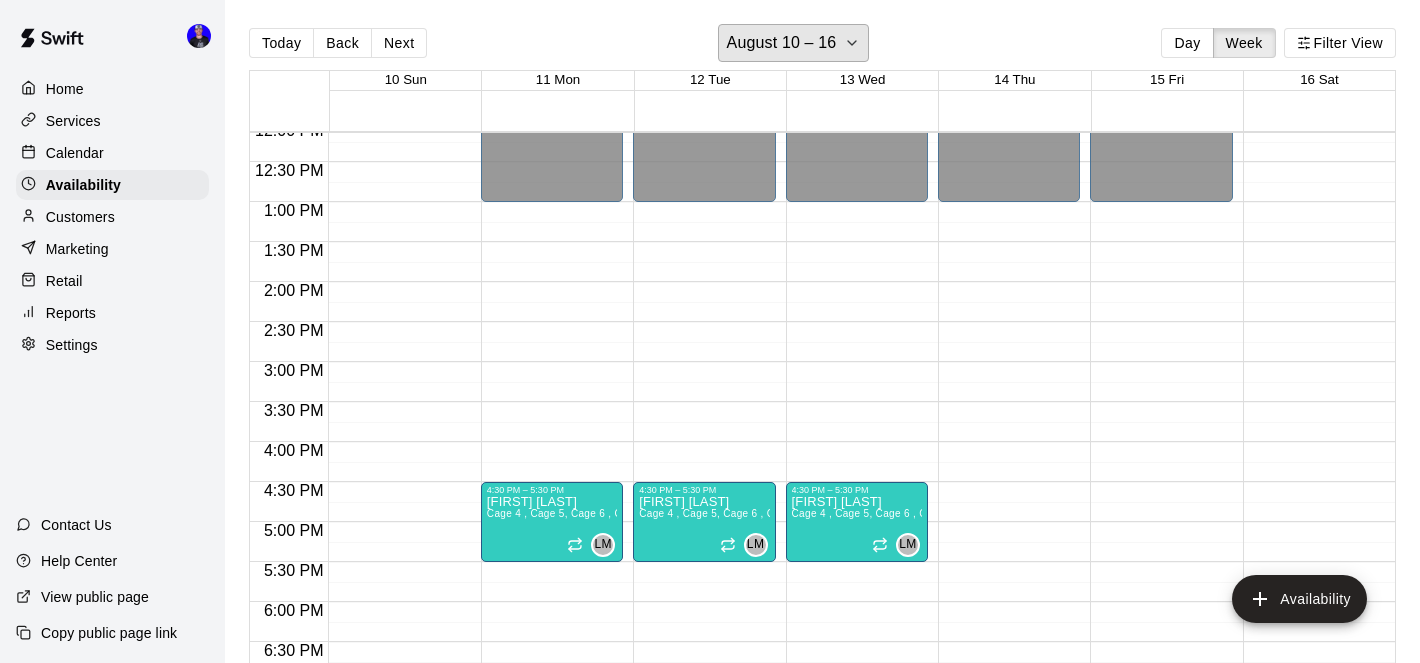 scroll, scrollTop: 973, scrollLeft: 0, axis: vertical 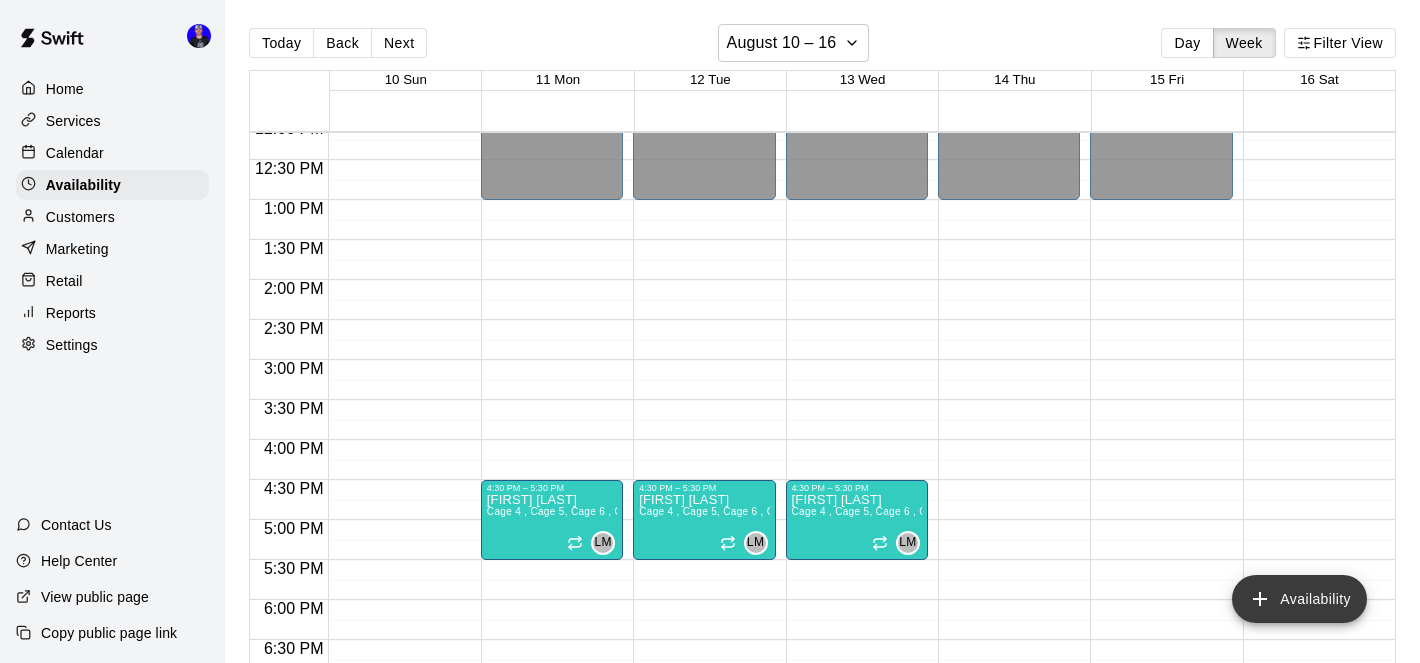 click on "Availability" at bounding box center (1299, 599) 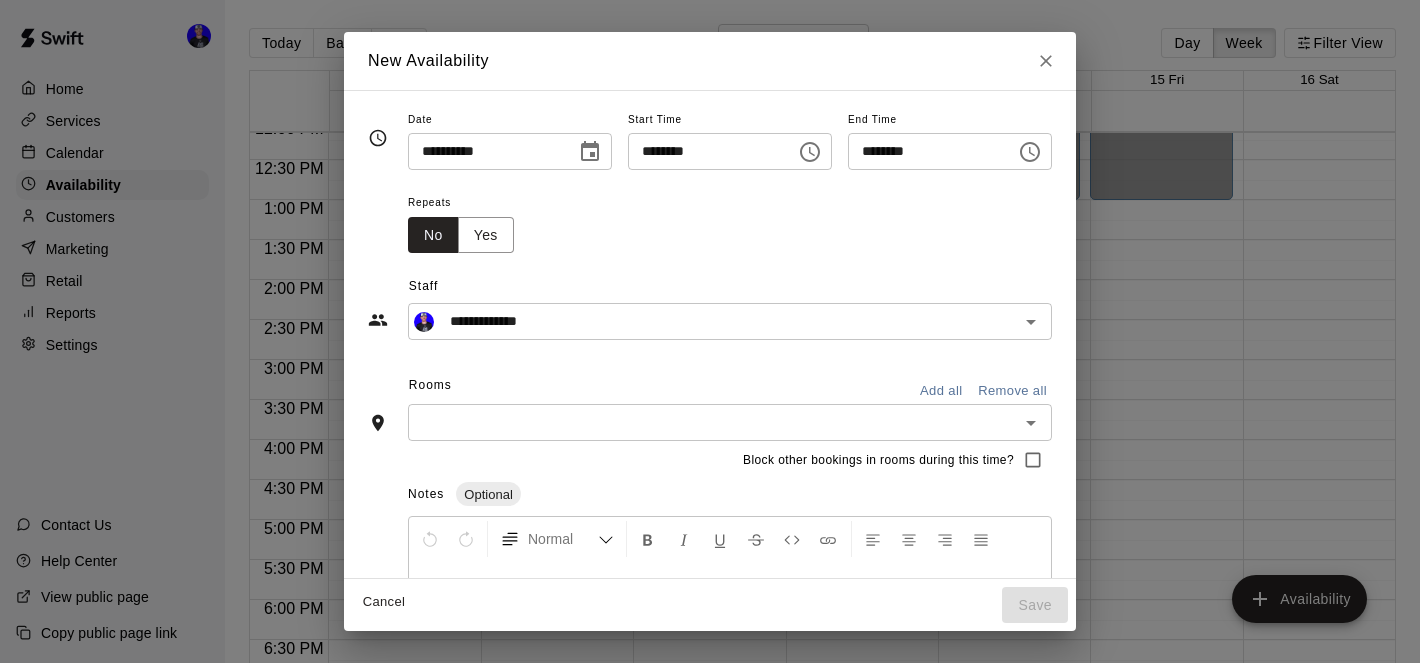 click on "********" at bounding box center [705, 151] 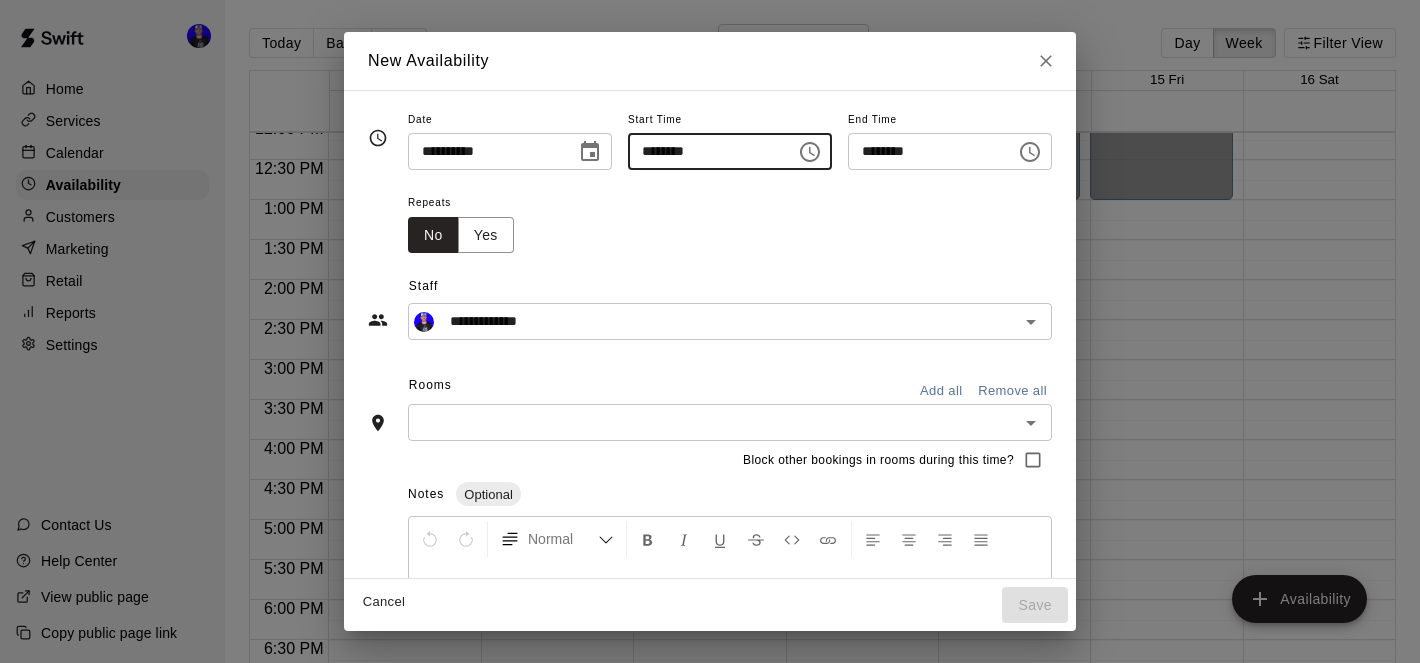 type on "********" 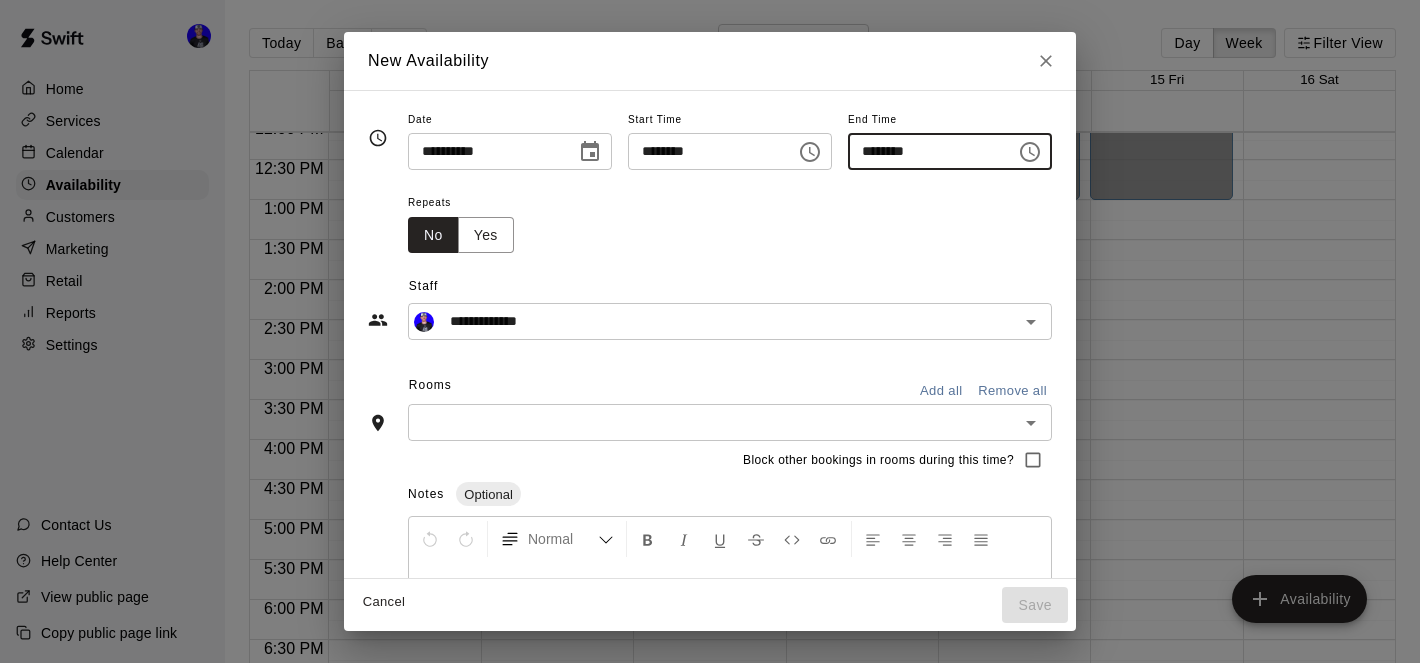 click on "********" at bounding box center (925, 151) 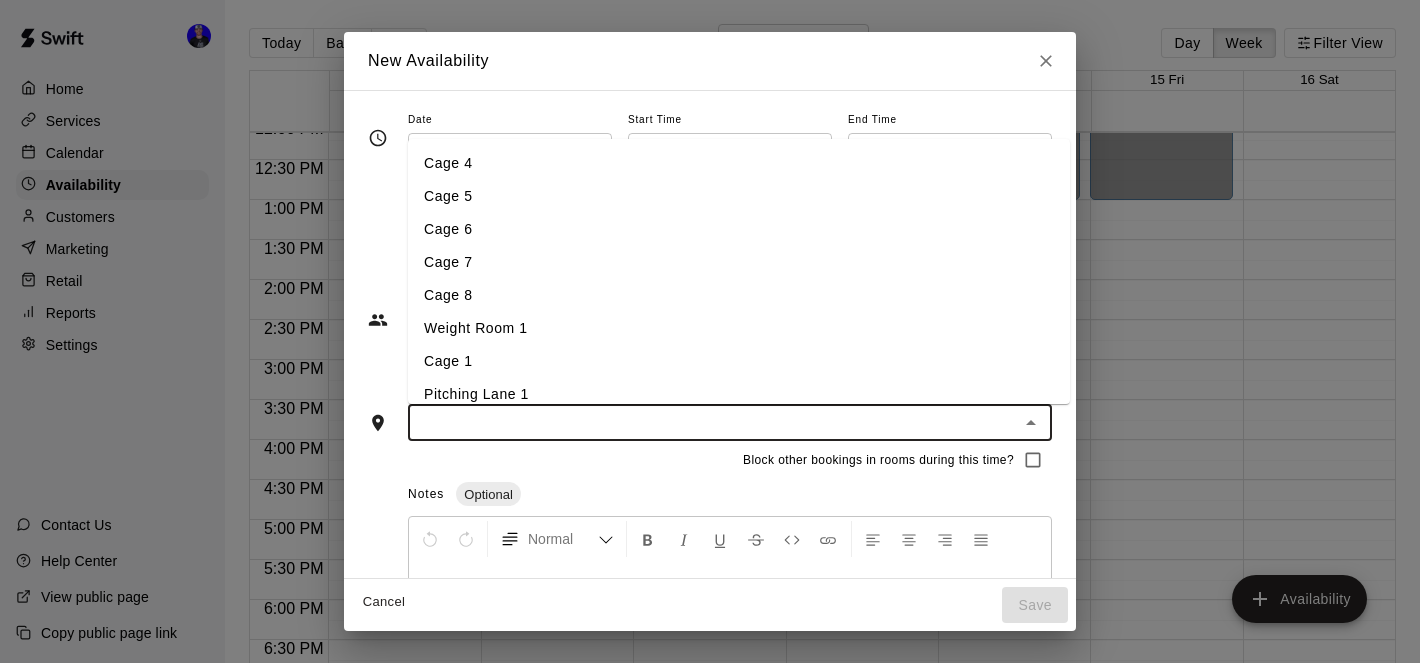 click on "Cage 5" at bounding box center [739, 196] 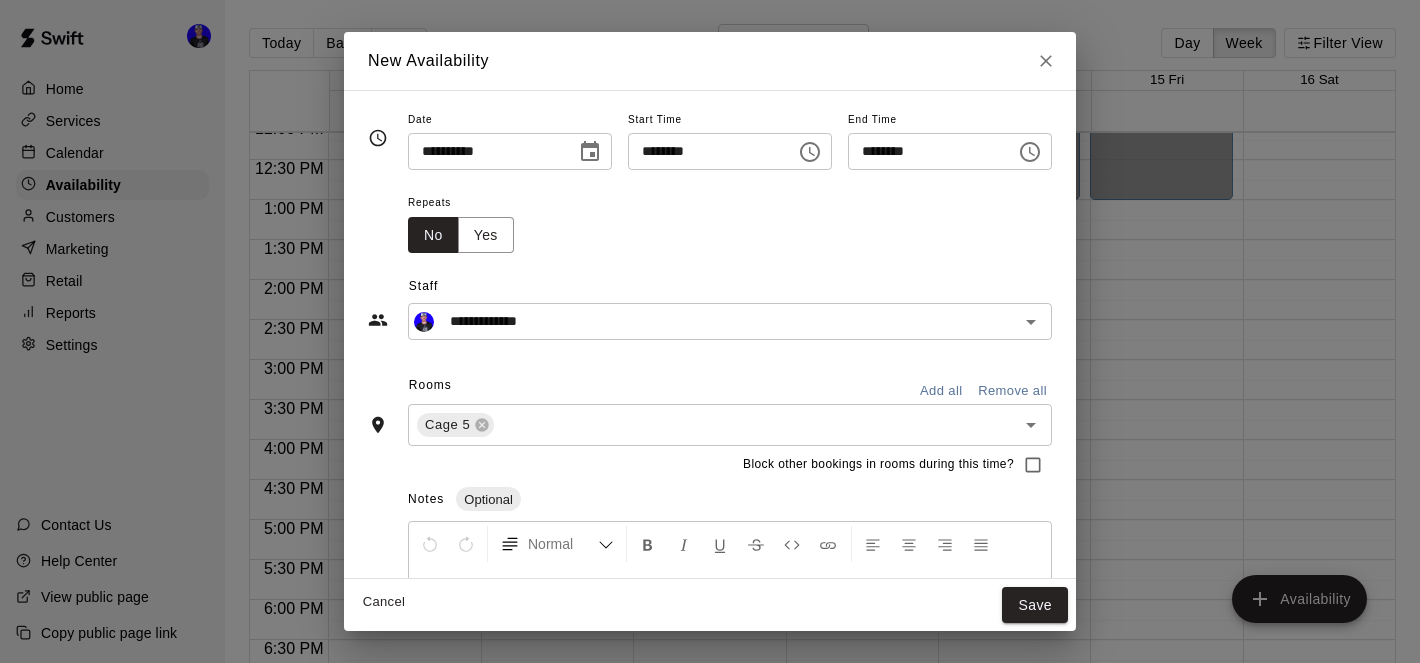 click on "Block other bookings in rooms during this time?" at bounding box center (710, 465) 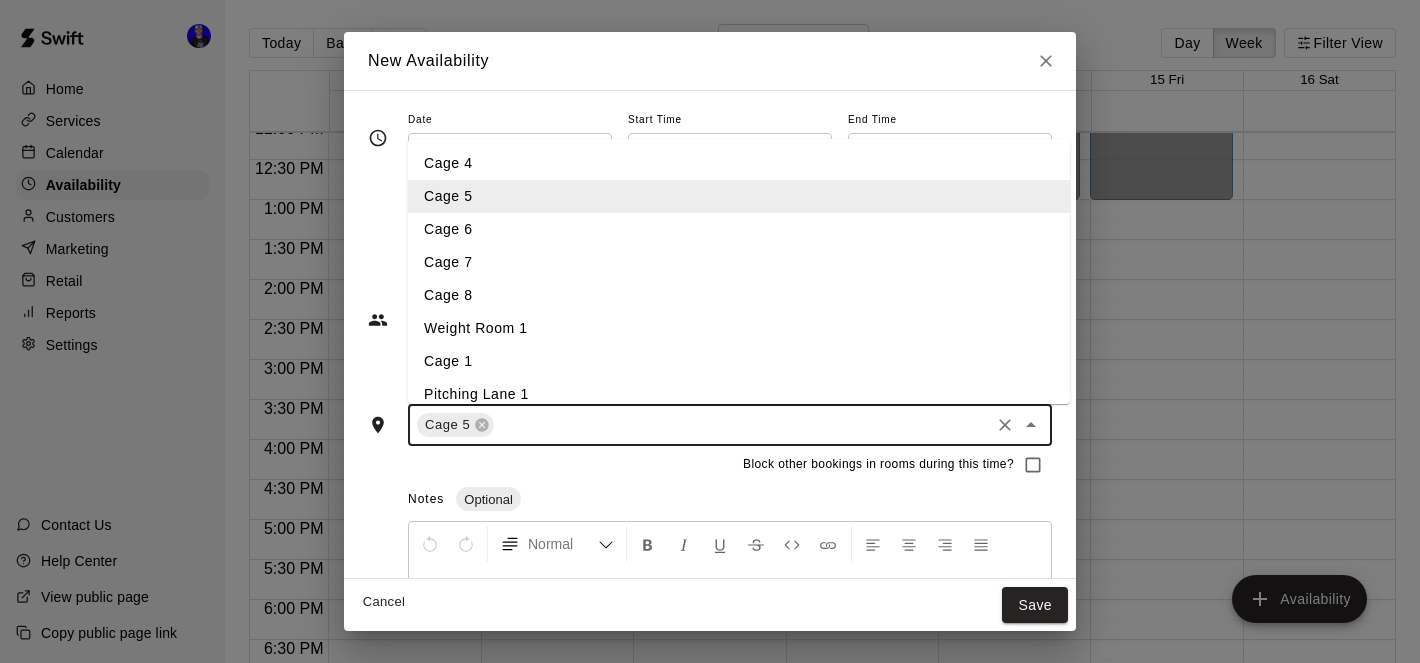 click at bounding box center (742, 425) 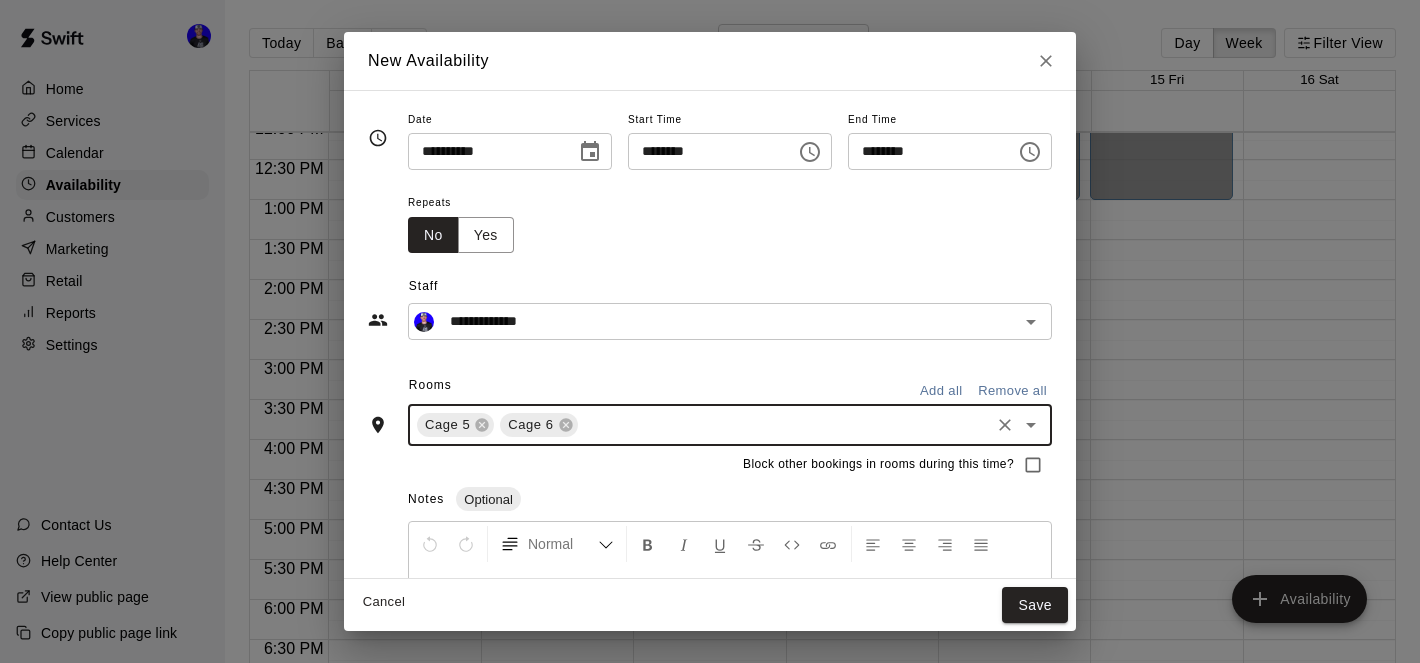 click at bounding box center (784, 425) 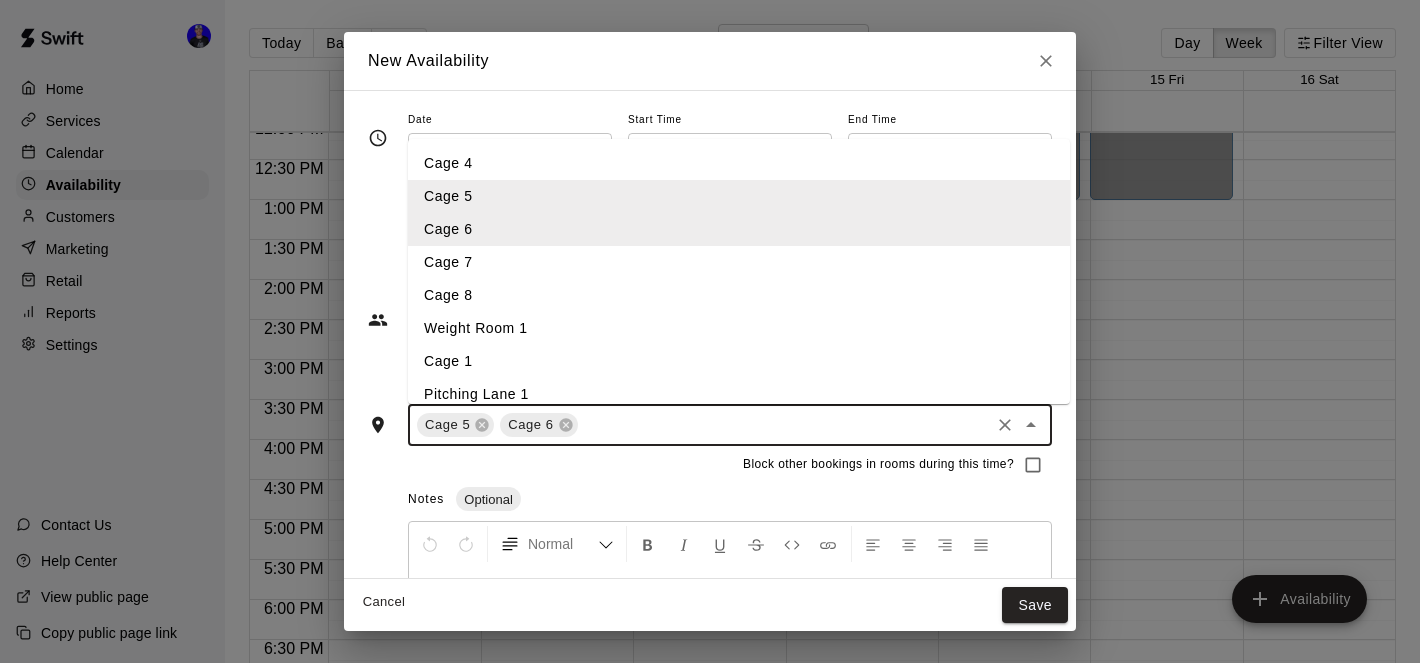 click on "Cage 7" at bounding box center (739, 262) 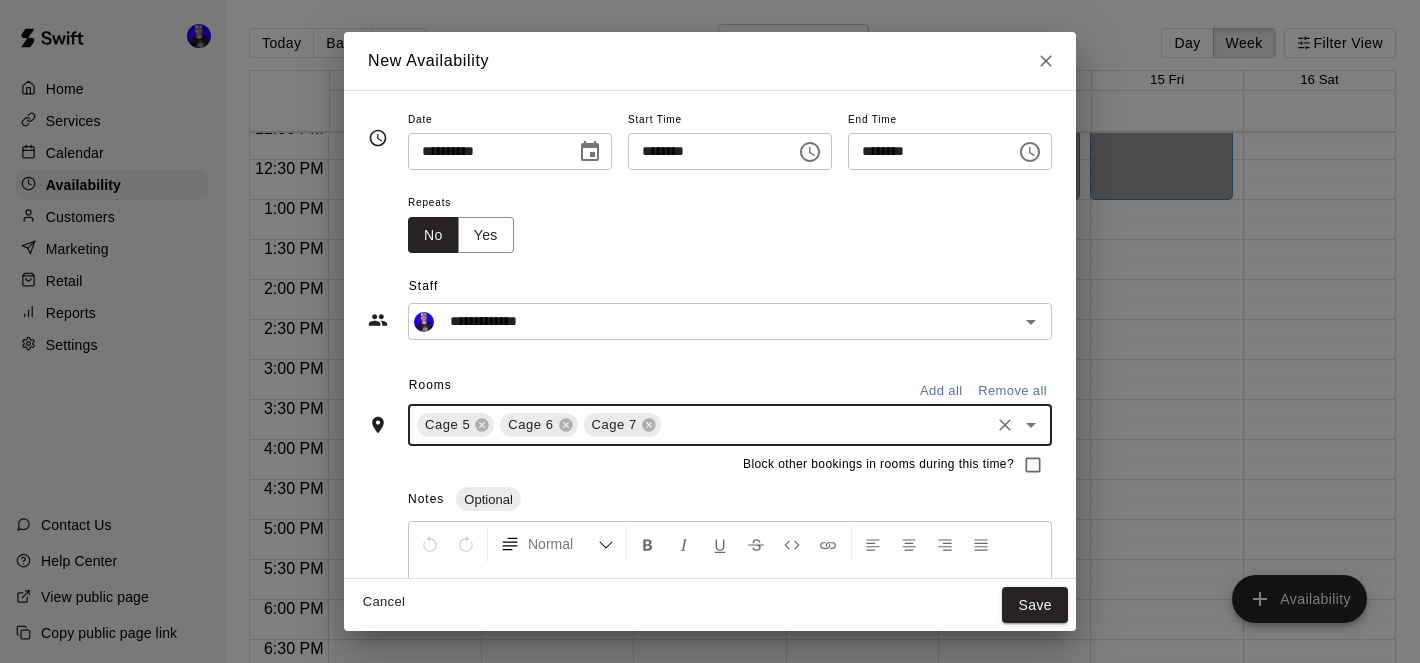 click at bounding box center [825, 425] 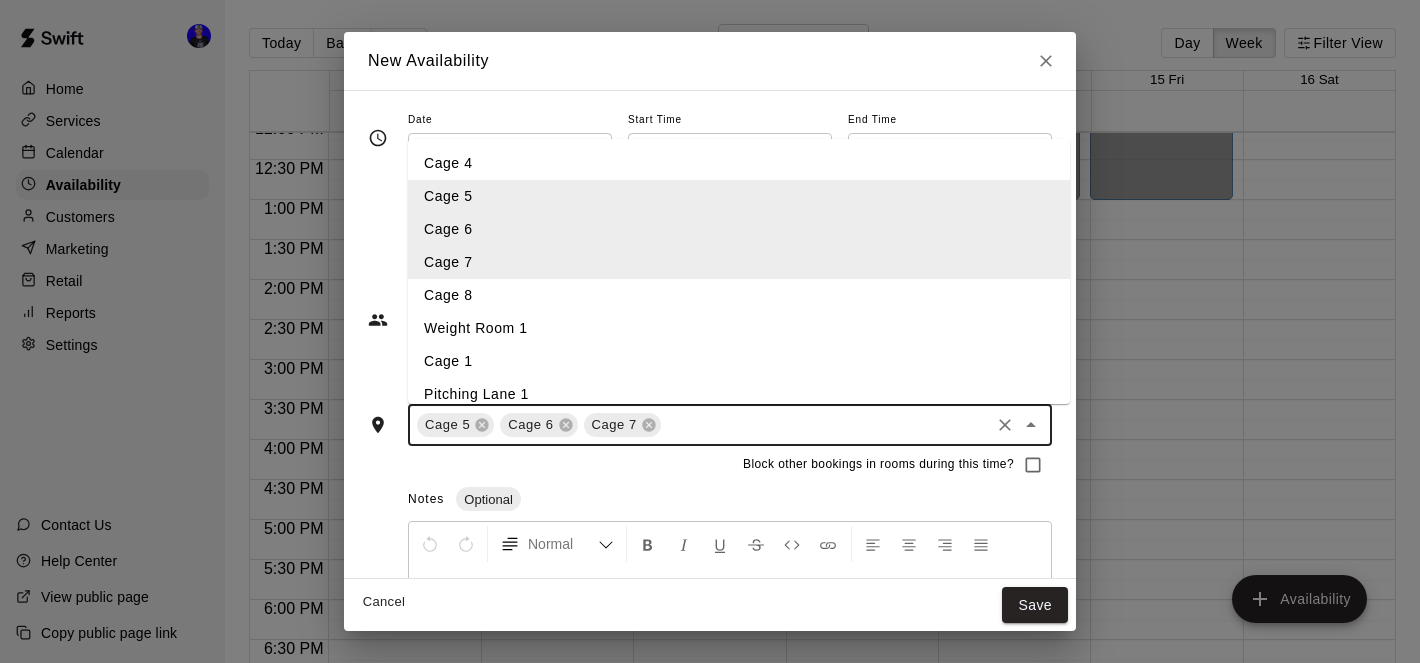 click on "Cage 8" at bounding box center [739, 295] 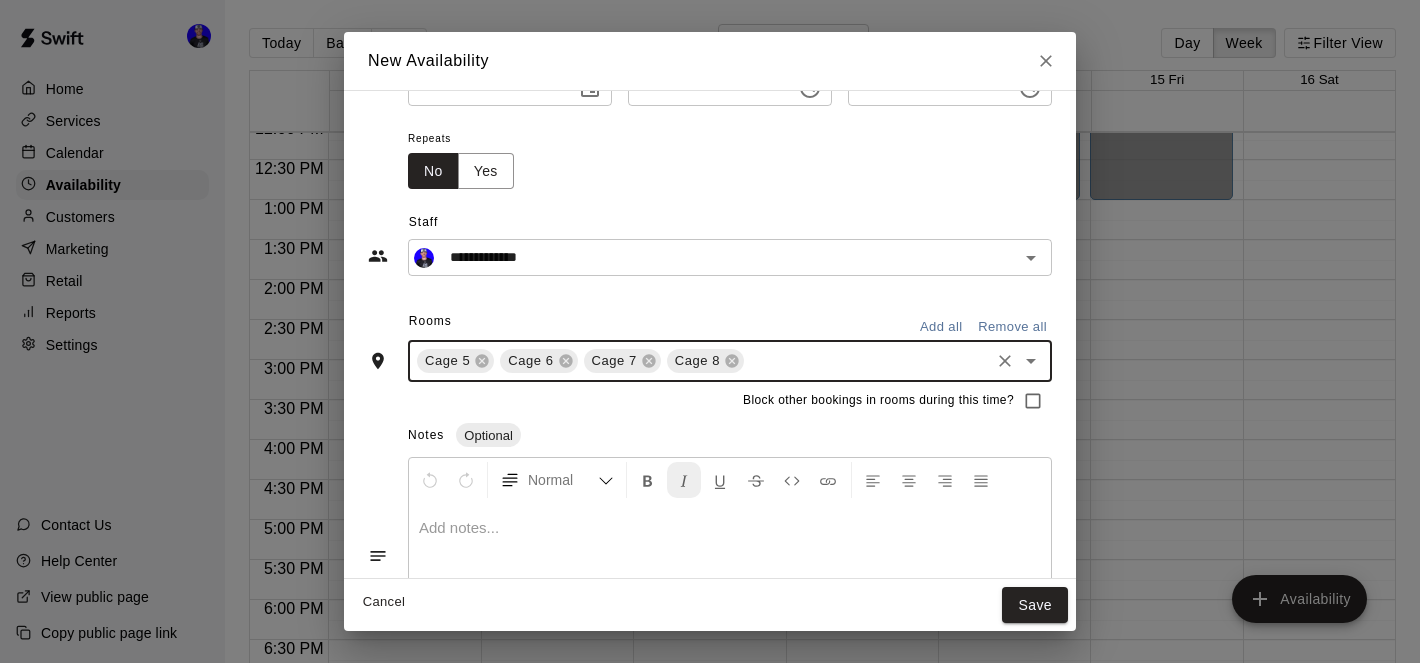 scroll, scrollTop: 0, scrollLeft: 0, axis: both 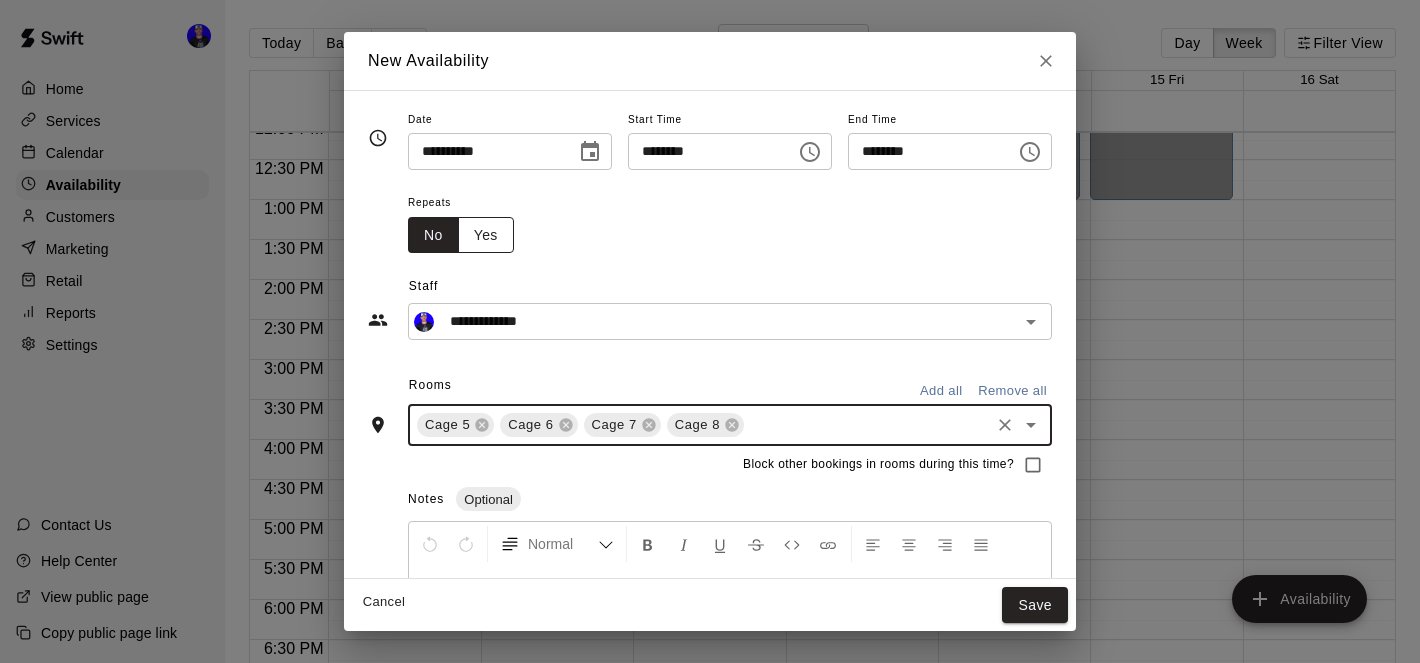 click on "Yes" at bounding box center [486, 235] 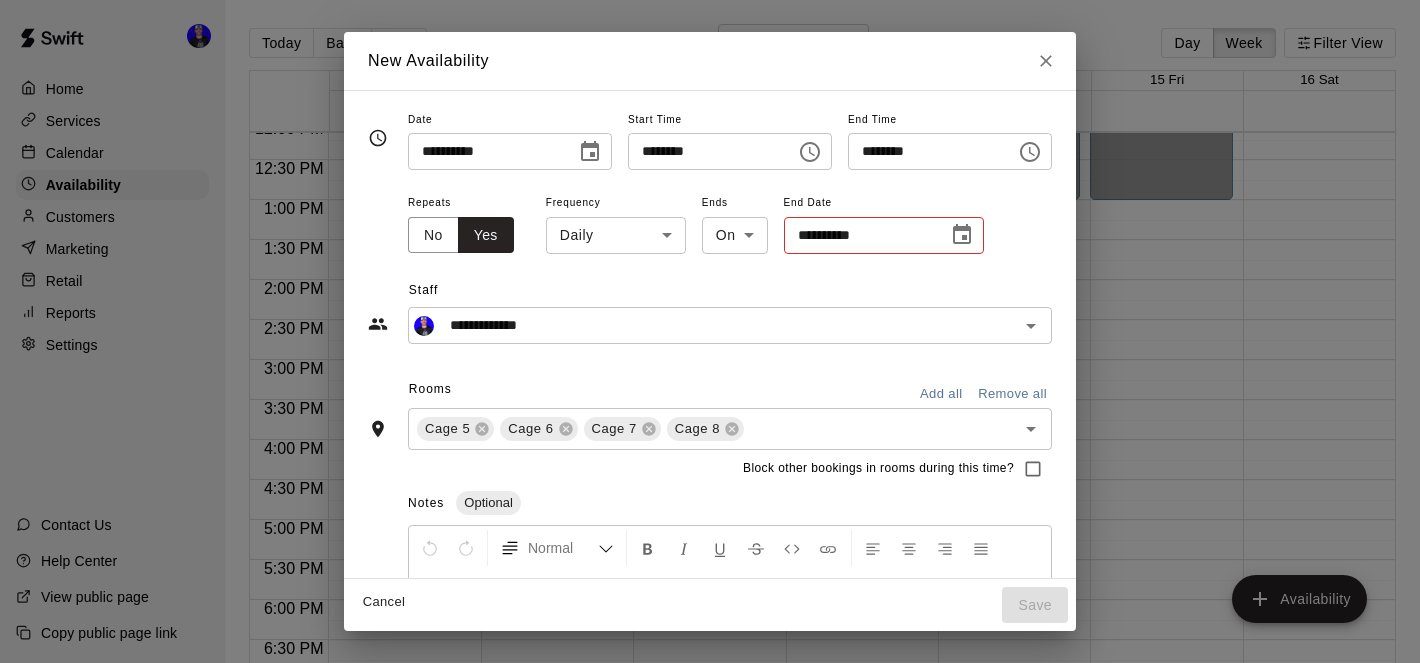 click on "Home Services Calendar Availability Customers Marketing Retail Reports Settings Contact Us Help Center View public page Copy public page link Today Back Next August 10 – 16 Day Week Filter View 10 Sun 11 Mon 12 Tue 13 Wed 14 Thu 15 Fri 16 Sat 12:00 AM 12:30 AM 1:00 AM 1:30 AM 2:00 AM 2:30 AM 3:00 AM 3:30 AM 4:00 AM 4:30 AM 5:00 AM 5:30 AM 6:00 AM 6:30 AM 7:00 AM 7:30 AM 8:00 AM 8:30 AM 9:00 AM 9:30 AM 10:00 AM 10:30 AM 11:00 AM 11:30 AM 12:00 PM 12:30 PM 1:00 PM 1:30 PM 2:00 PM 2:30 PM 3:00 PM 3:30 PM 4:00 PM 4:30 PM 5:00 PM 5:30 PM 6:00 PM 6:30 PM 7:00 PM 7:30 PM 8:00 PM 8:30 PM 9:00 PM 9:30 PM 10:00 PM 10:30 PM 11:00 PM 11:30 PM 12:00 AM – 9:00 AM Closed 7:00 PM – 11:59 PM Closed 12:00 AM – 1:00 PM Closed 4:30 PM – 5:30 PM [FIRST] [LAST] Cage 4 , Cage 5, Cage 6 , Cage 7  LM 9:00 PM – 11:59 PM Closed 12:00 AM – 1:00 PM Closed 4:30 PM – 5:30 PM [FIRST] [LAST] Cage 4 , Cage 5, Cage 6 , Cage 7  LM 9:00 PM – 11:59 PM Closed 12:00 AM – 1:00 PM Closed 4:30 PM – 5:30 PM [FIRST] [LAST] LM Closed" at bounding box center [710, 347] 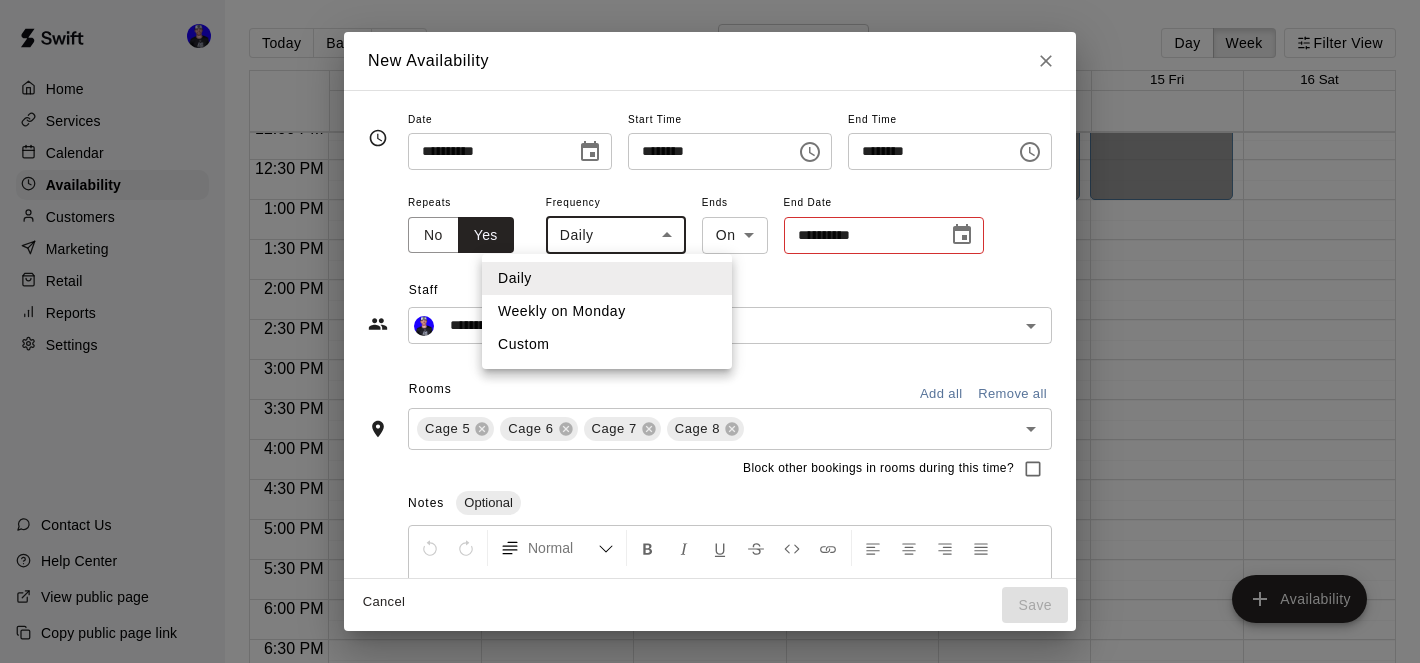 click on "Weekly on Monday" at bounding box center (607, 311) 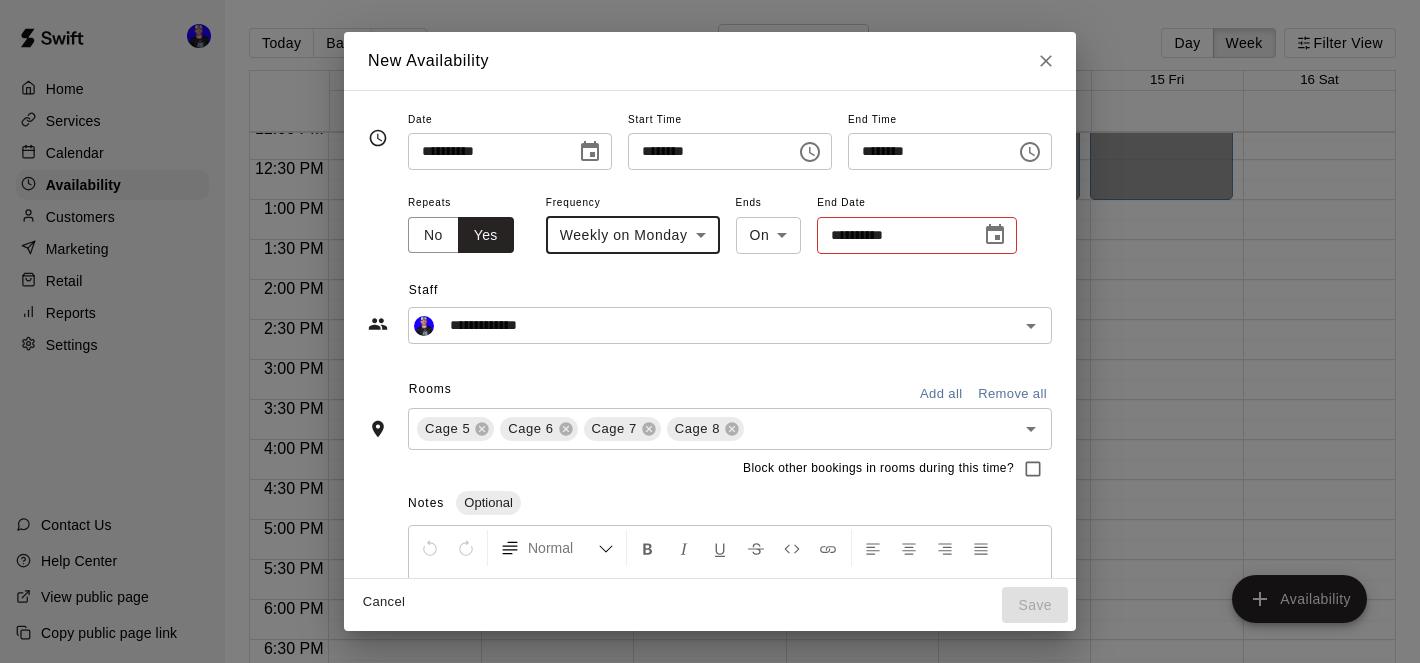 click 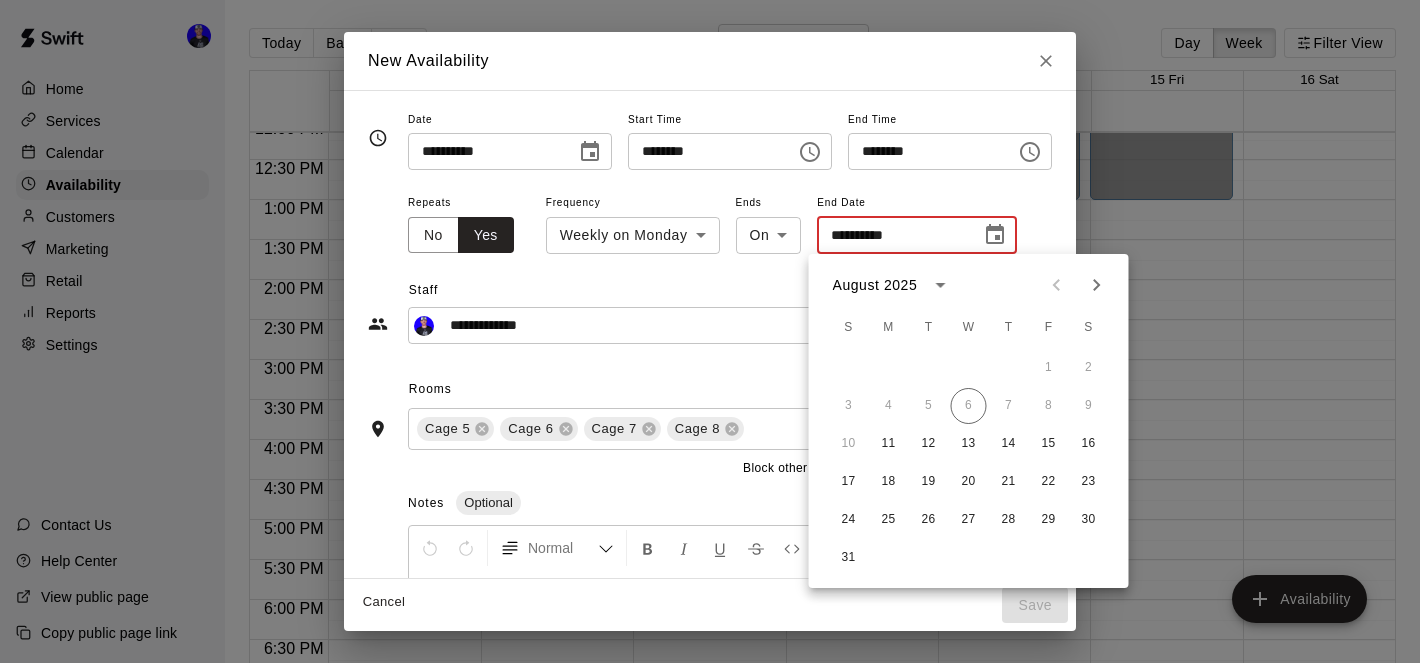 click 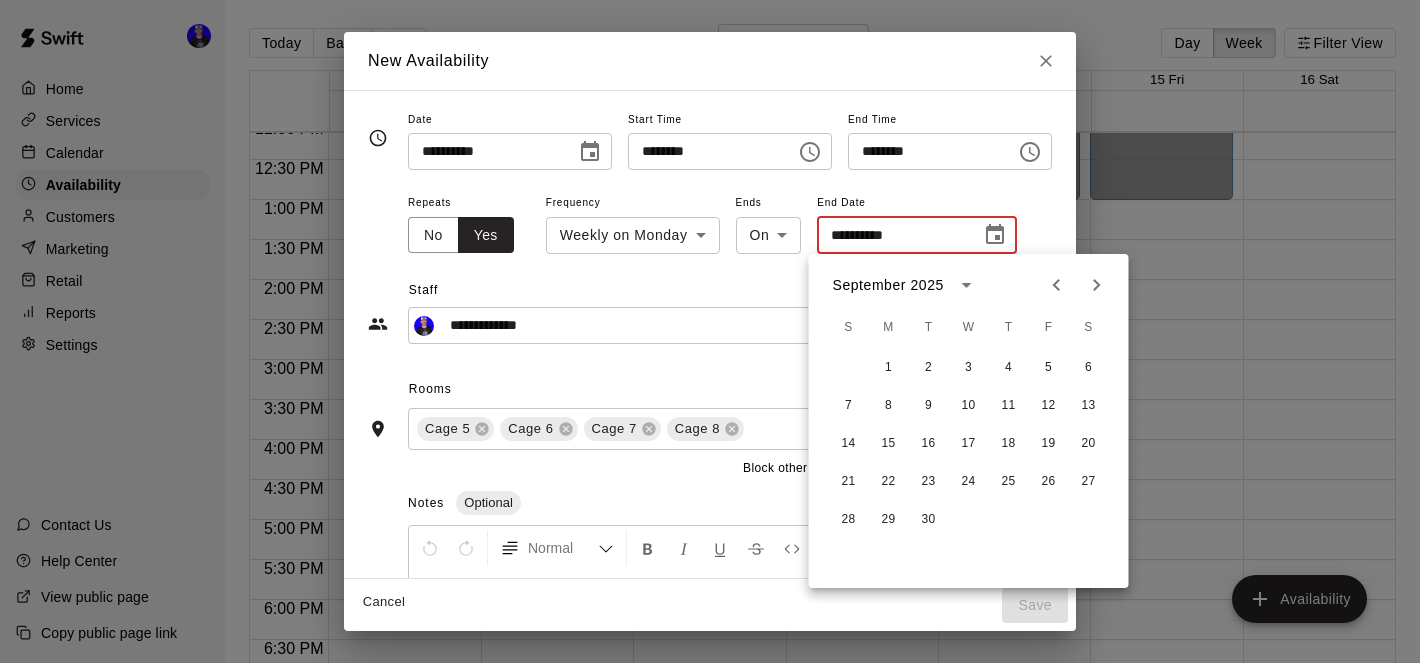 click 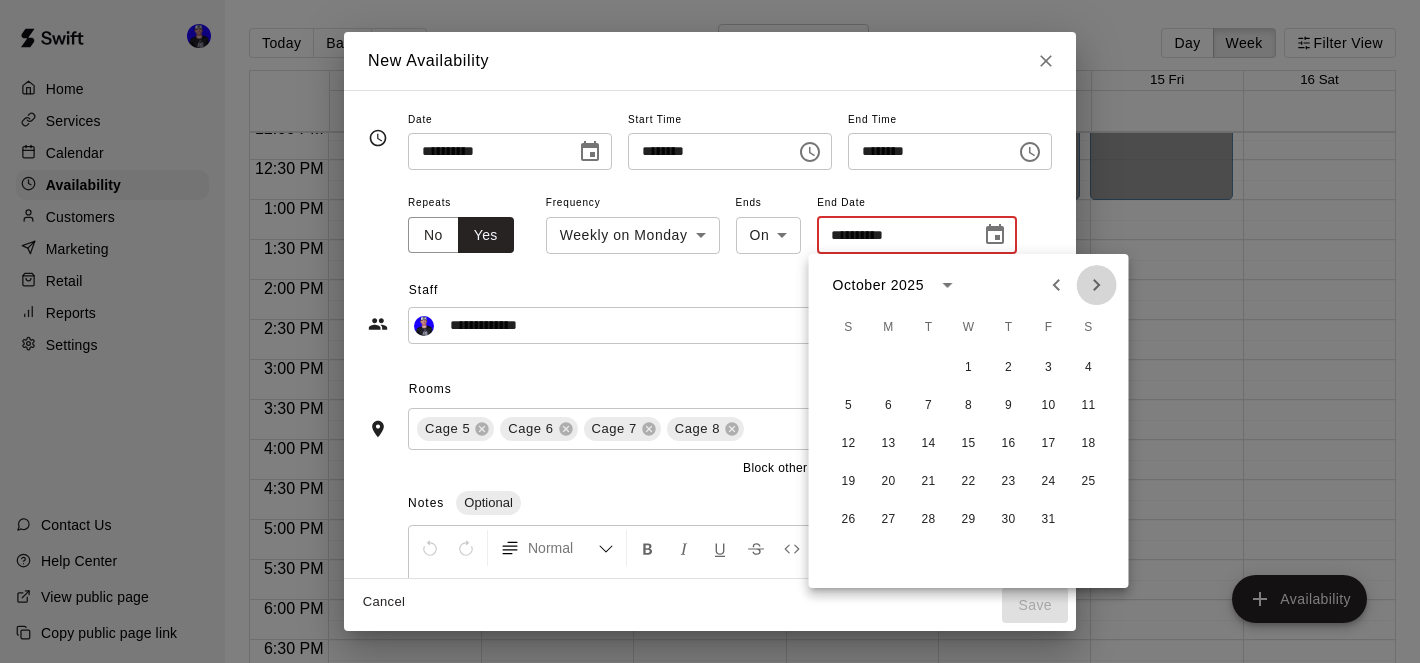 click 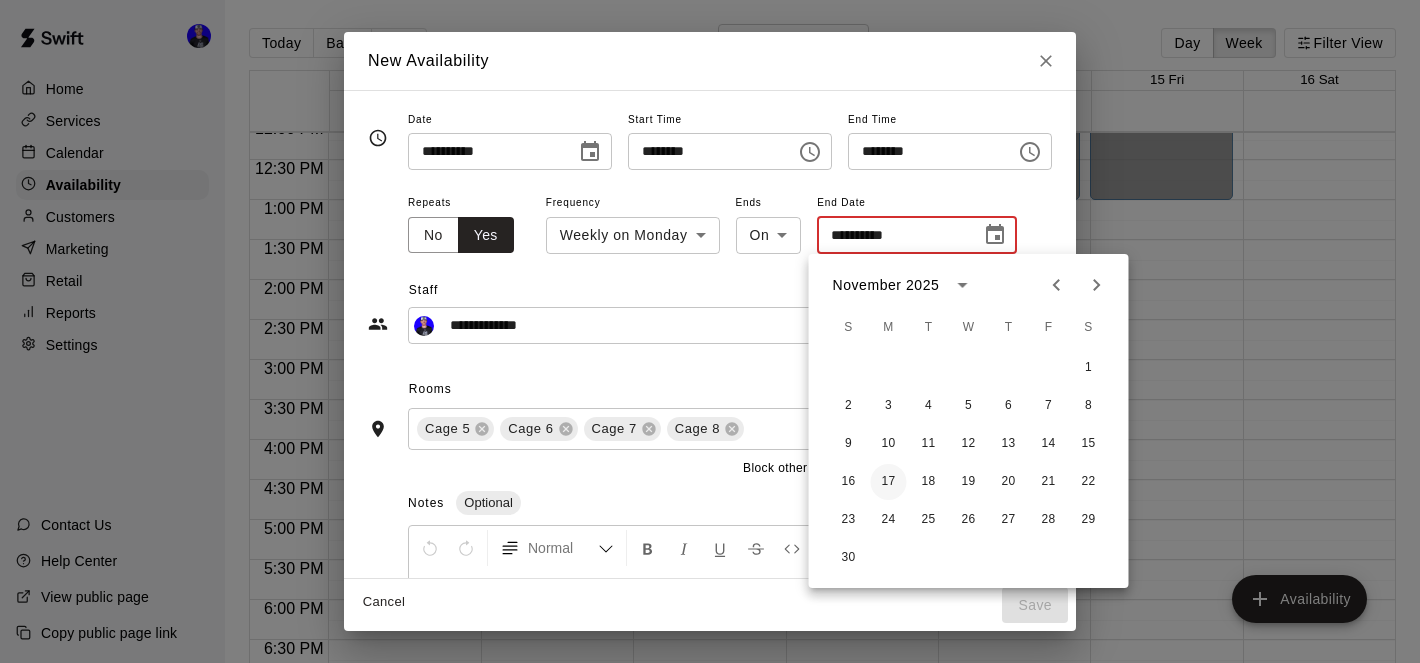 click on "17" at bounding box center (889, 482) 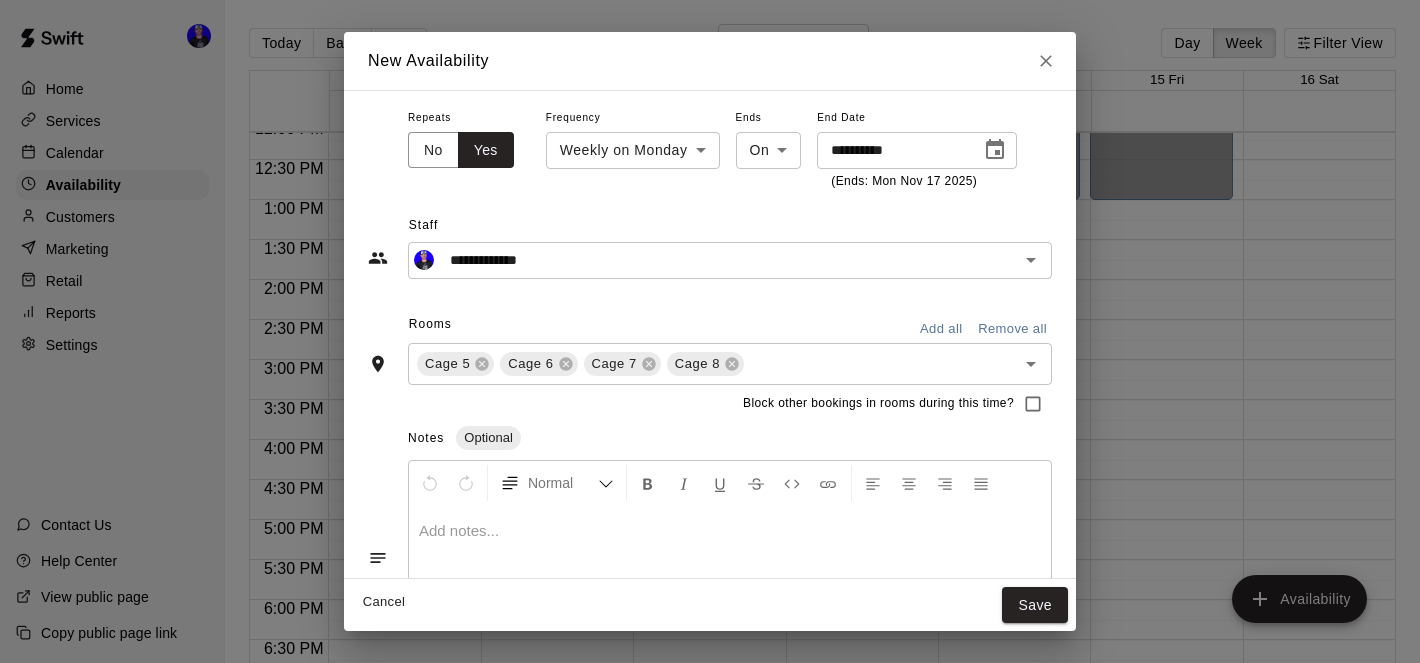 scroll, scrollTop: 54, scrollLeft: 0, axis: vertical 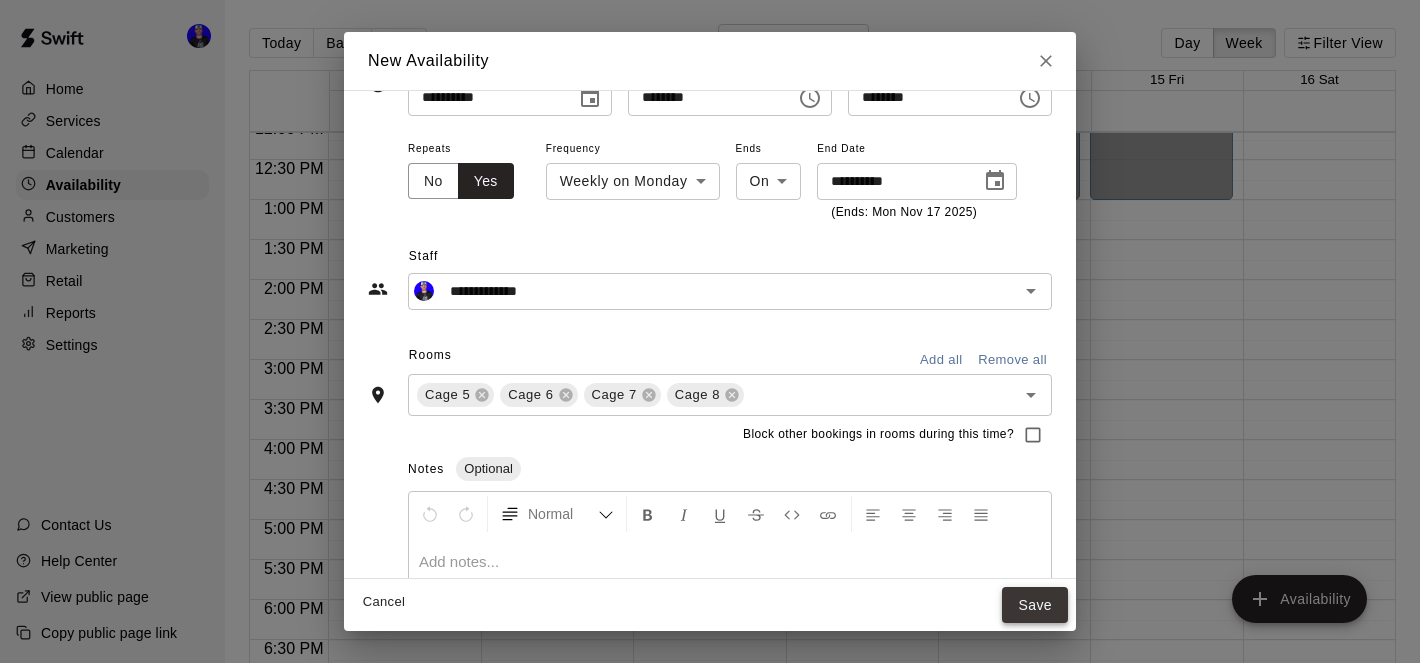 click on "Save" at bounding box center [1035, 605] 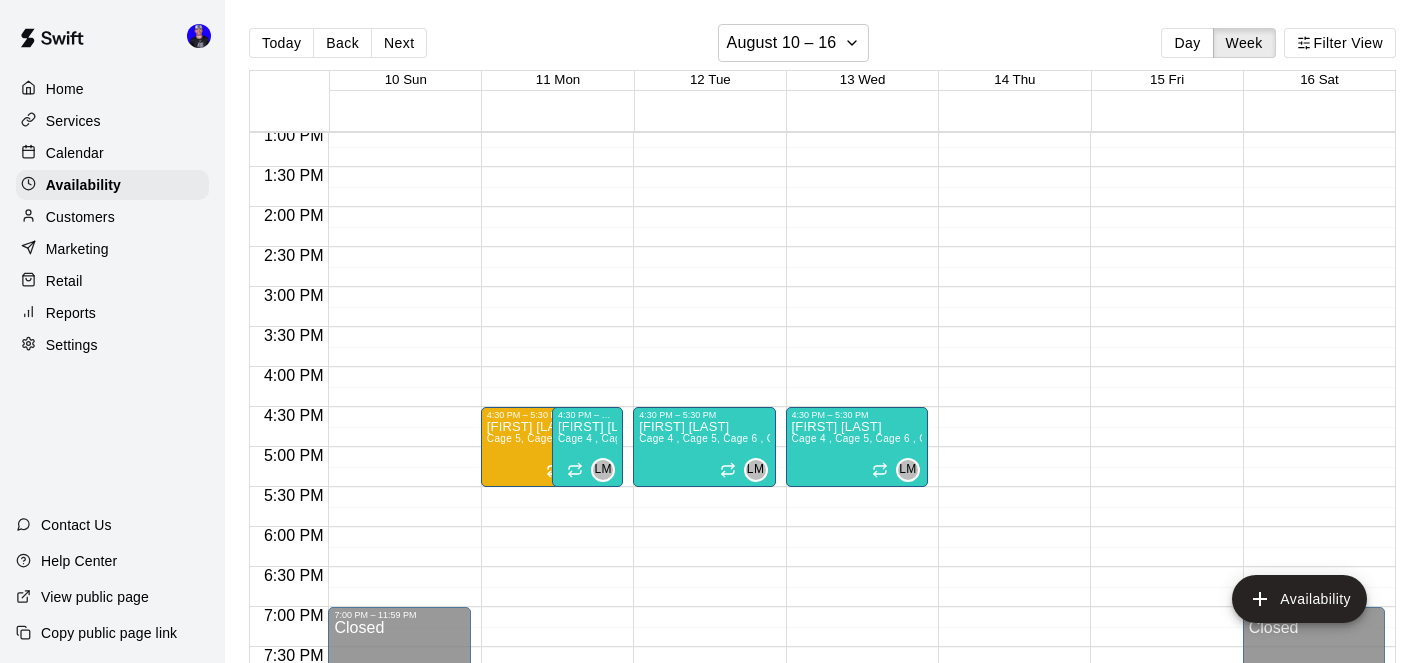 scroll, scrollTop: 1057, scrollLeft: 0, axis: vertical 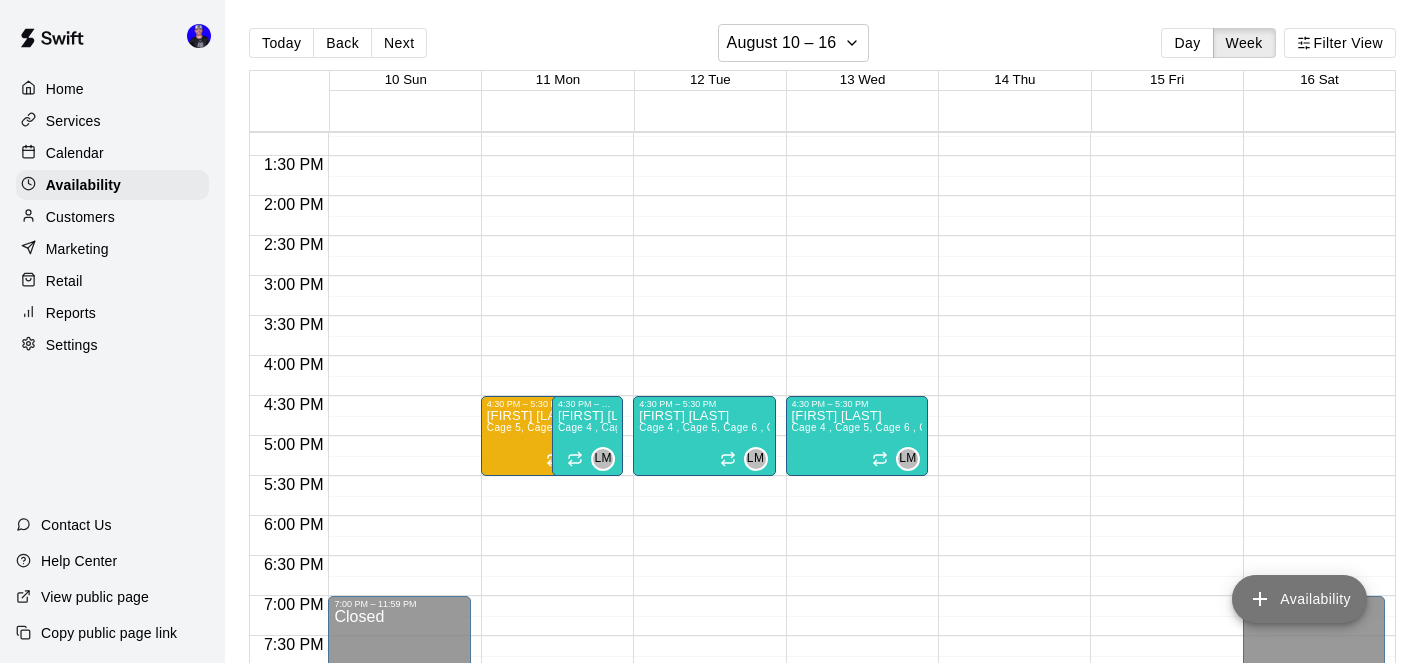 click on "Availability" at bounding box center [1299, 599] 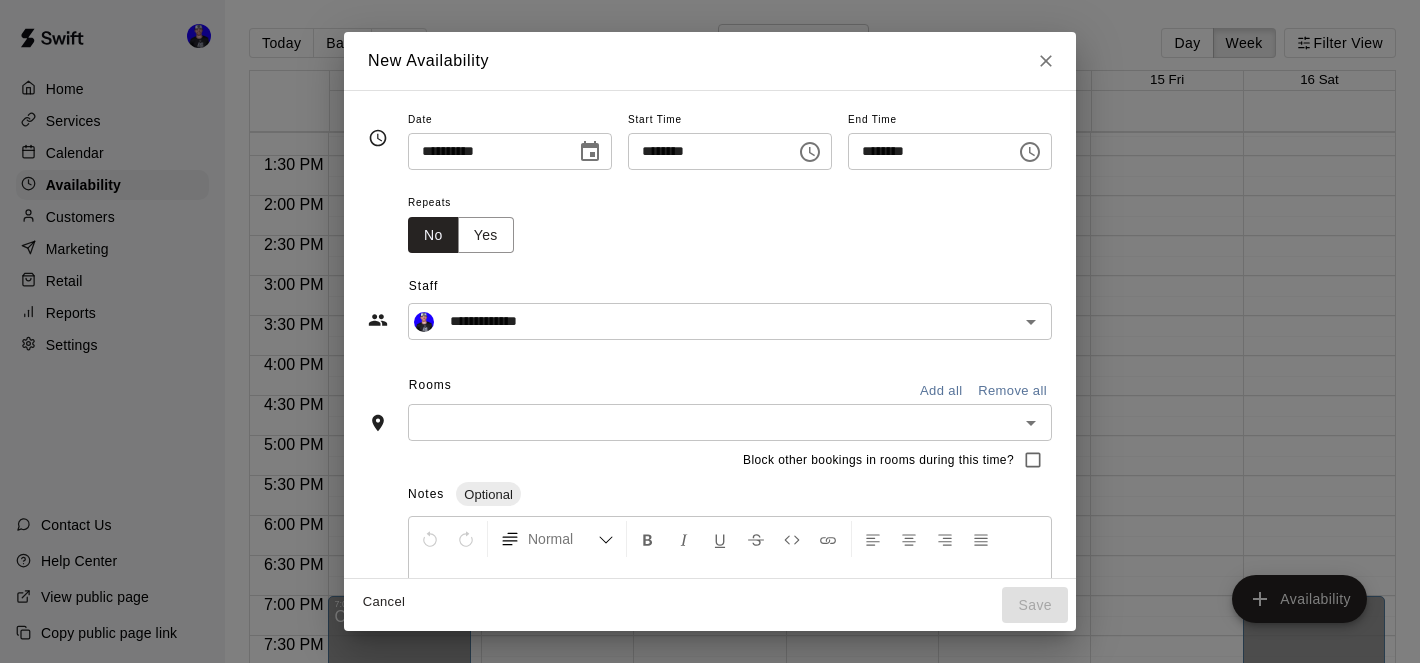 click on "********" at bounding box center [705, 151] 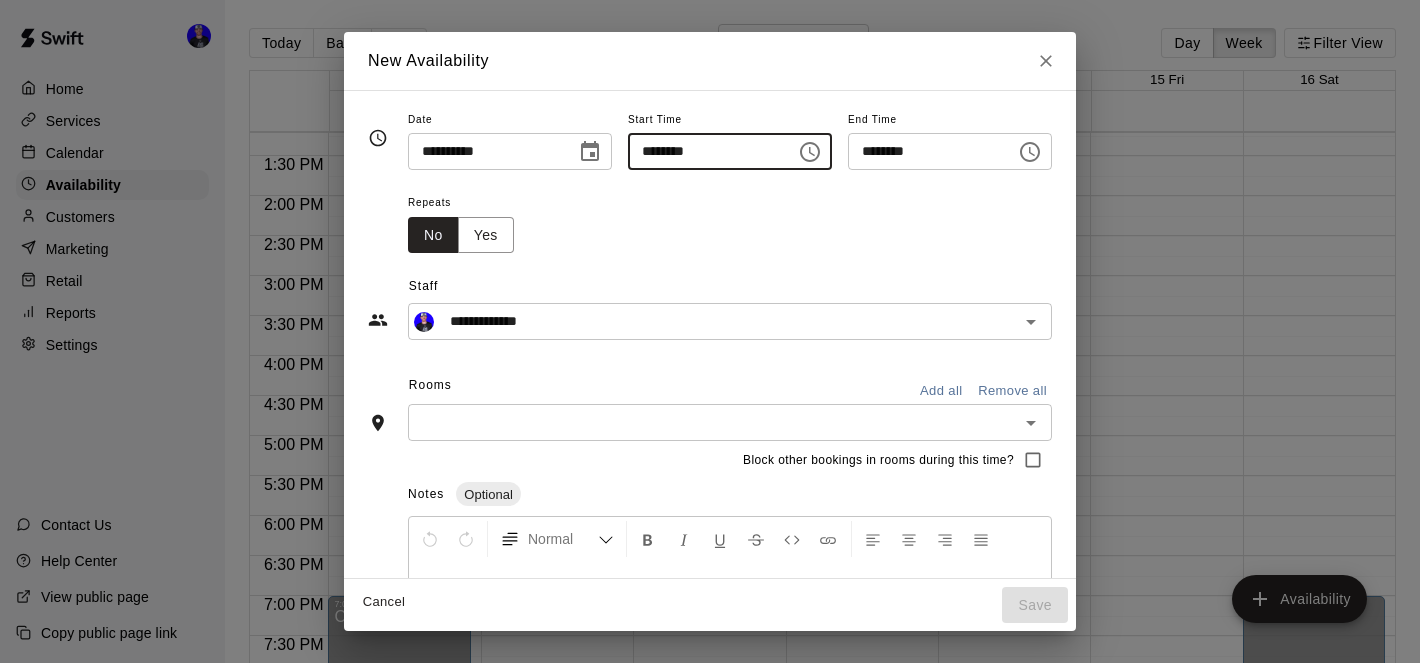 type on "********" 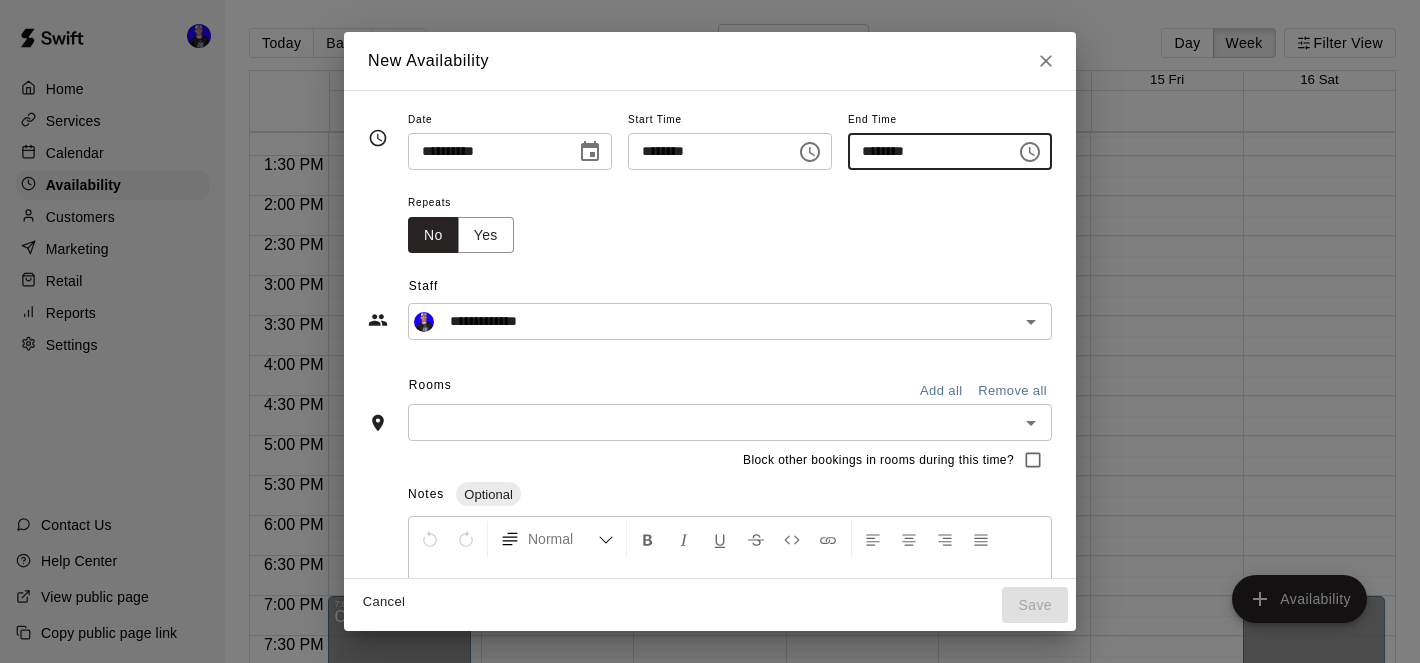 type on "********" 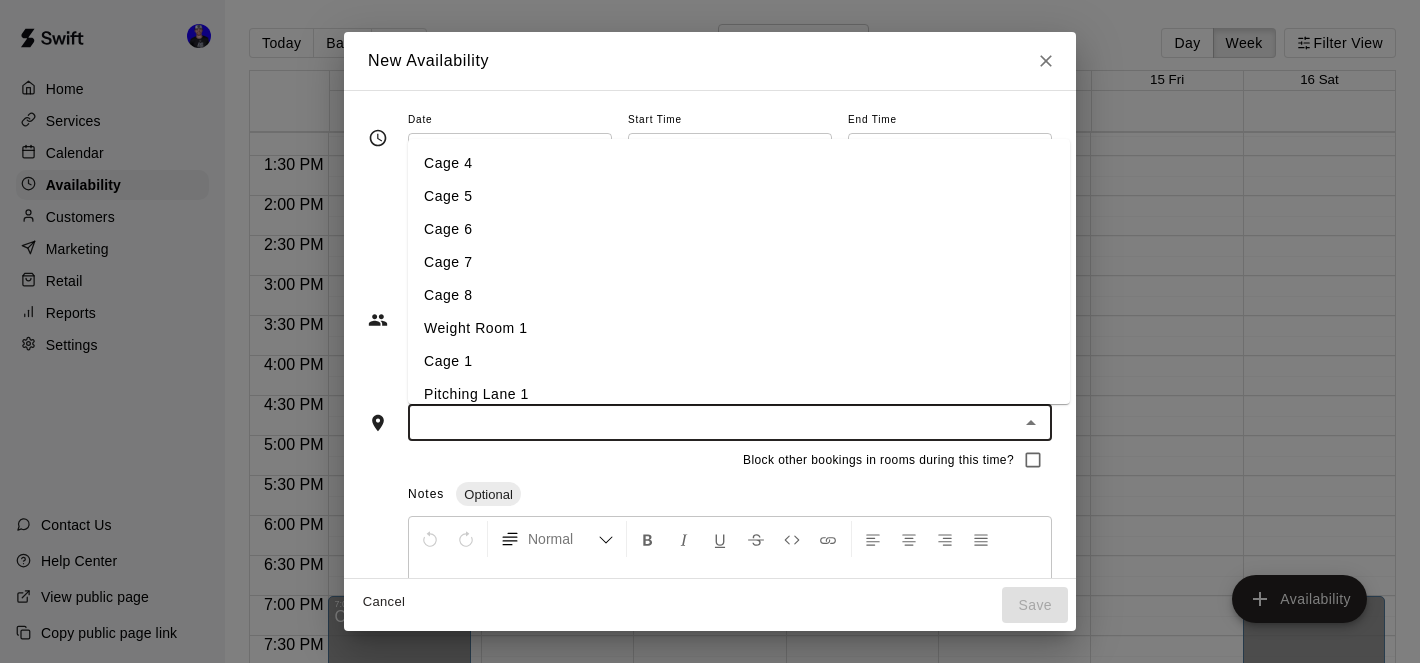 click at bounding box center [713, 422] 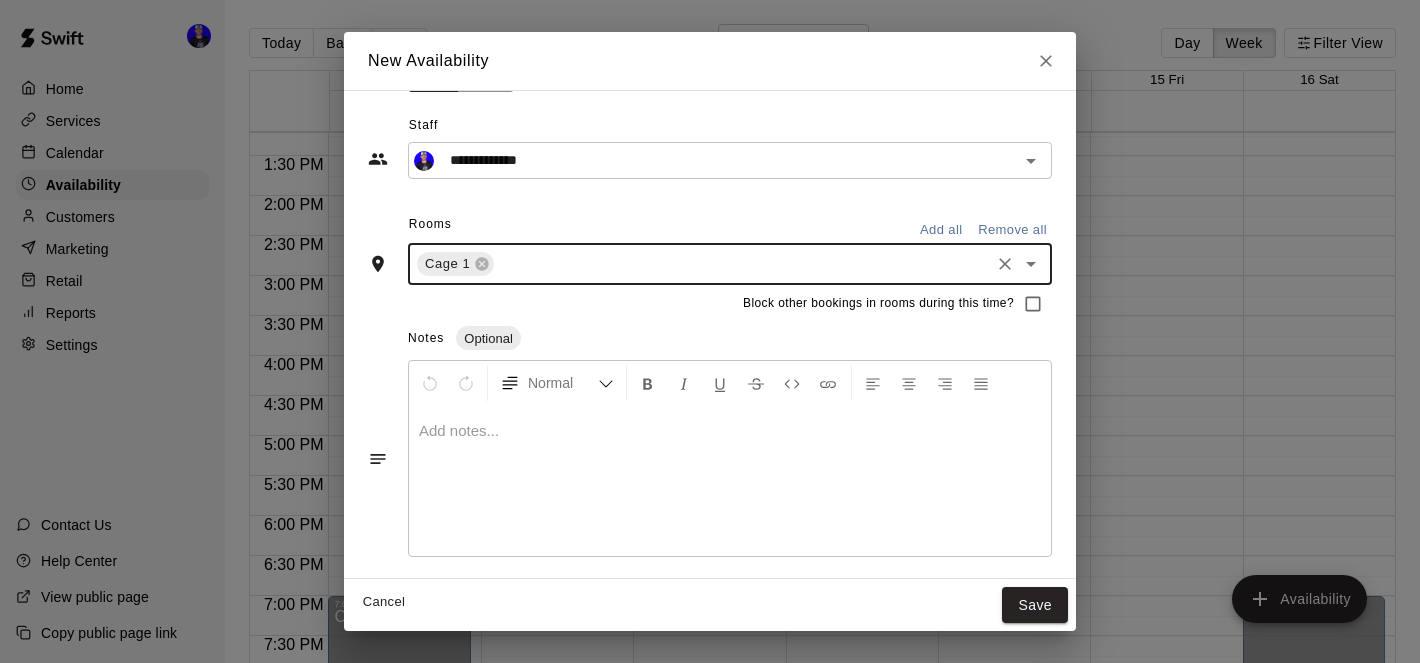 scroll, scrollTop: 0, scrollLeft: 0, axis: both 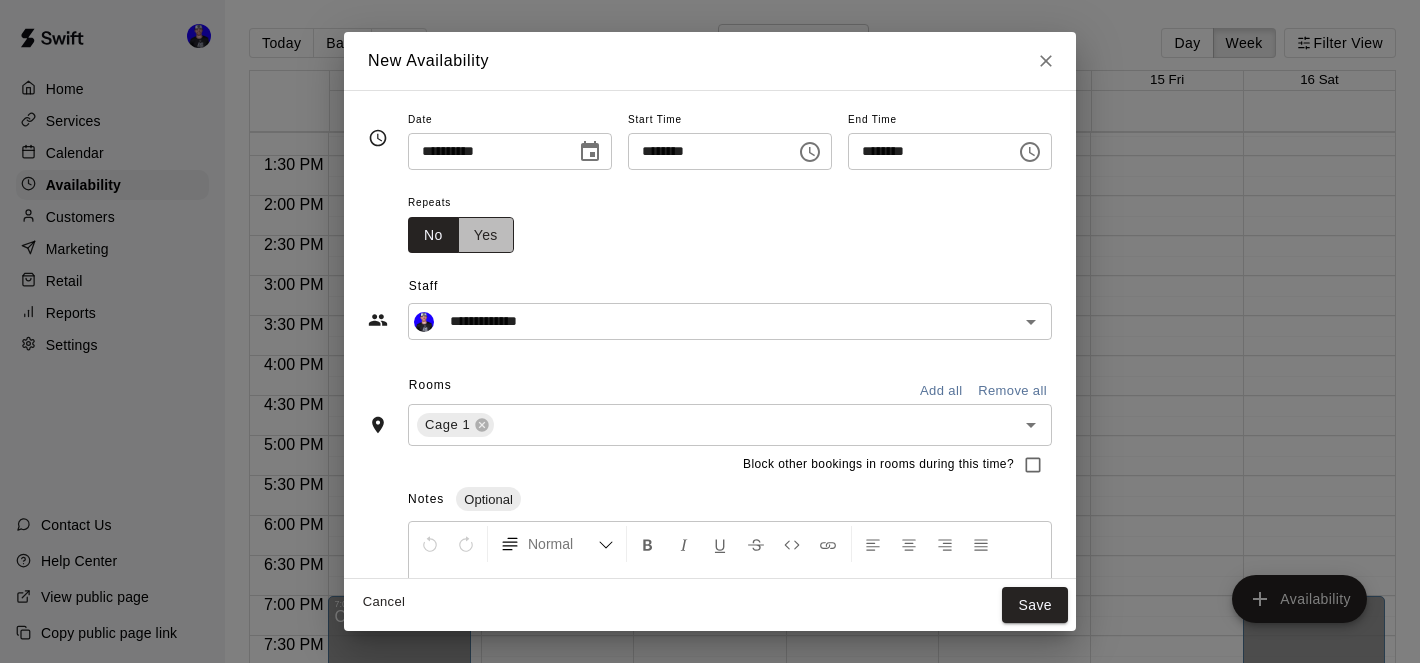 click on "Yes" at bounding box center (486, 235) 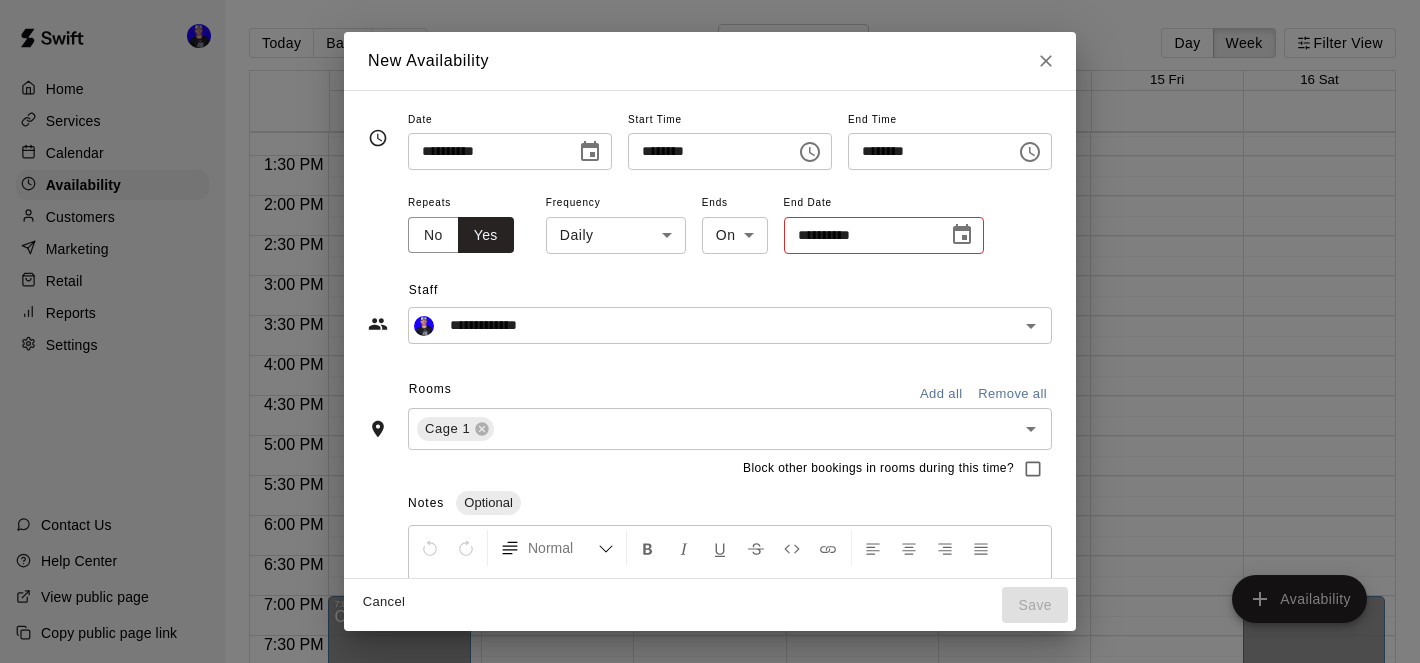 click on "Home Services Calendar Availability Customers Marketing Retail Reports Settings Contact Us Help Center View public page Copy public page link Today Back Next August 10 – 16 Day Week Filter View 10 Sun 11 Mon 12 Tue 13 Wed 14 Thu 15 Fri 16 Sat 12:00 AM 12:30 AM 1:00 AM 1:30 AM 2:00 AM 2:30 AM 3:00 AM 3:30 AM 4:00 AM 4:30 AM 5:00 AM 5:30 AM 6:00 AM 6:30 AM 7:00 AM 7:30 AM 8:00 AM 8:30 AM 9:00 AM 9:30 AM 10:00 AM 10:30 AM 11:00 AM 11:30 AM 12:00 PM 12:30 PM 1:00 PM 1:30 PM 2:00 PM 2:30 PM 3:00 PM 3:30 PM 4:00 PM 4:30 PM 5:00 PM 5:30 PM 6:00 PM 6:30 PM 7:00 PM 7:30 PM 8:00 PM 8:30 PM 9:00 PM 9:30 PM 10:00 PM 10:30 PM 11:00 PM 11:30 PM 12:00 AM – 9:00 AM Closed 7:00 PM – 11:59 PM Closed 12:00 AM – 1:00 PM Closed 4:30 PM – 5:30 PM [FIRST] [LAST] Cage 5, Cage 6 , Cage 7 , Cage 8  9:00 PM – 11:59 PM Closed 4:30 PM – 5:30 PM [FIRST] [LAST] Cage 4 , Cage 5, Cage 6 , Cage 7  LM 12:00 AM – 1:00 PM Closed 4:30 PM – 5:30 PM [FIRST] [LAST] Cage 4 , Cage 5, Cage 6 , Cage 7  LM 9:00 PM – 11:59 PM Closed LM No" at bounding box center [710, 347] 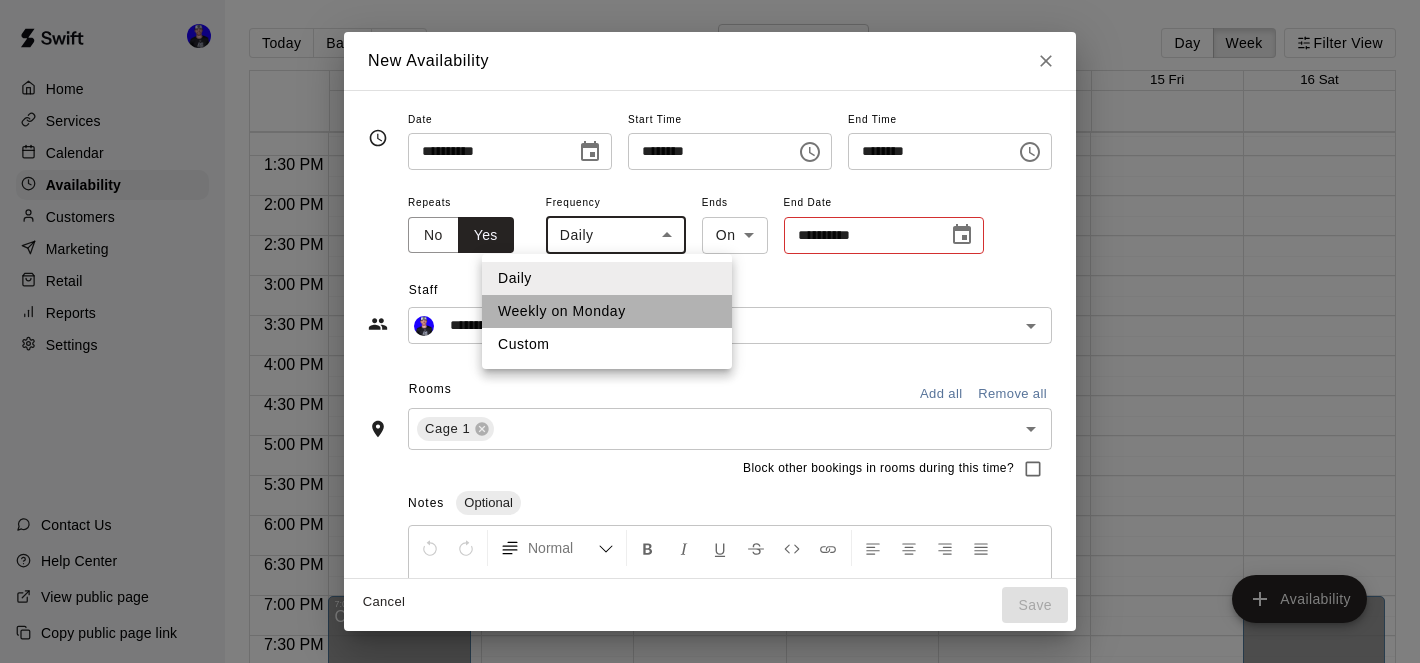 click on "Weekly on Monday" at bounding box center (607, 311) 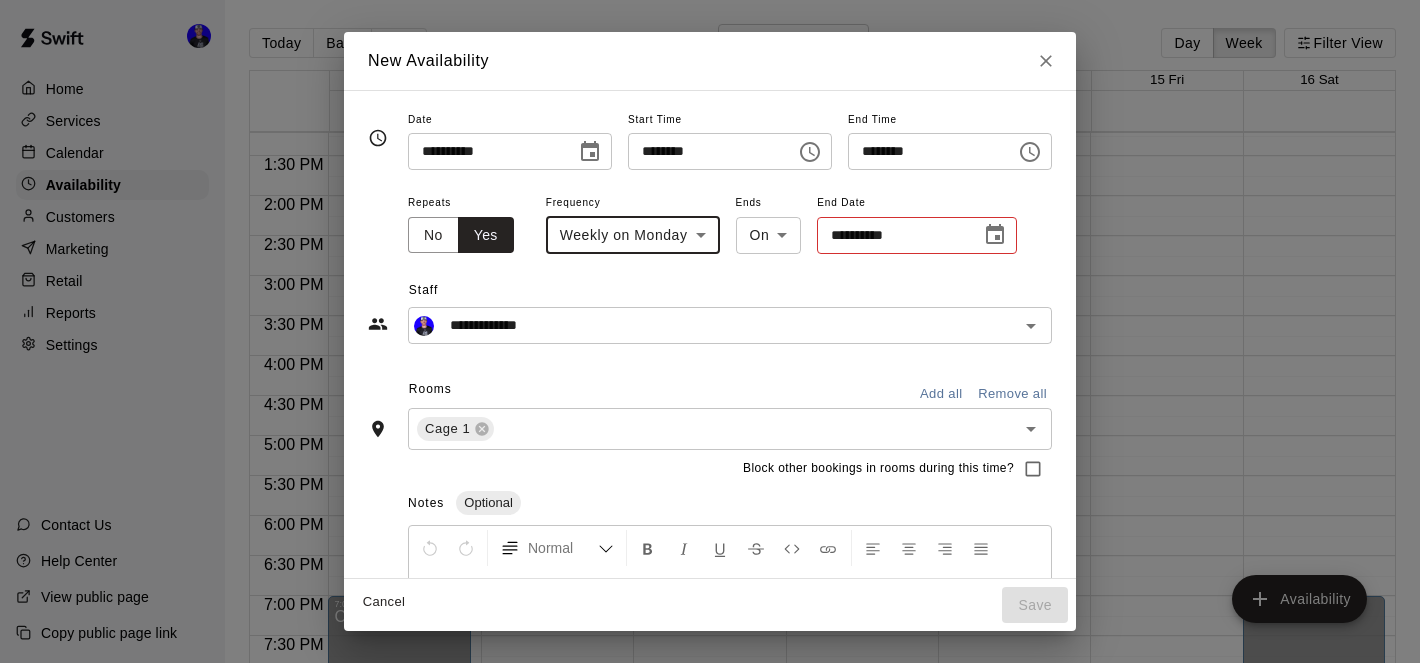 click 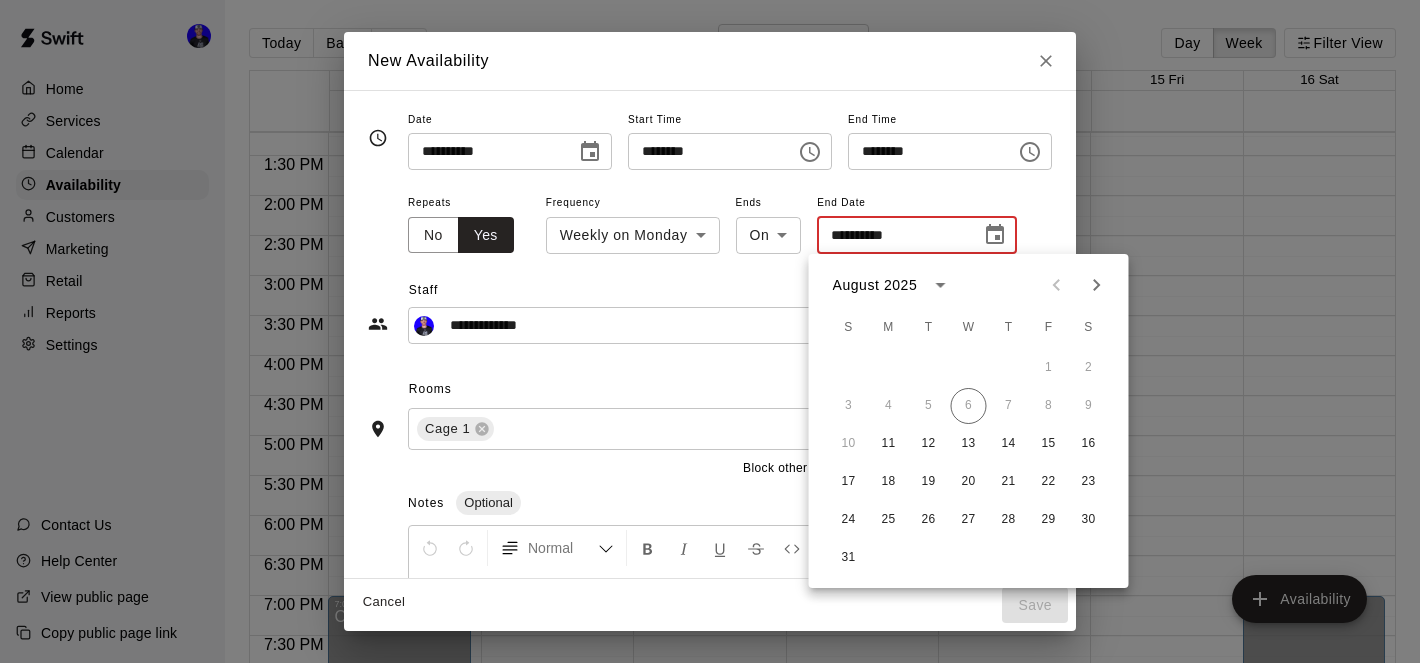 click 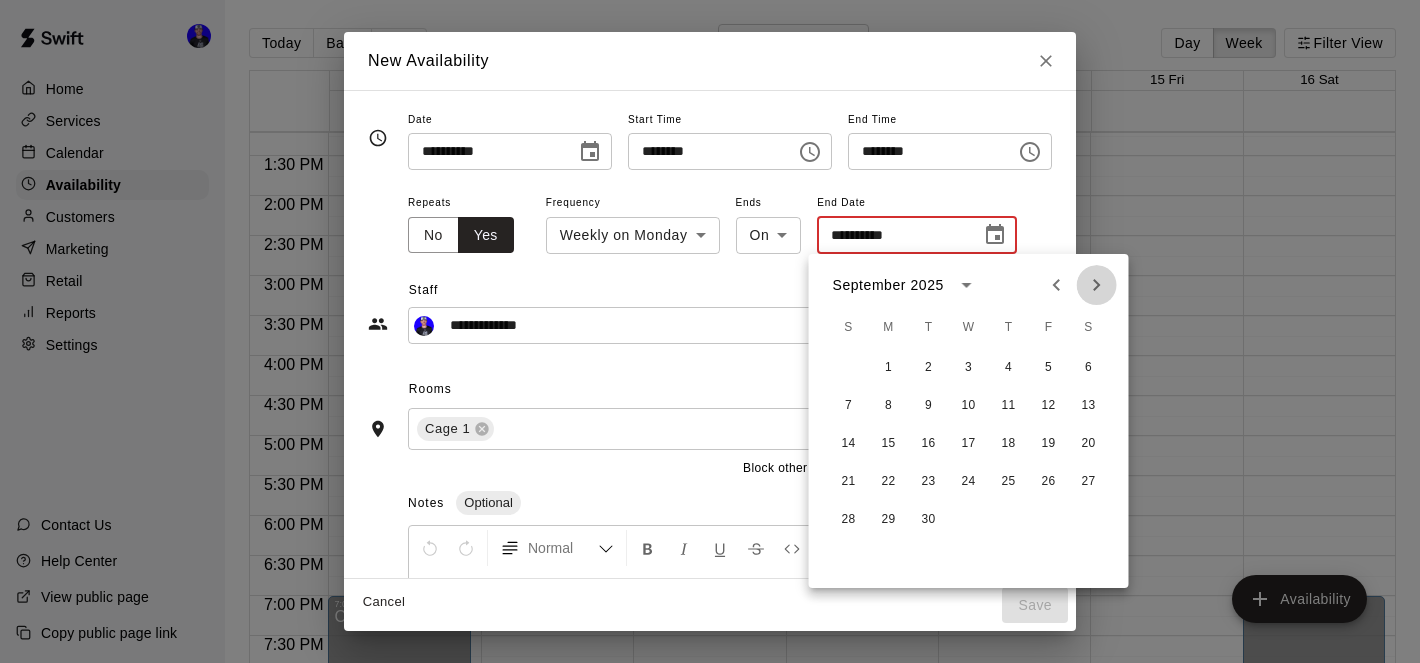 click 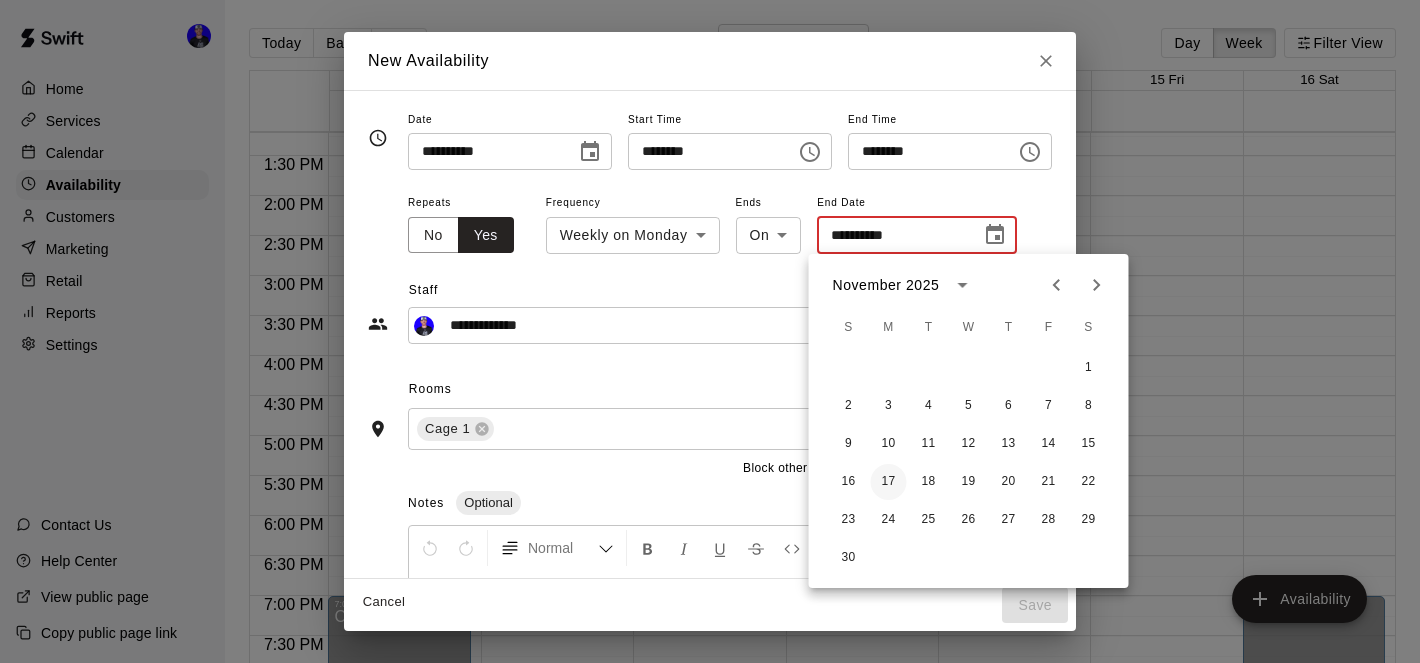 click on "17" at bounding box center (889, 482) 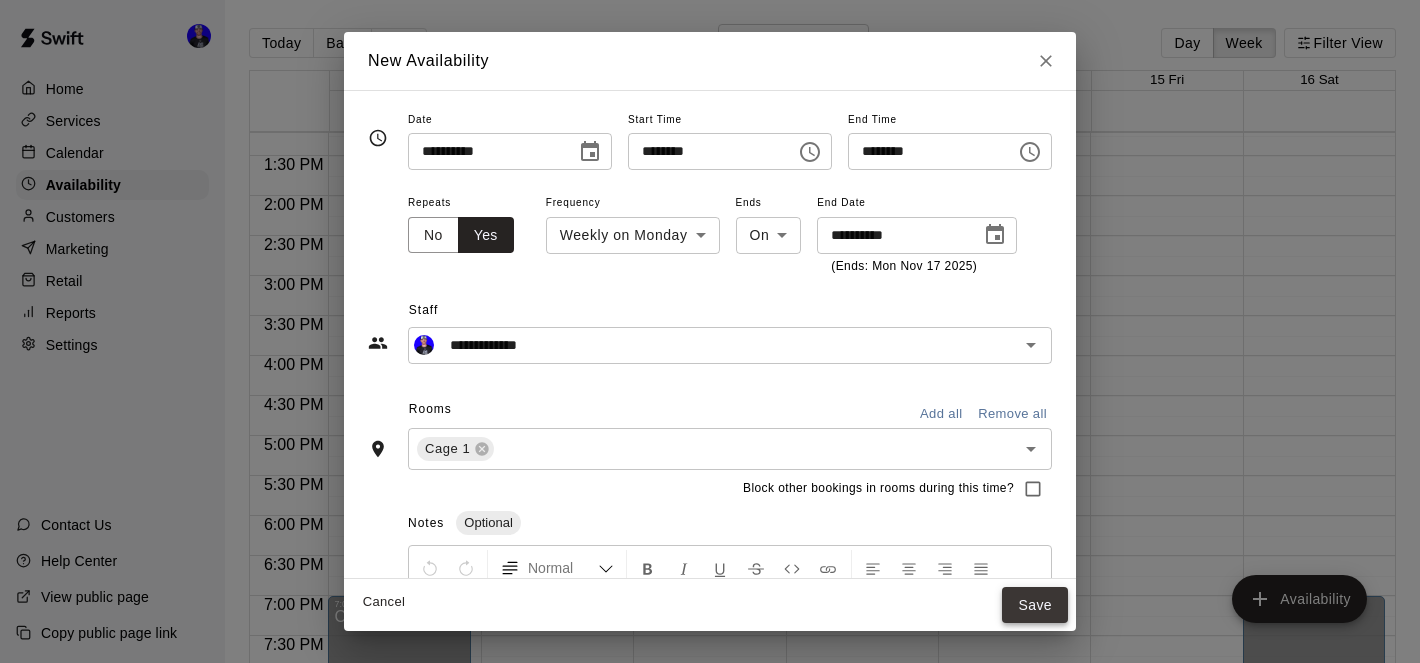 click on "Save" at bounding box center (1035, 605) 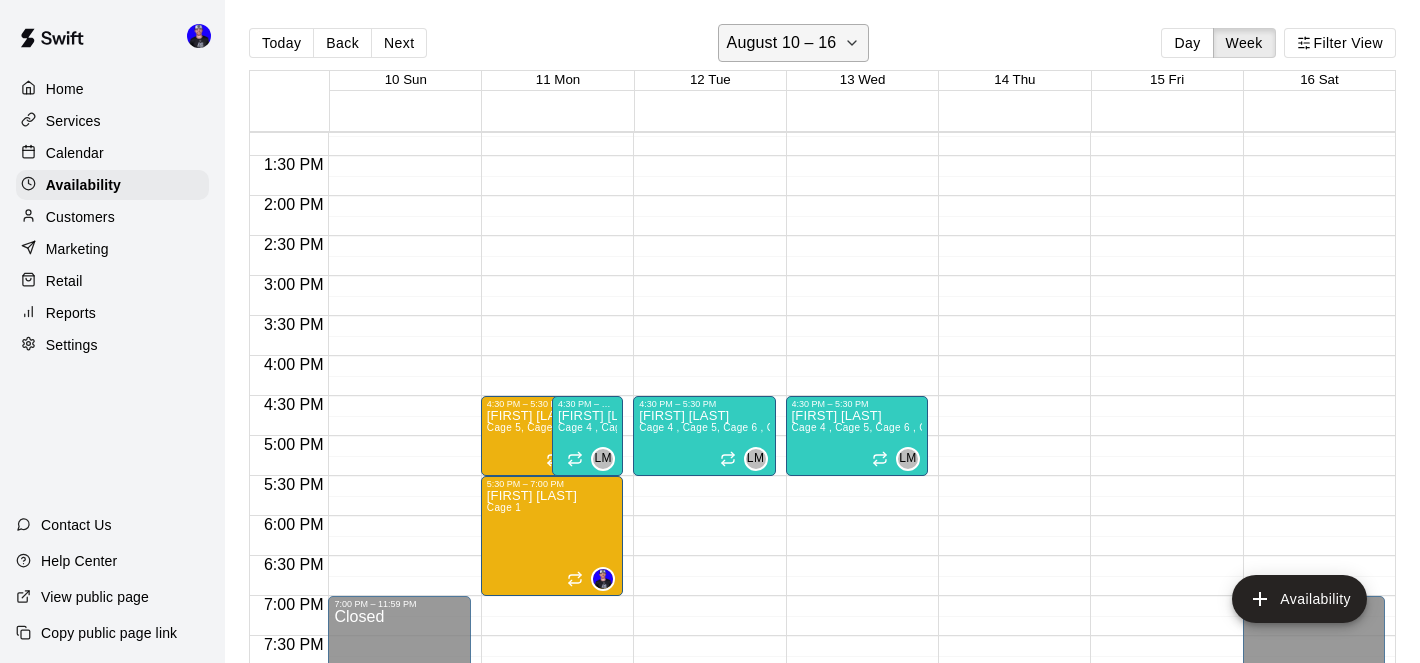 click on "August 10 – 16" at bounding box center [782, 43] 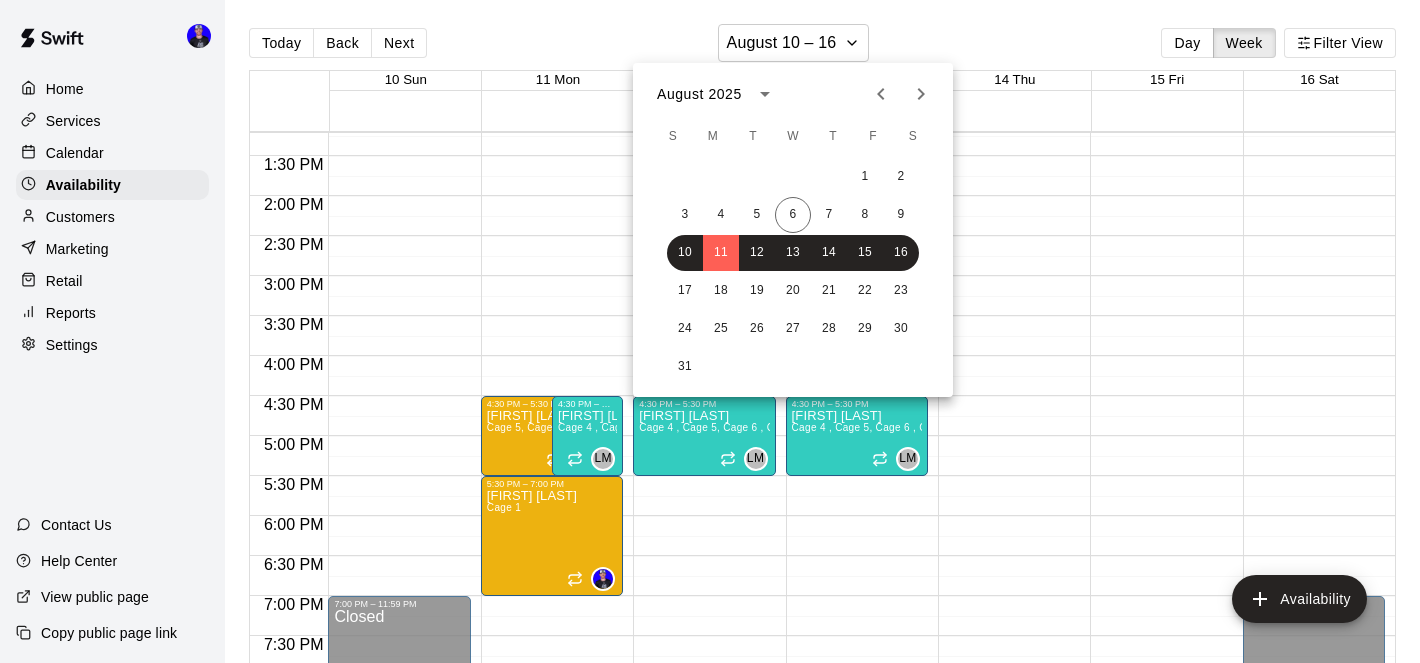click 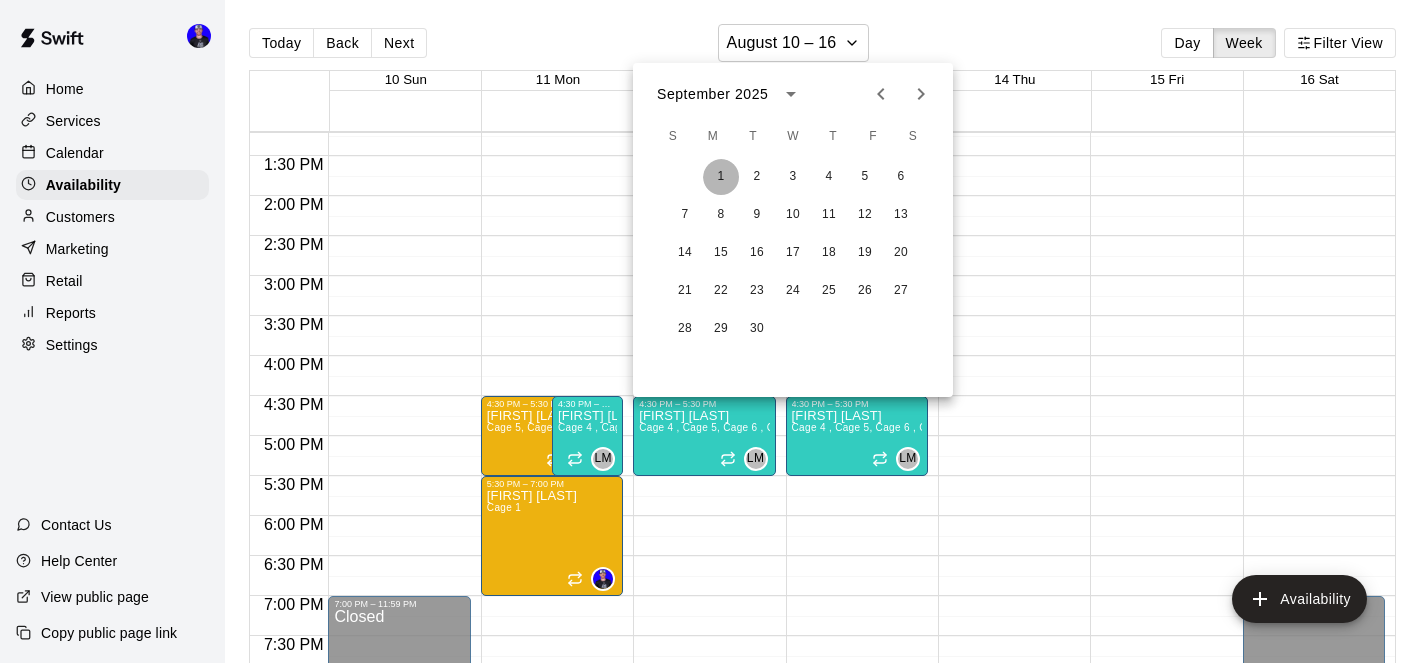 click on "1" at bounding box center [721, 177] 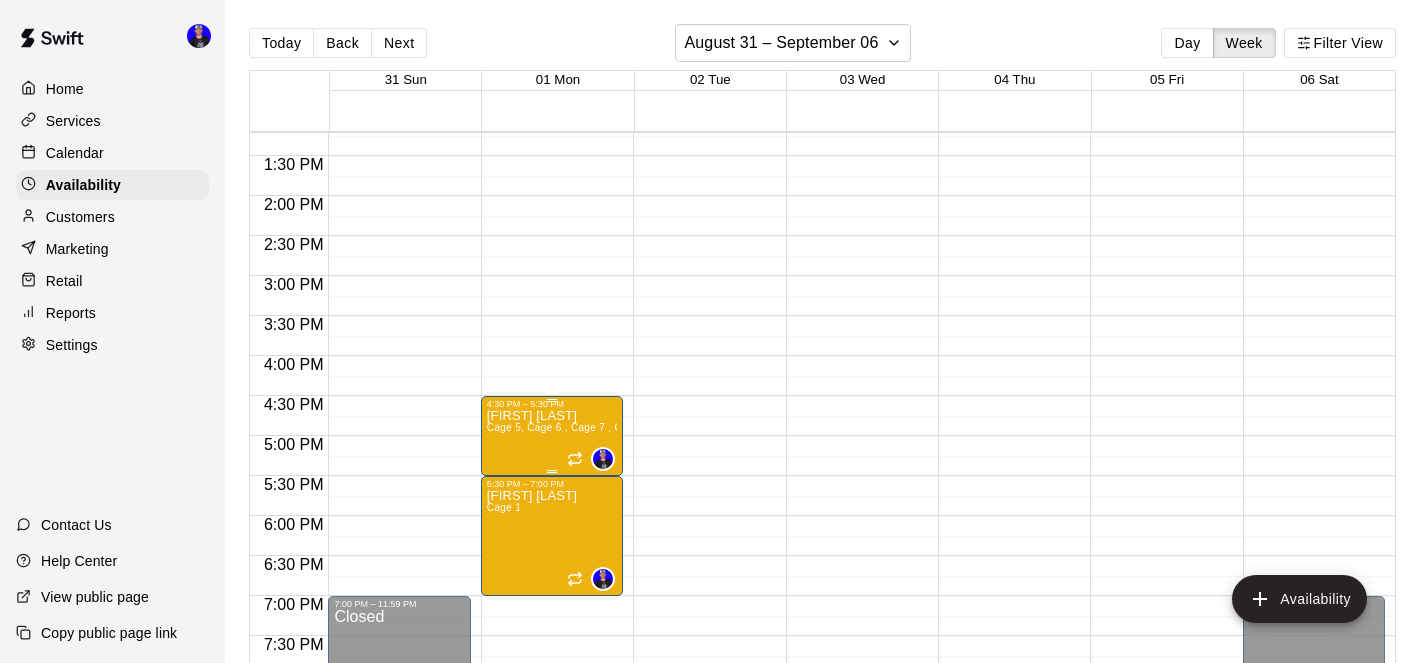 click on "Cage 5, Cage 6 , Cage 7 , Cage 8" at bounding box center (568, 427) 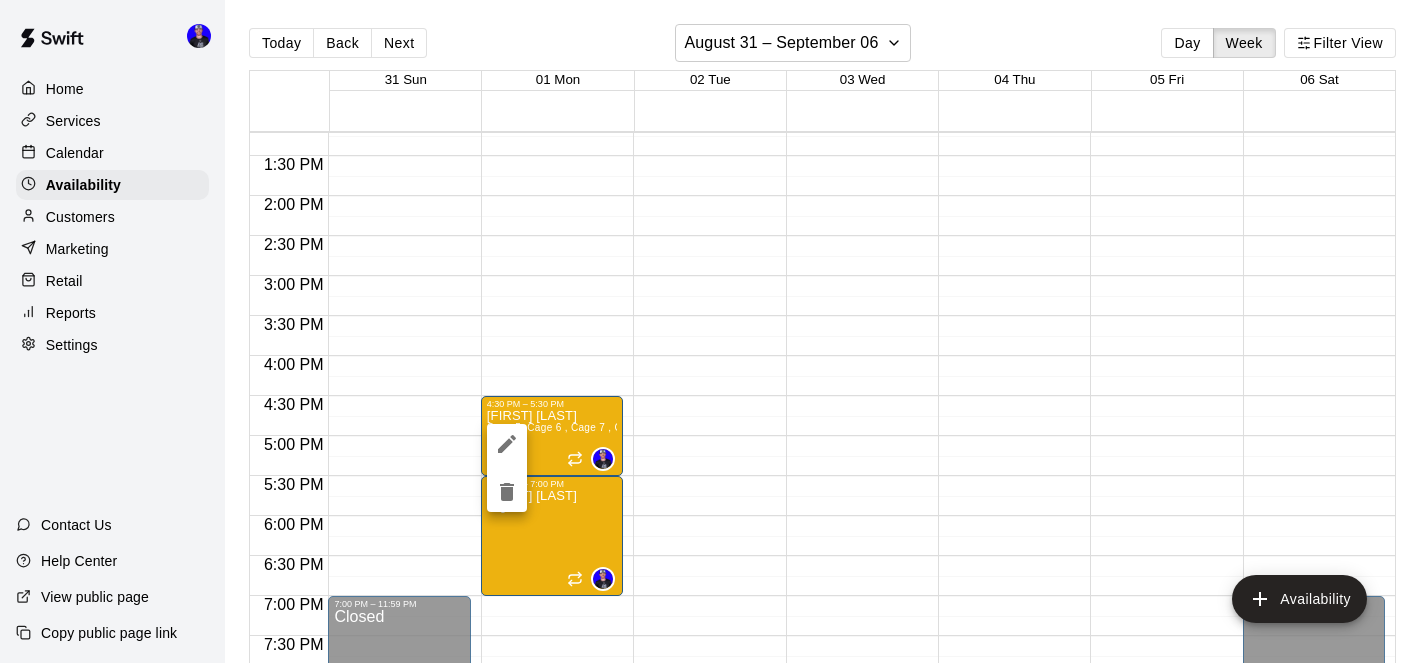 click 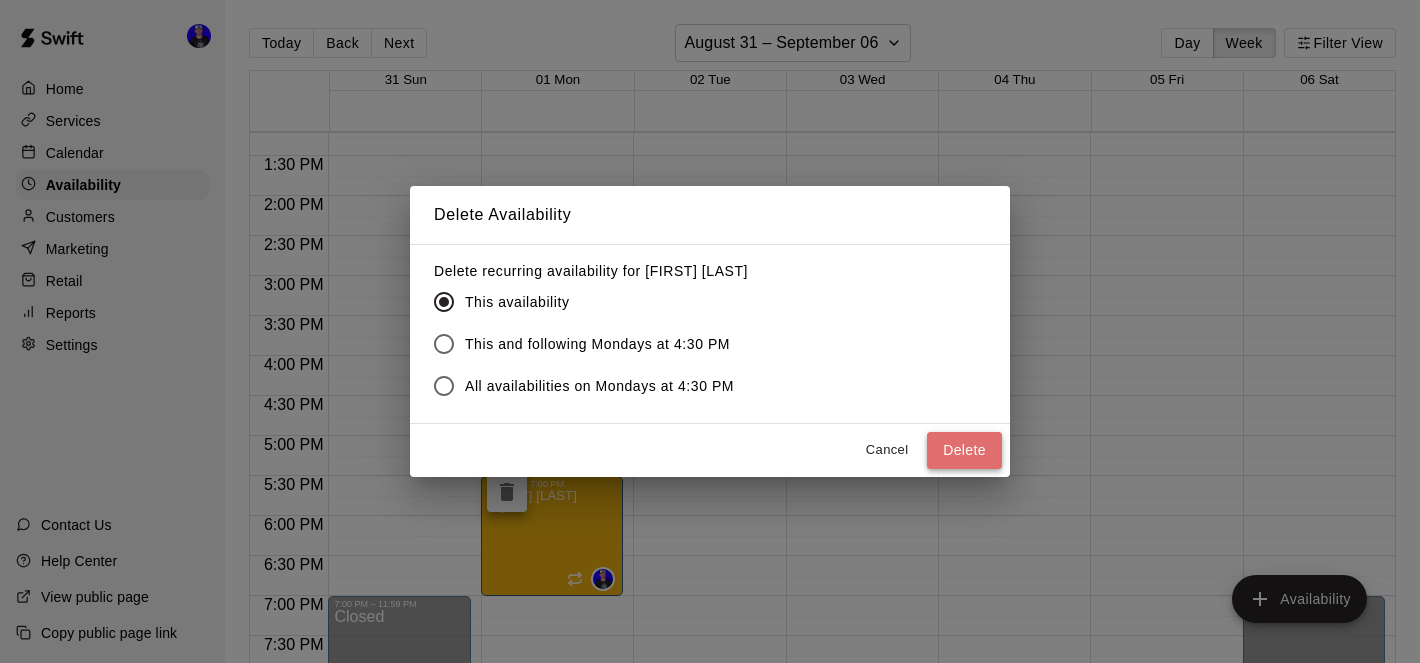 click on "Delete" at bounding box center [964, 450] 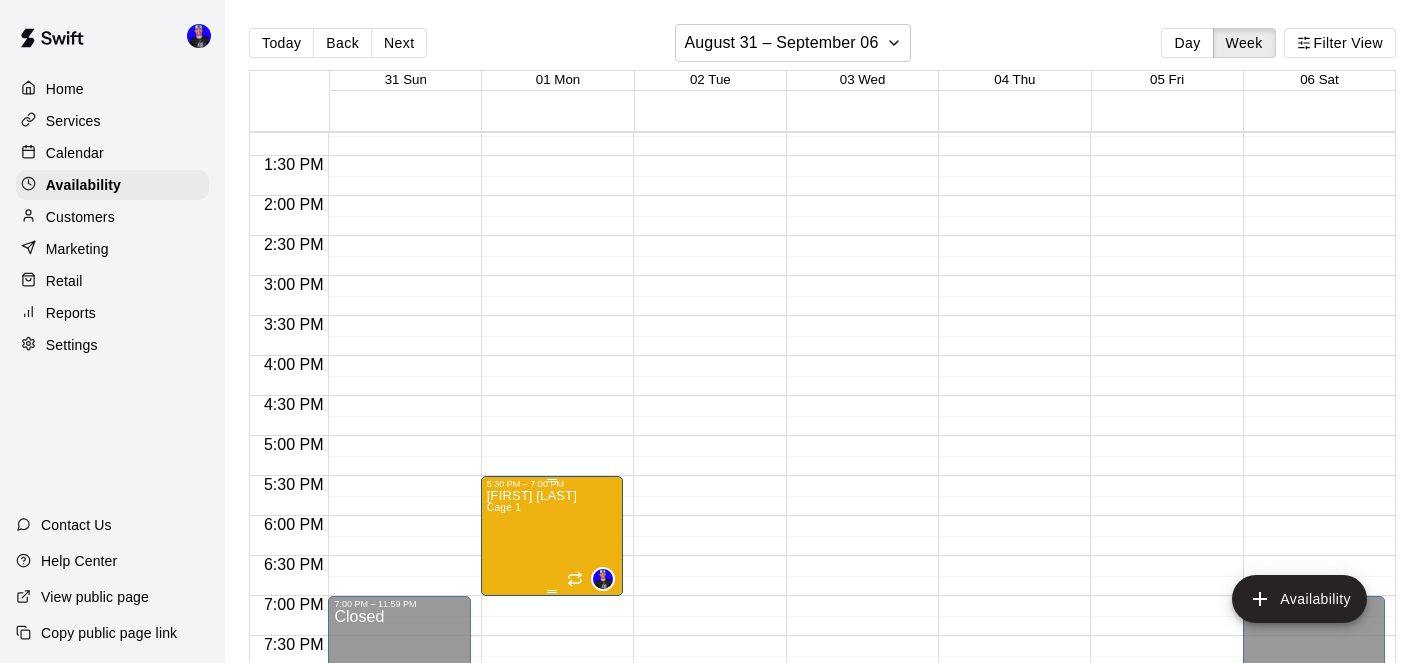click on "[FIRST] [LAST] Cage 1" at bounding box center (532, 820) 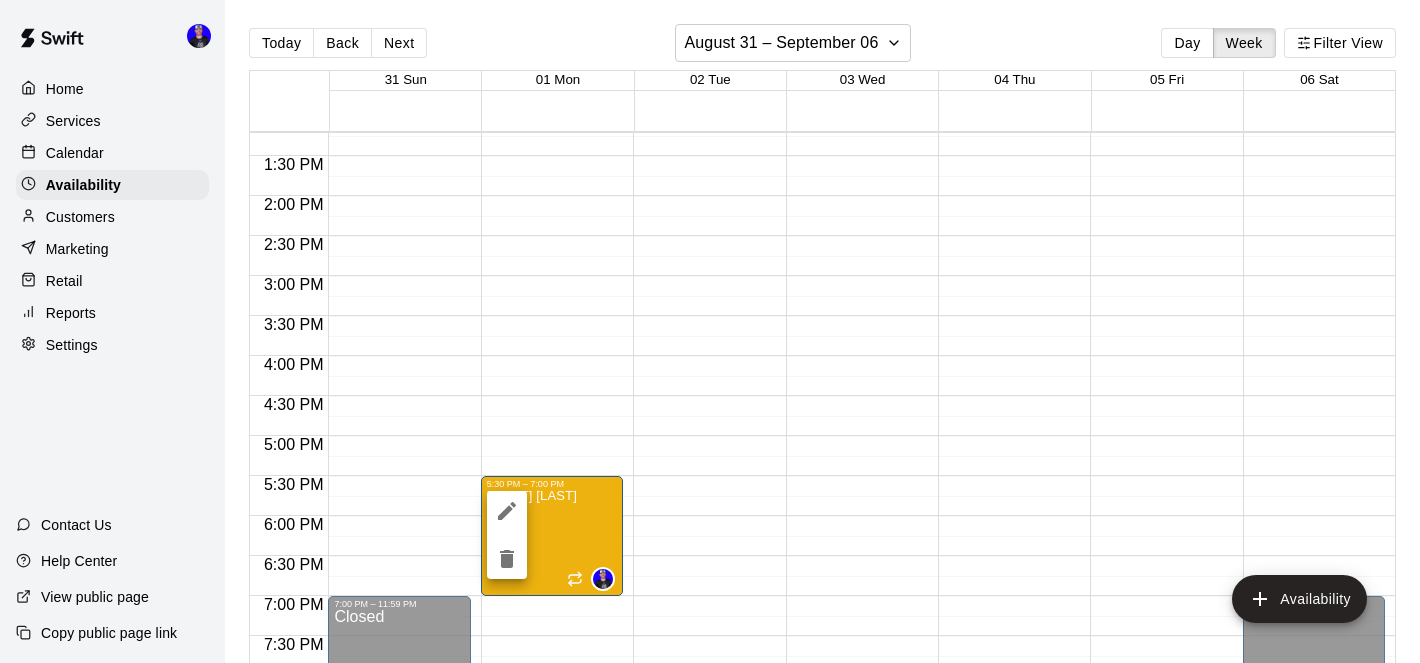 click 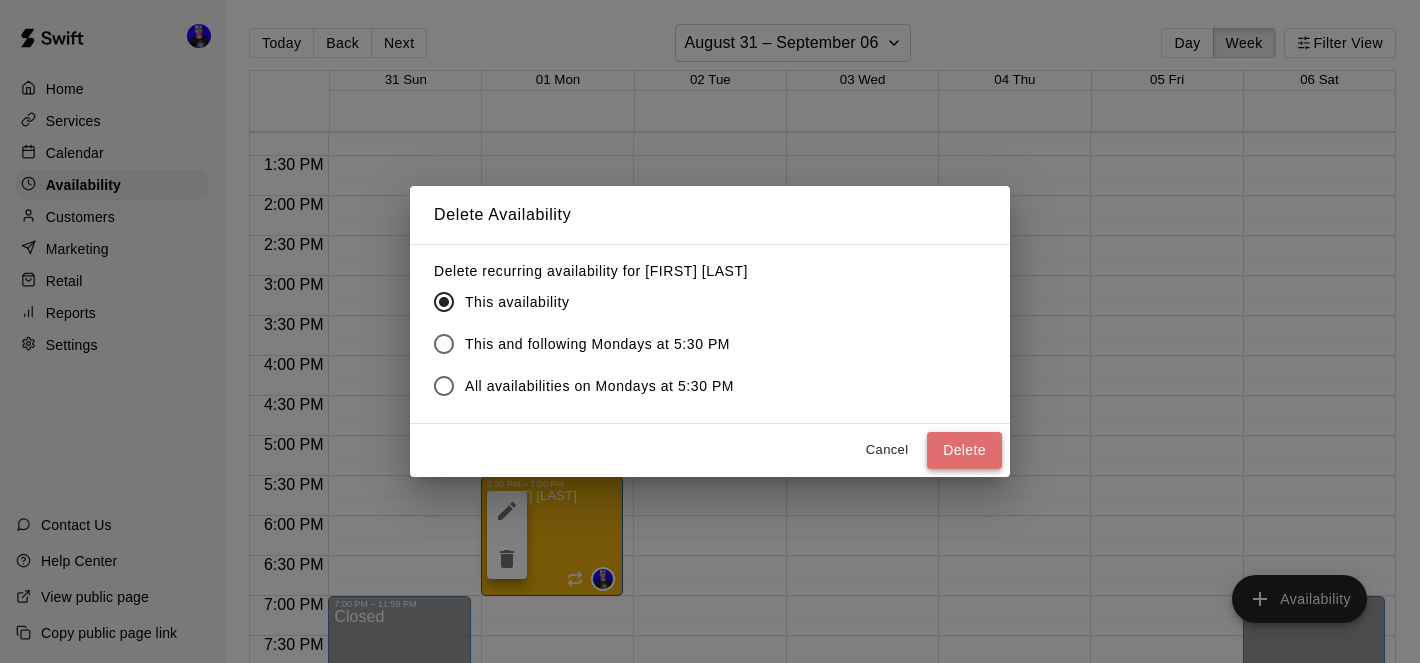 click on "Delete" at bounding box center (964, 450) 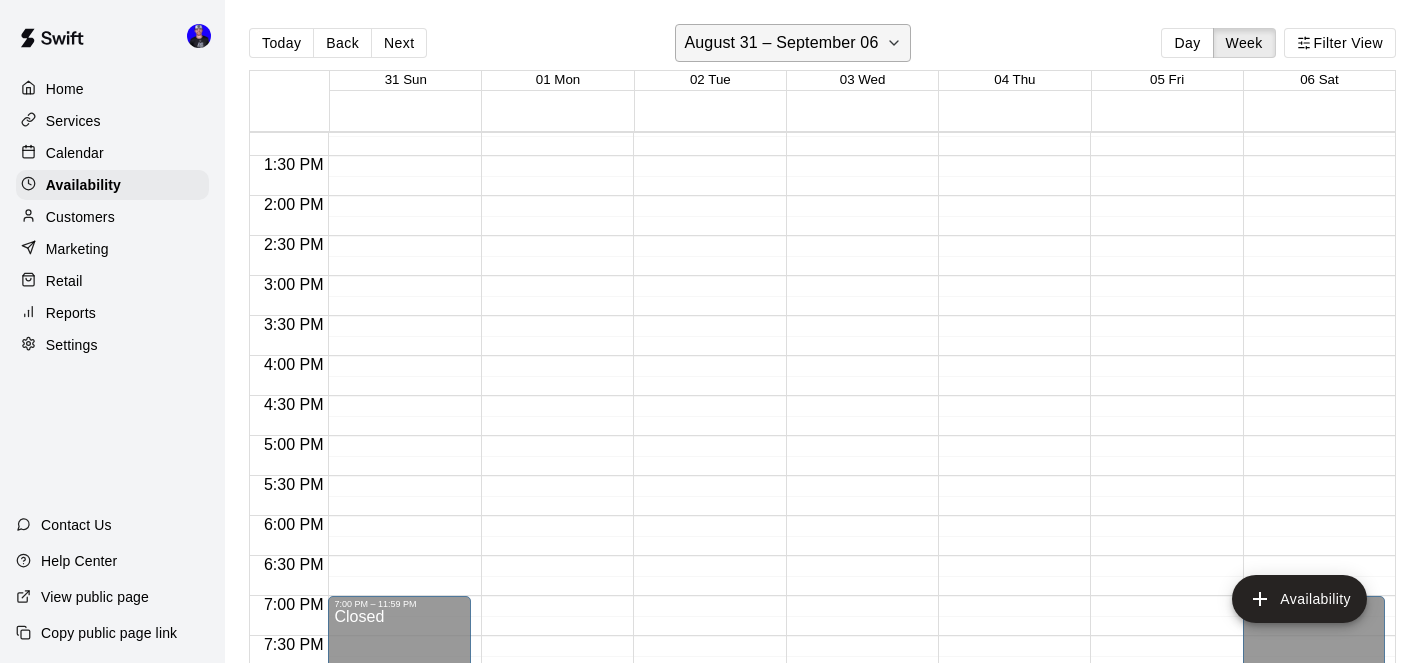 click on "August 31 – September 06" at bounding box center (781, 43) 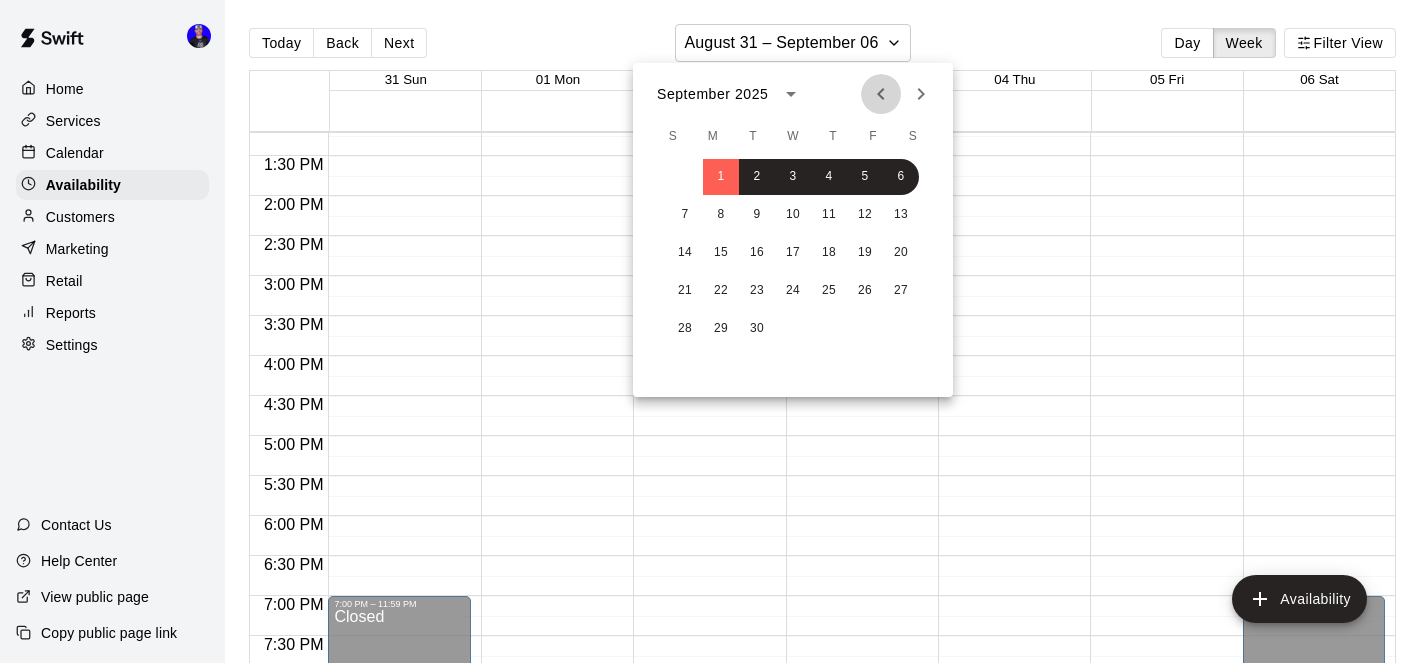 click 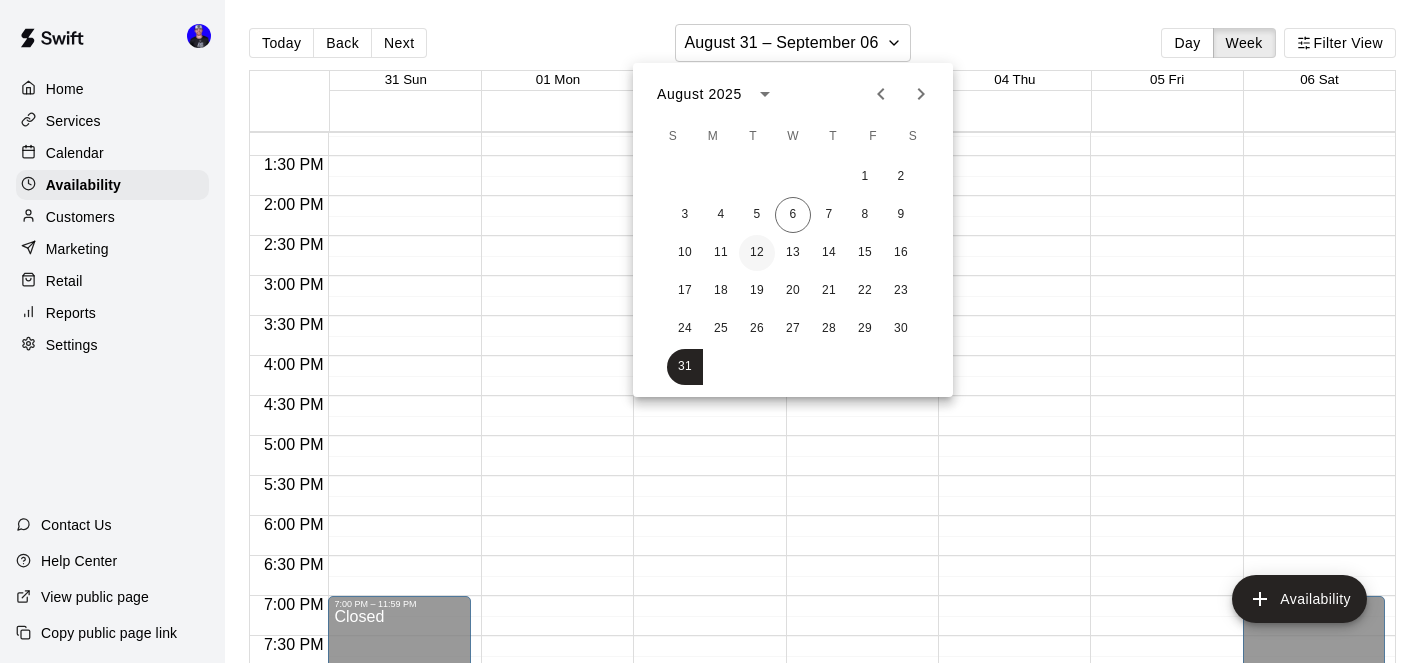 click on "12" at bounding box center [757, 253] 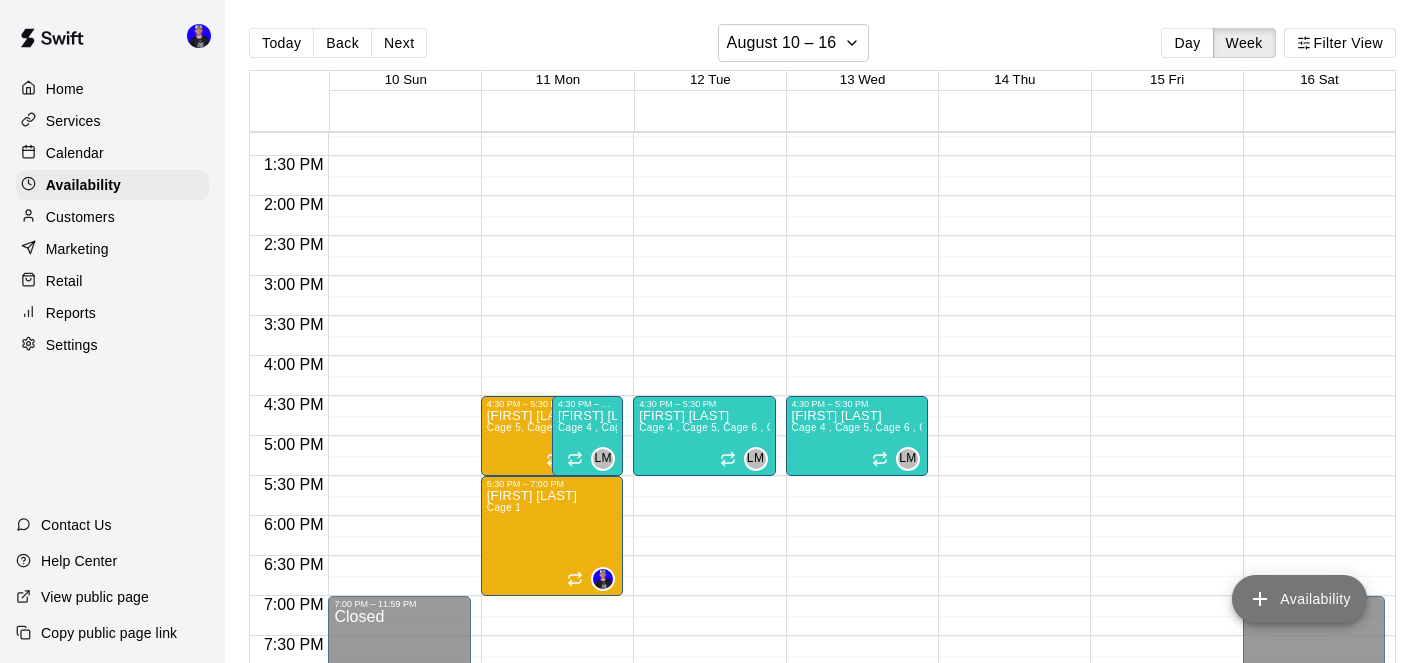 click on "Availability" at bounding box center [1299, 599] 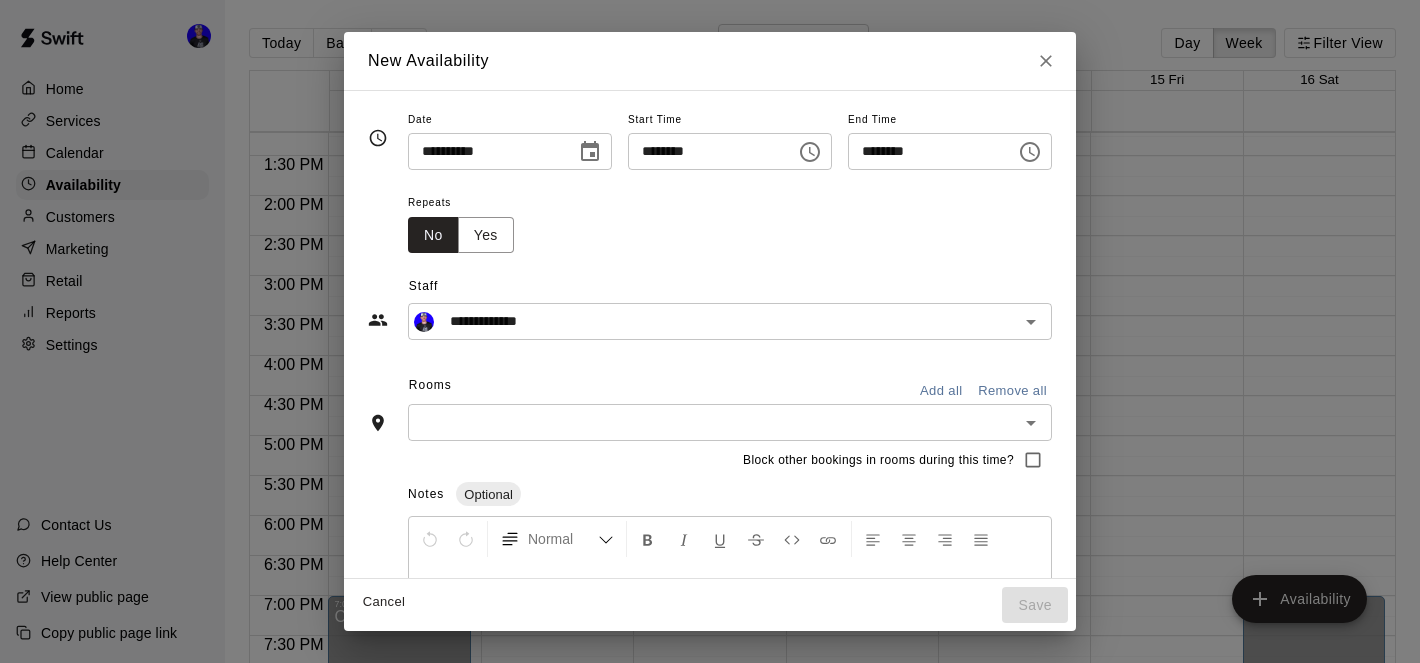 click on "********" at bounding box center [705, 151] 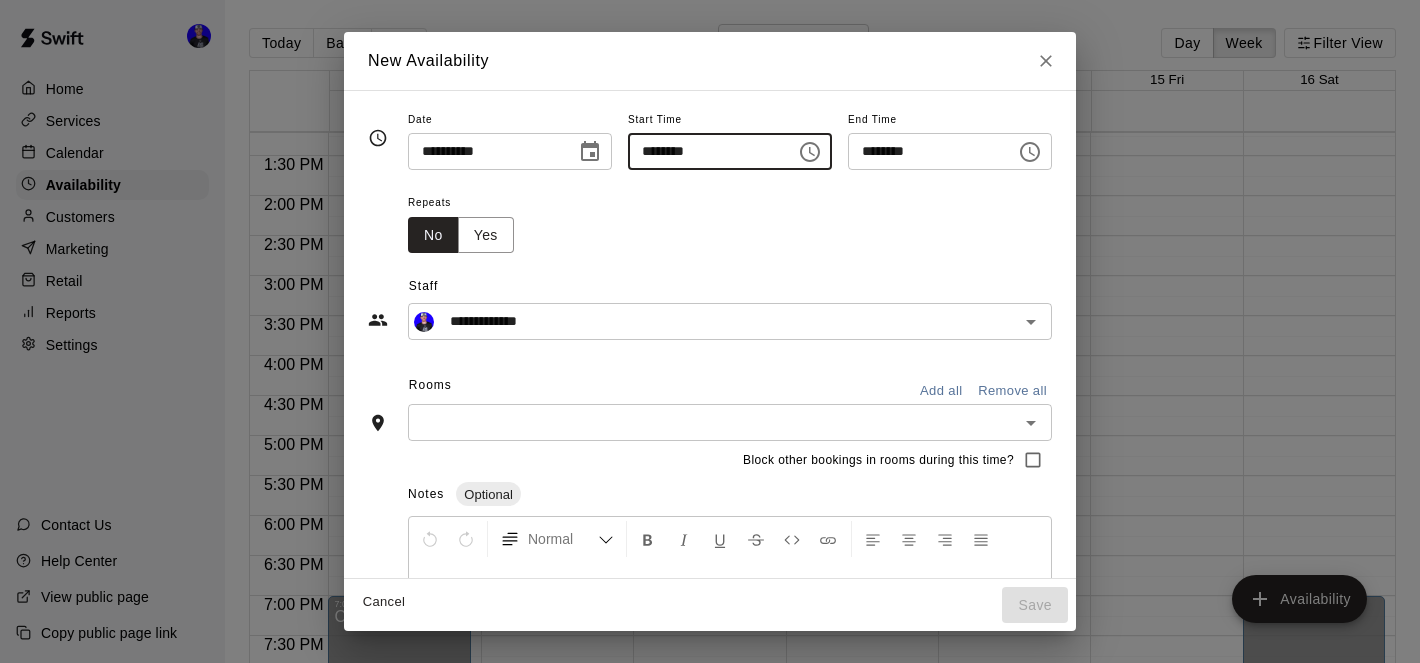type on "********" 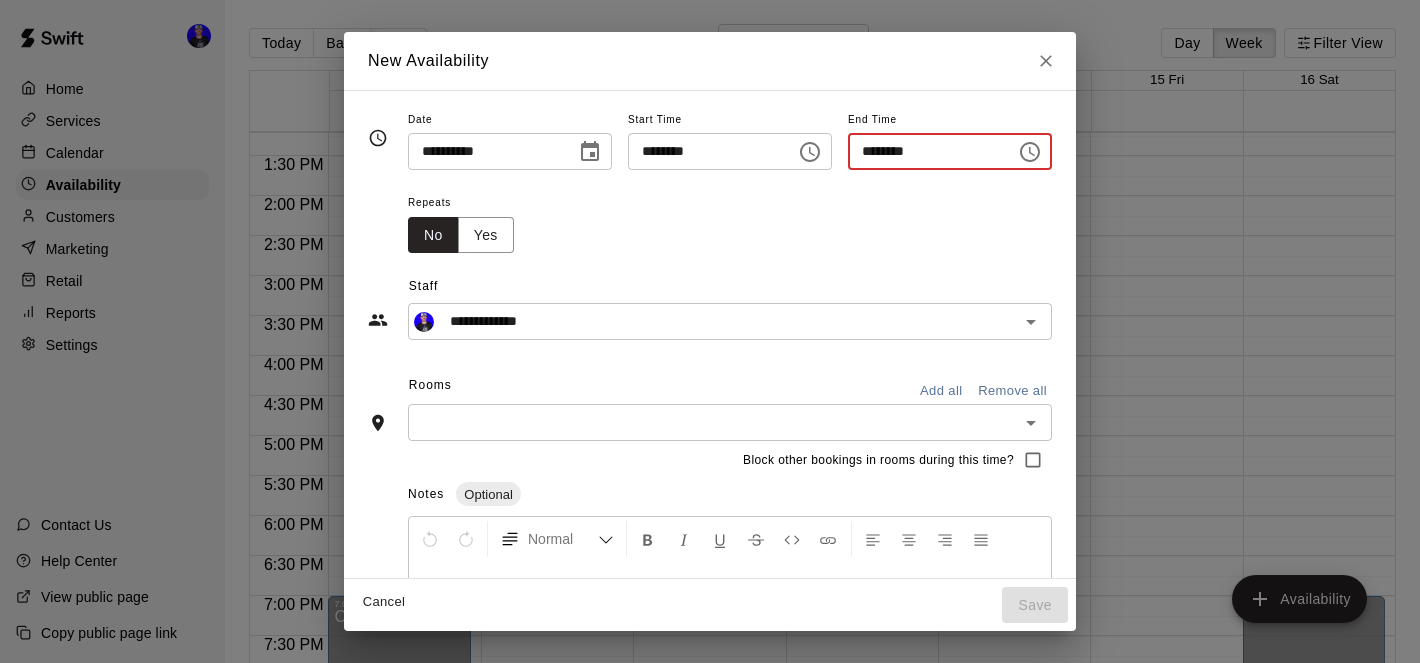 click on "********" at bounding box center (925, 151) 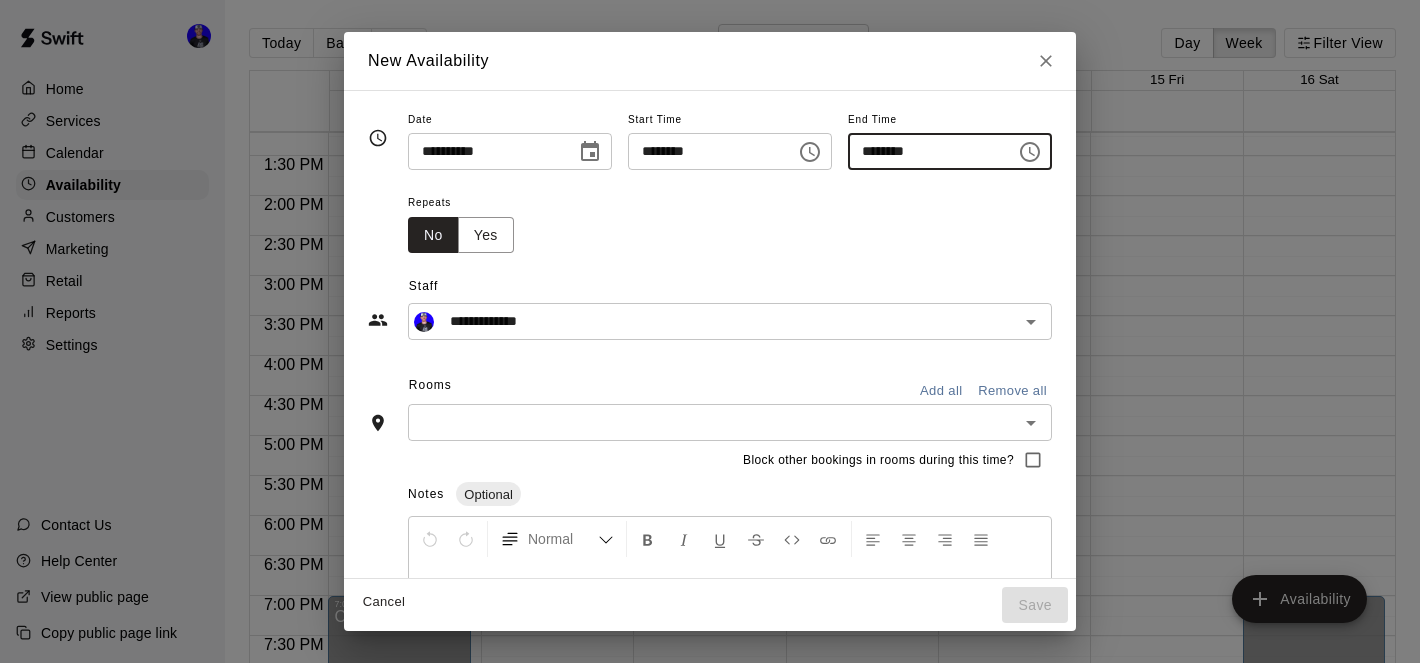type on "********" 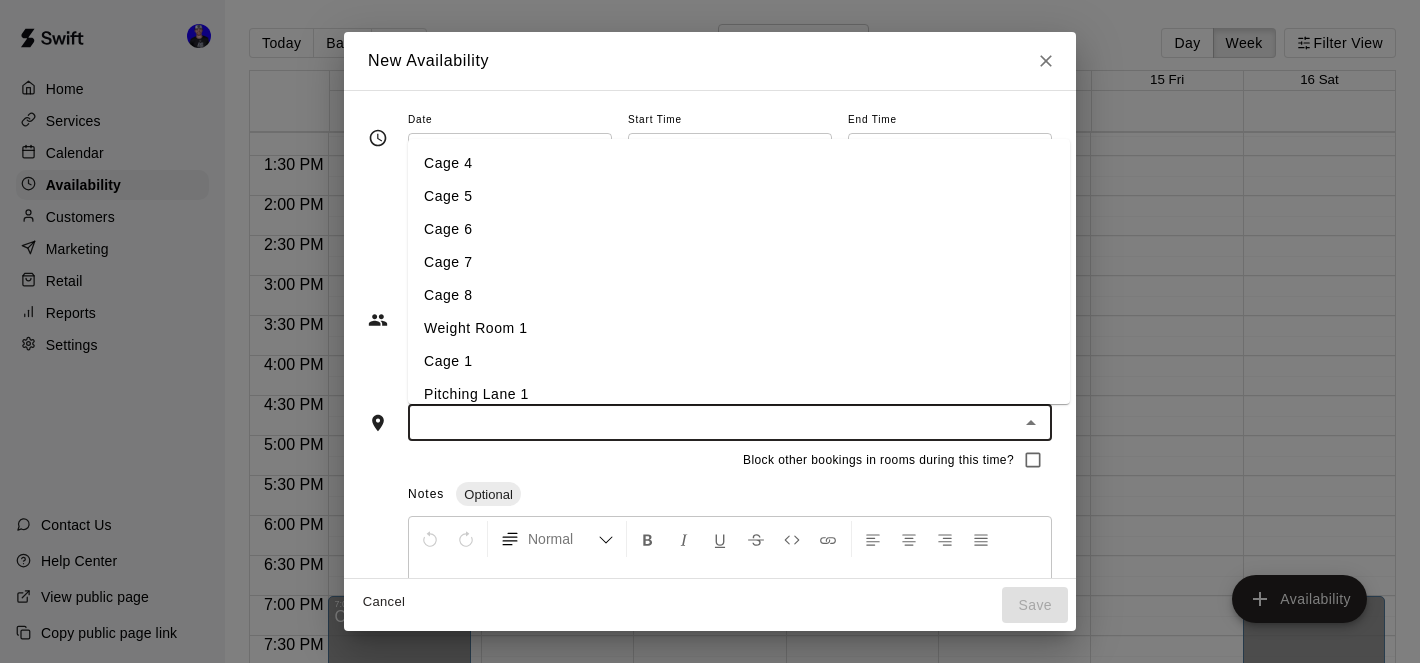 click at bounding box center [713, 422] 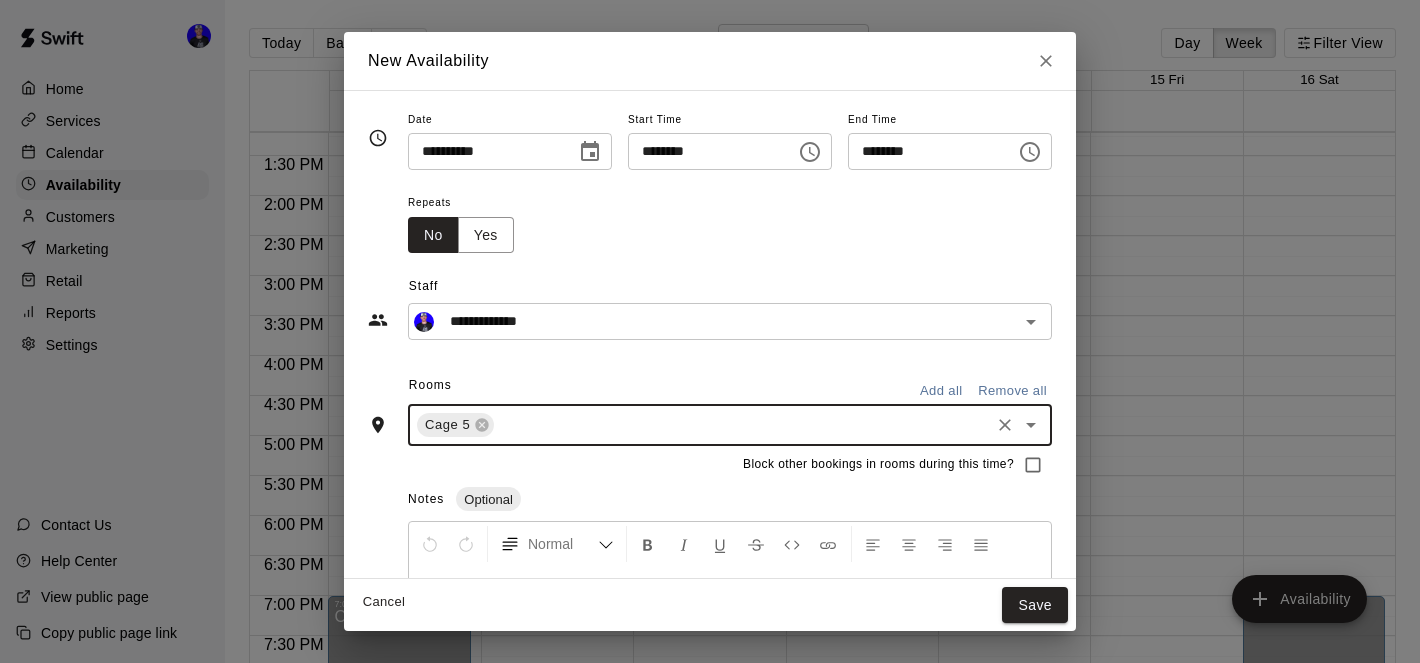 click at bounding box center (742, 425) 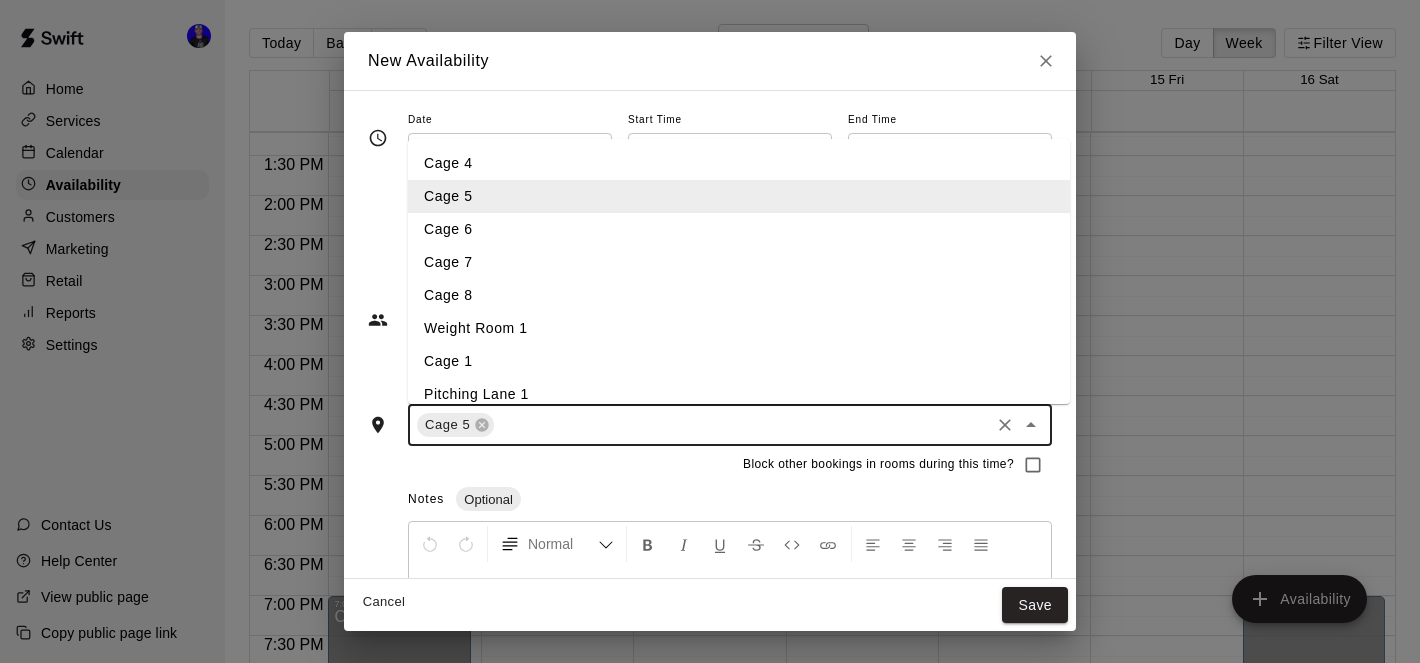 click on "Cage 6" at bounding box center [739, 229] 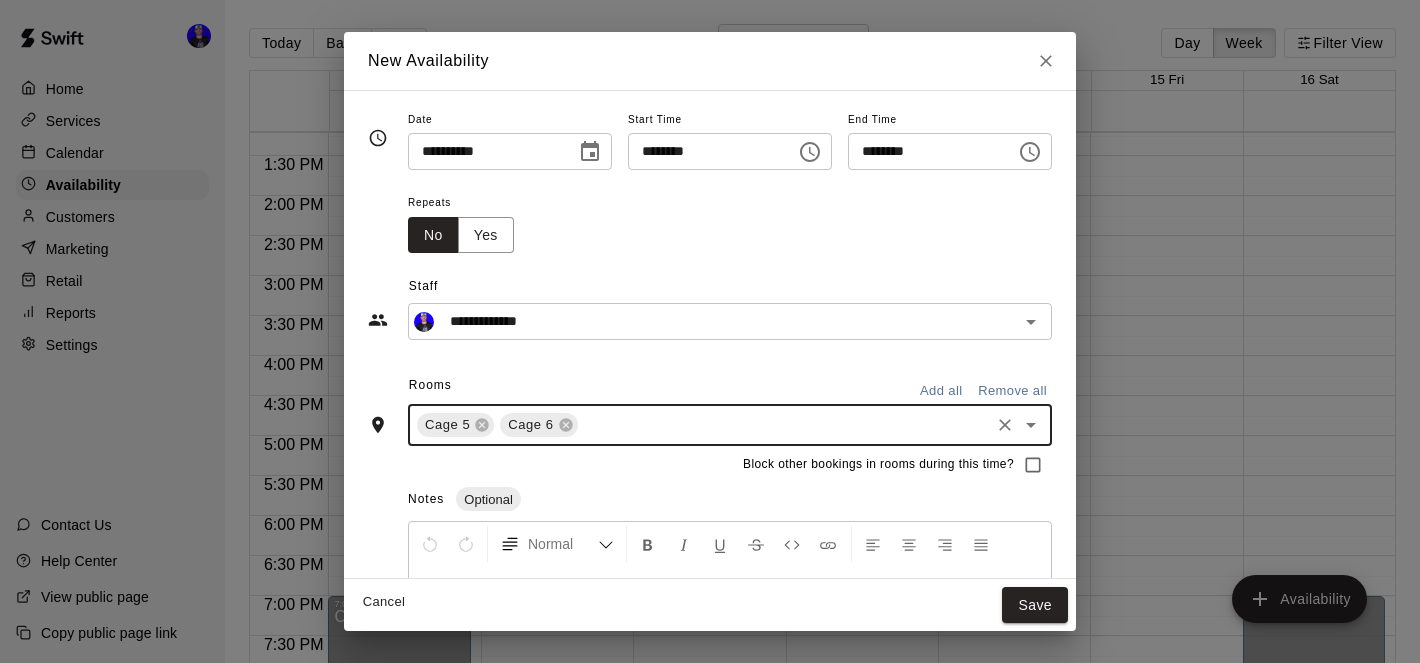 click at bounding box center (784, 425) 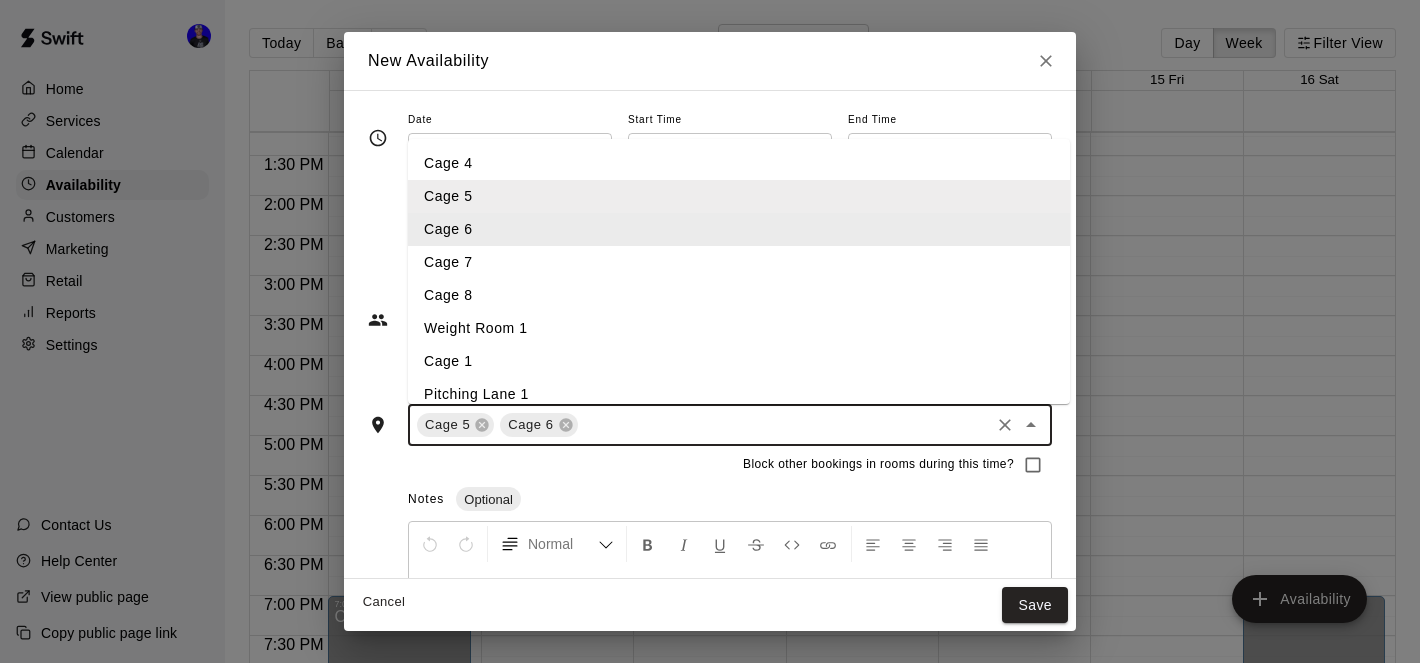 click on "Cage 6" at bounding box center [739, 229] 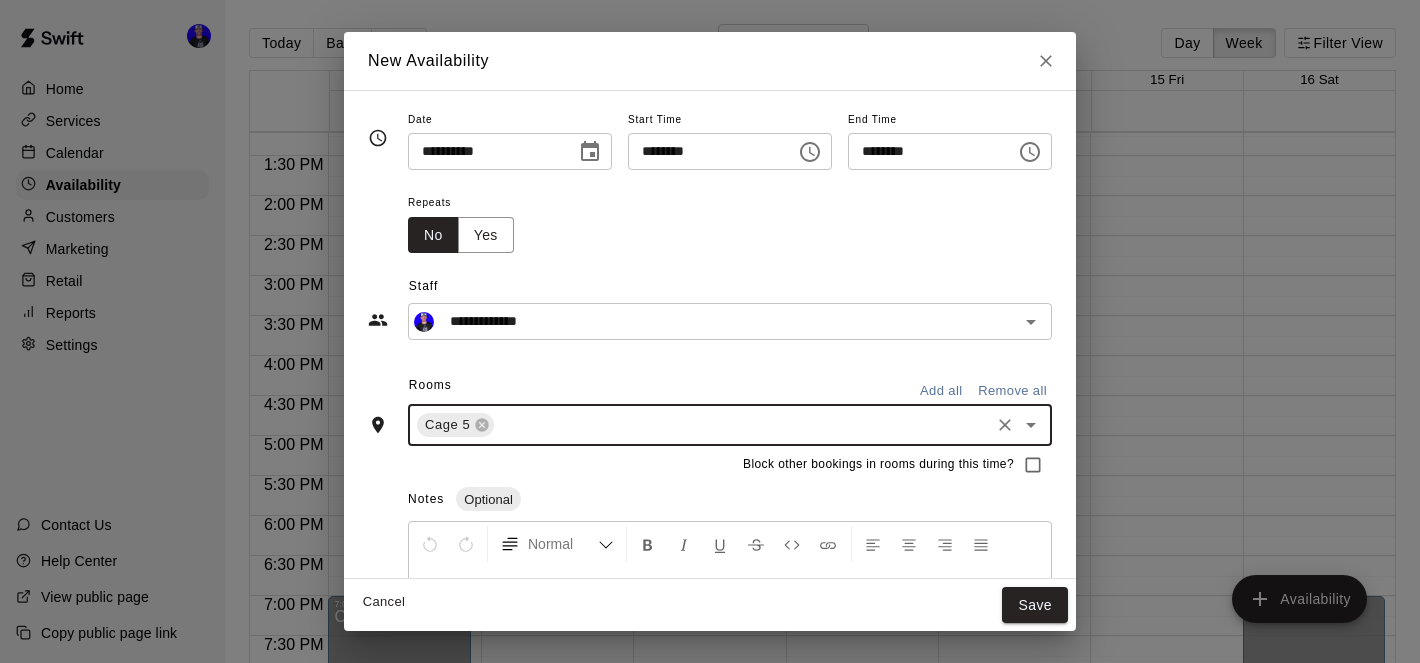 click at bounding box center (742, 425) 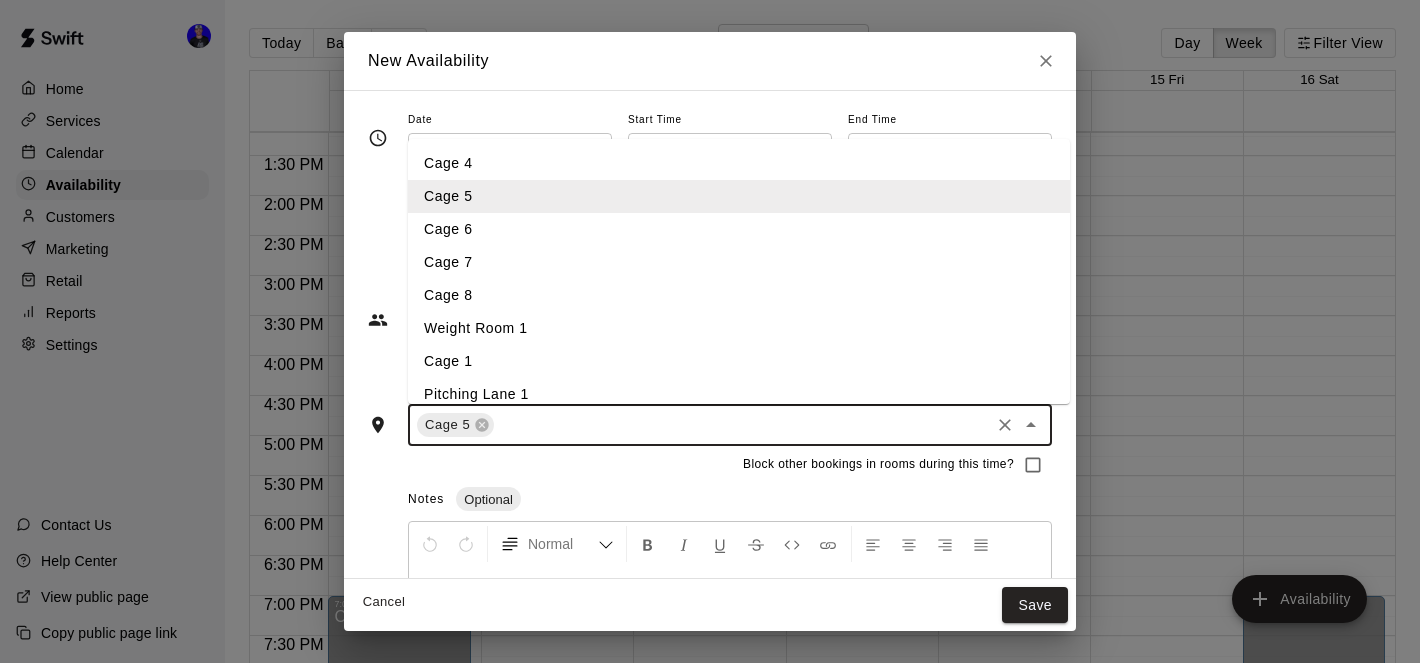 click on "Cage 6" at bounding box center [739, 229] 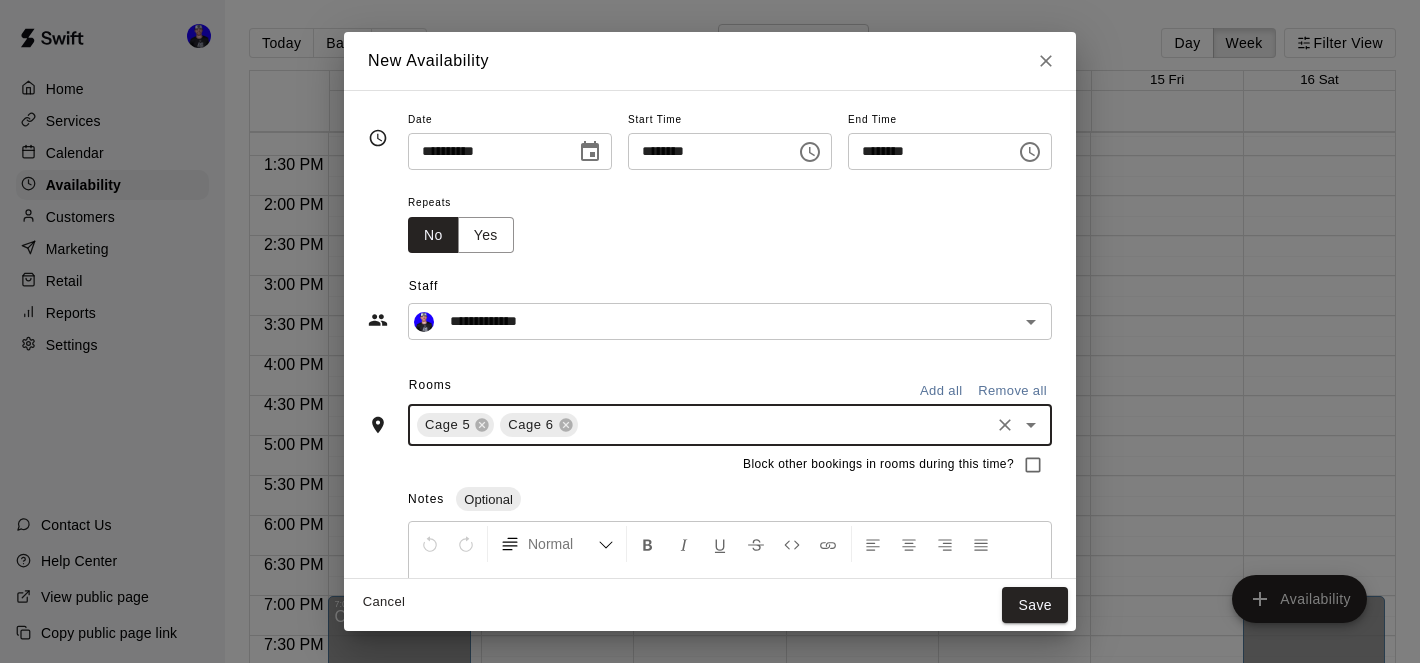 click at bounding box center (784, 425) 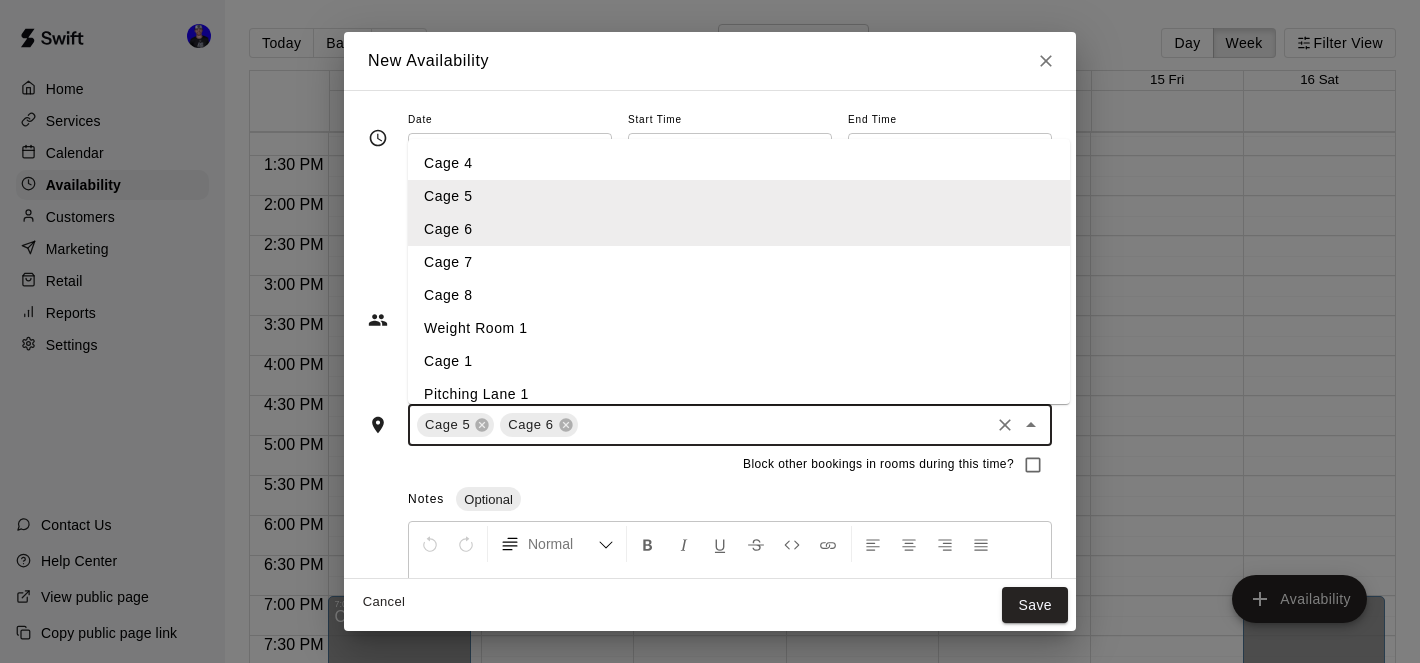 click on "Cage 7" at bounding box center (739, 262) 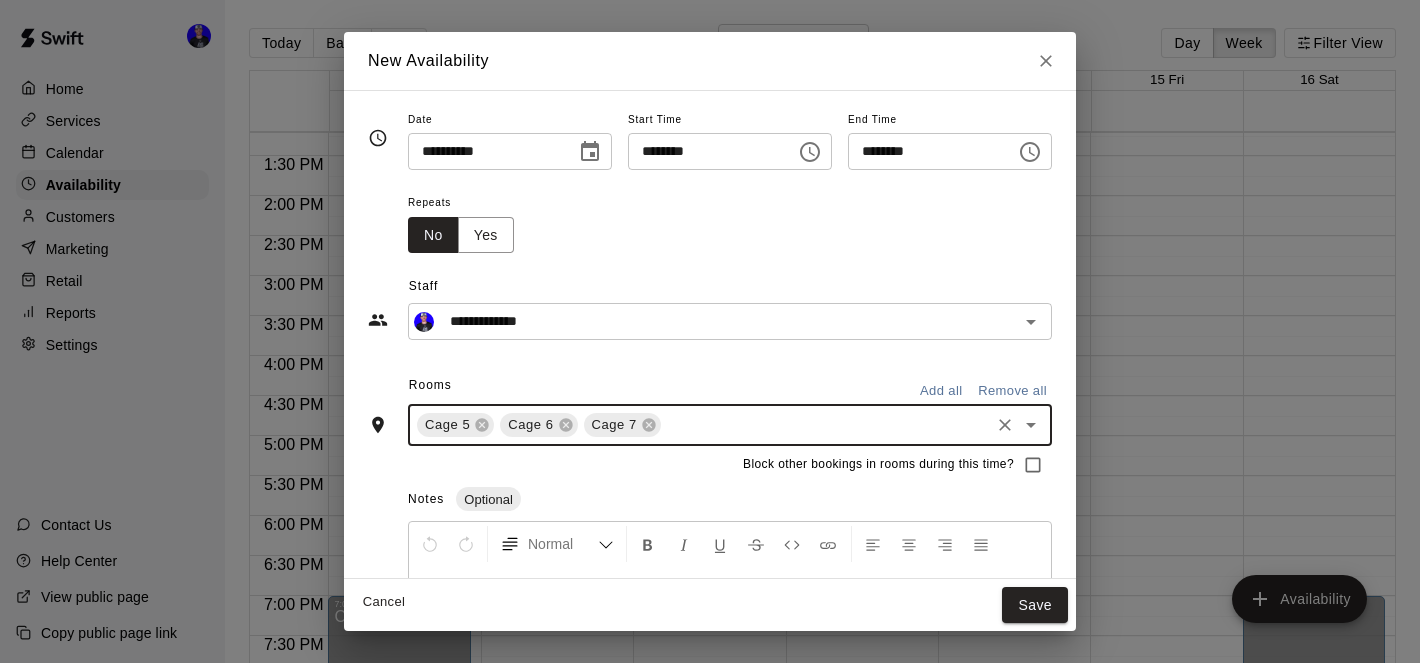 click at bounding box center (825, 425) 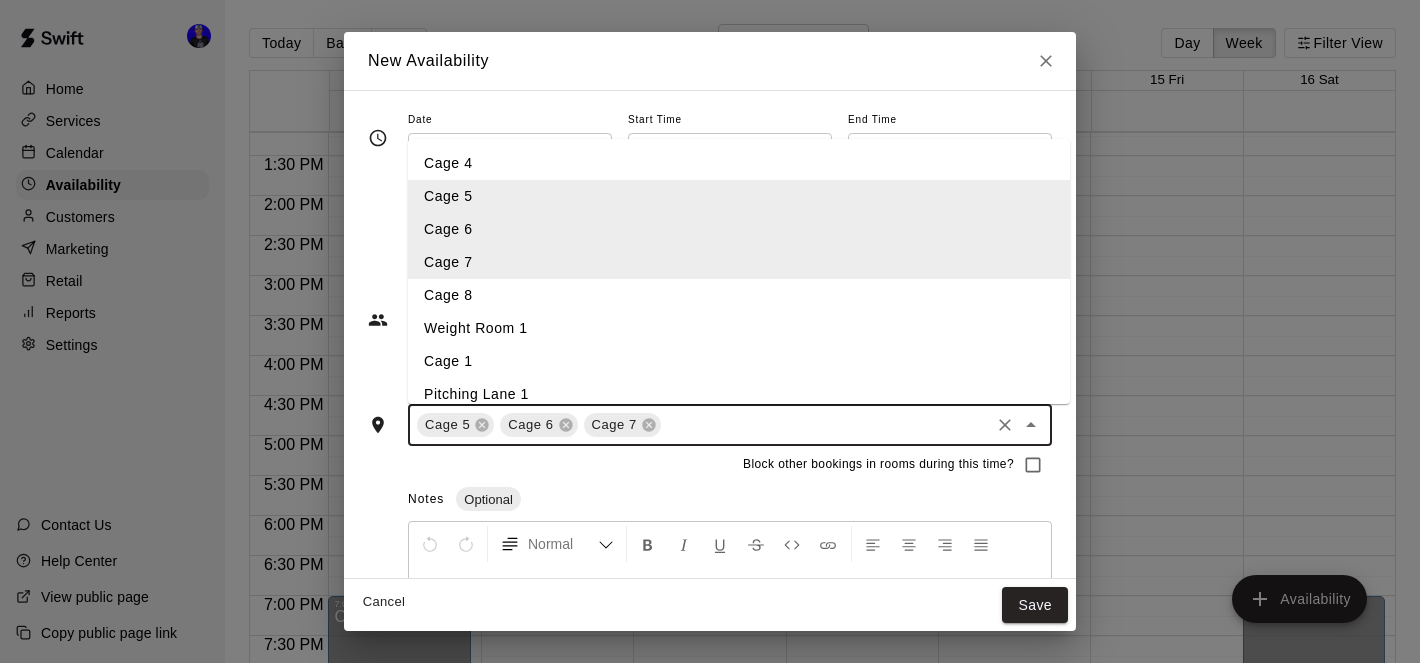 click on "Cage 8" at bounding box center [739, 295] 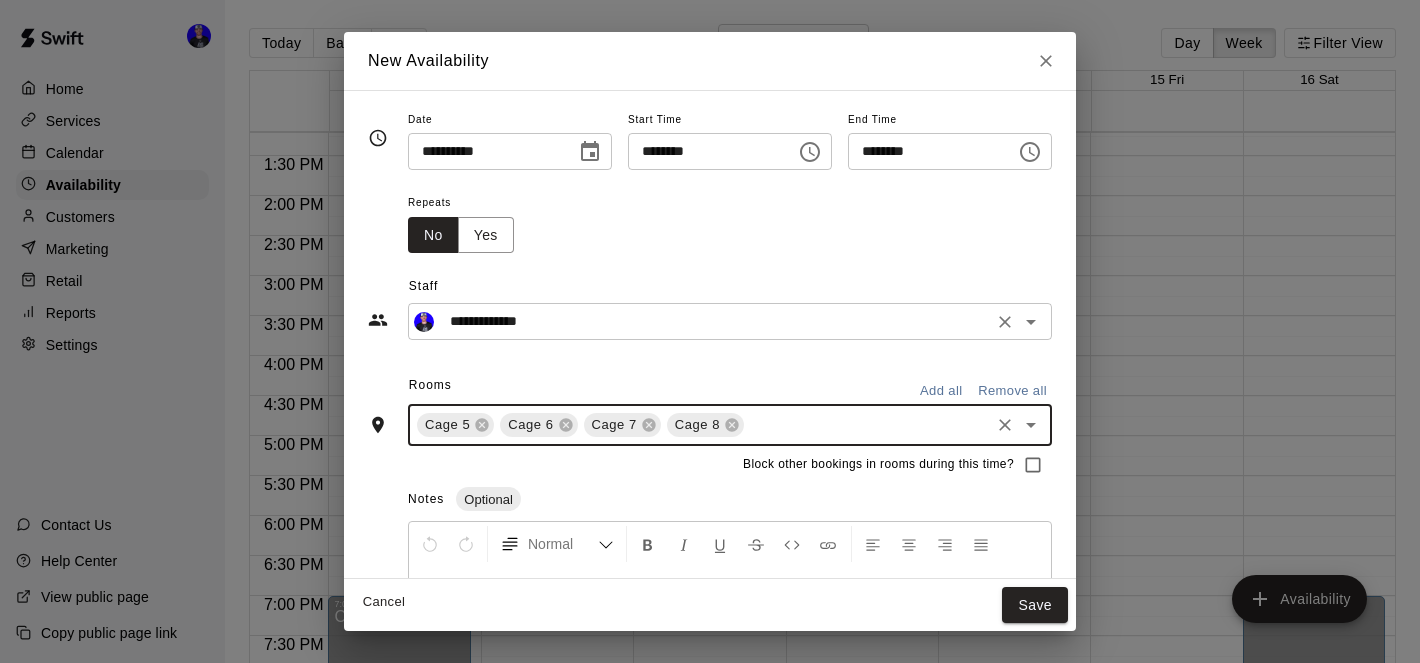 scroll, scrollTop: 13, scrollLeft: 0, axis: vertical 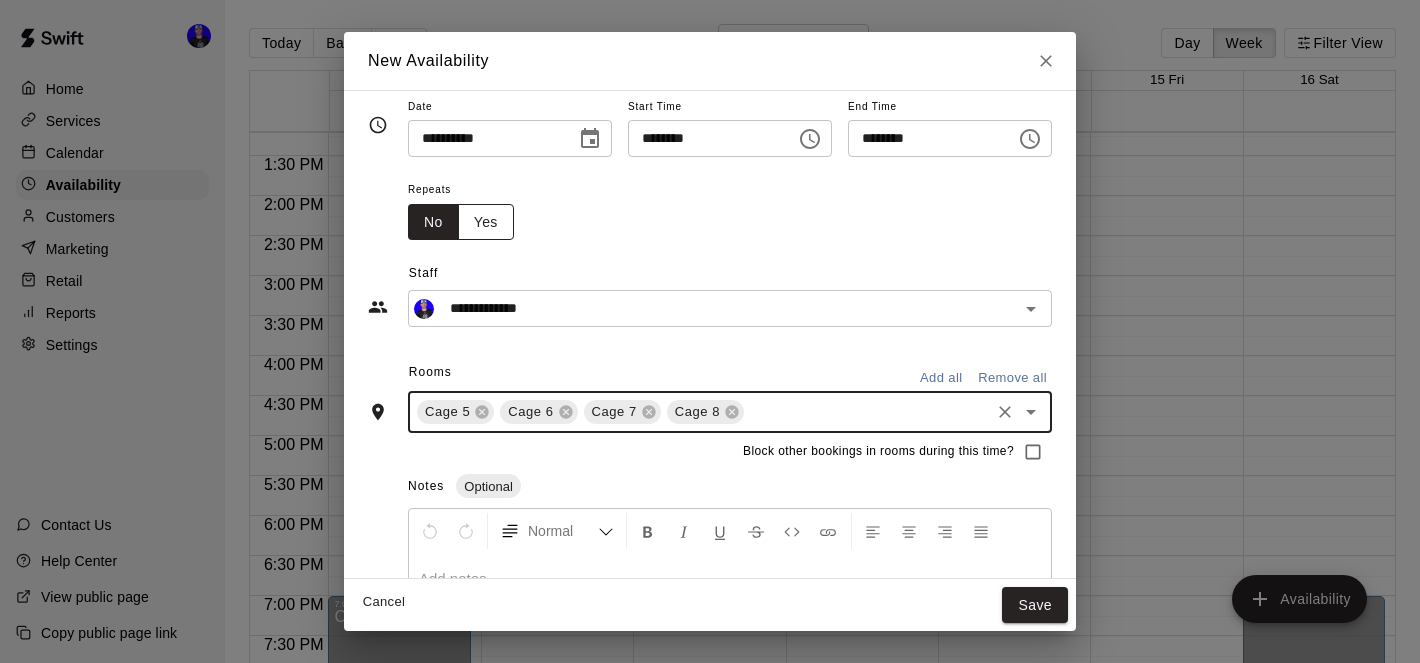 click on "Yes" at bounding box center (486, 222) 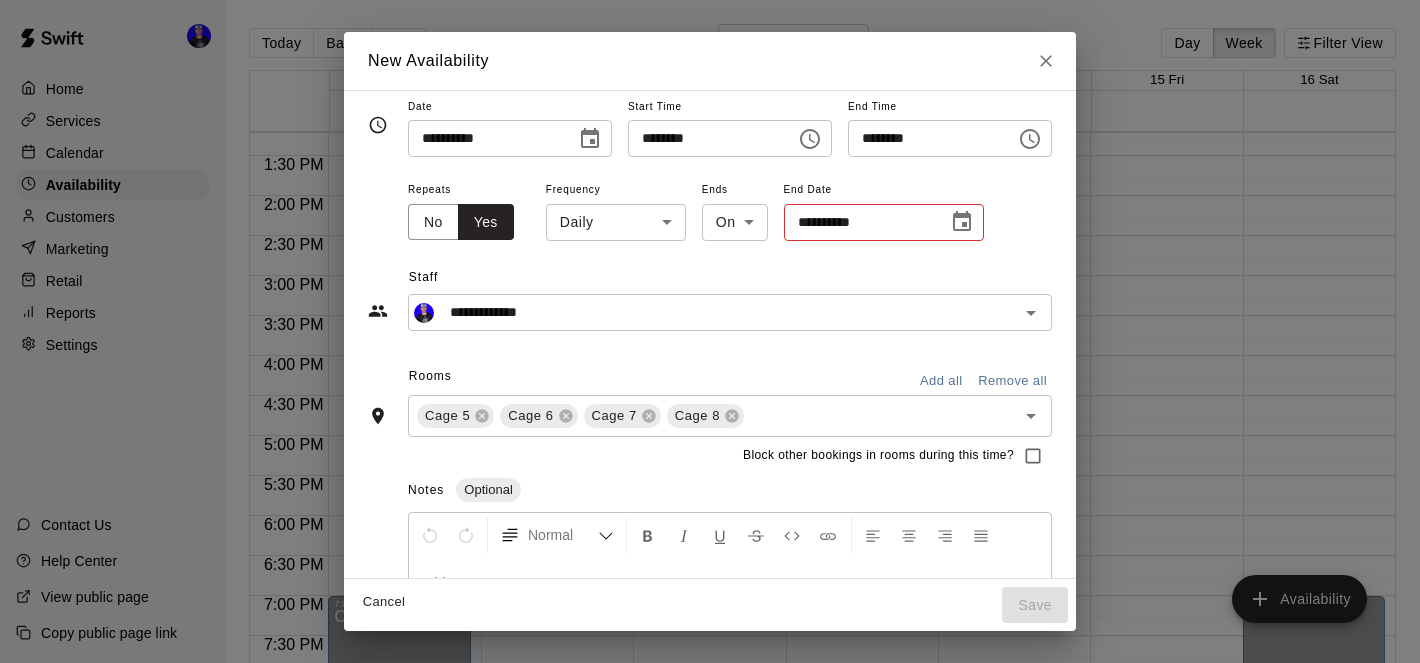 click on "Home Services Calendar Availability Customers Marketing Retail Reports Settings Contact Us Help Center View public page Copy public page link Today Back Next August 10 – 16 Day Week Filter View 10 Sun 11 Mon 12 Tue 13 Wed 14 Thu 15 Fri 16 Sat 12:00 AM 12:30 AM 1:00 AM 1:30 AM 2:00 AM 2:30 AM 3:00 AM 3:30 AM 4:00 AM 4:30 AM 5:00 AM 5:30 AM 6:00 AM 6:30 AM 7:00 AM 7:30 AM 8:00 AM 8:30 AM 9:00 AM 9:30 AM 10:00 AM 10:30 AM 11:00 AM 11:30 AM 12:00 PM 12:30 PM 1:00 PM 1:30 PM 2:00 PM 2:30 PM 3:00 PM 3:30 PM 4:00 PM 4:30 PM 5:00 PM 5:30 PM 6:00 PM 6:30 PM 7:00 PM 7:30 PM 8:00 PM 8:30 PM 9:00 PM 9:30 PM 10:00 PM 10:30 PM 11:00 PM 11:30 PM 12:00 AM – 9:00 AM Closed 7:00 PM – 11:59 PM Closed 12:00 AM – 1:00 PM Closed 4:30 PM – 5:30 PM [FIRST] [LAST] Cage 5, Cage 6 , Cage 7 , Cage 8  5:30 PM – 7:00 PM [FIRST] [LAST] Cage 1 4:30 PM – 5:30 PM [FIRST] [LAST] Cage 4 , Cage 5, Cage 6 , Cage 7  LM 9:00 PM – 11:59 PM Closed 12:00 AM – 1:00 PM Closed 4:30 PM – 5:30 PM [FIRST] [LAST] LM 9:00 PM – 11:59 PM LM No" at bounding box center (710, 347) 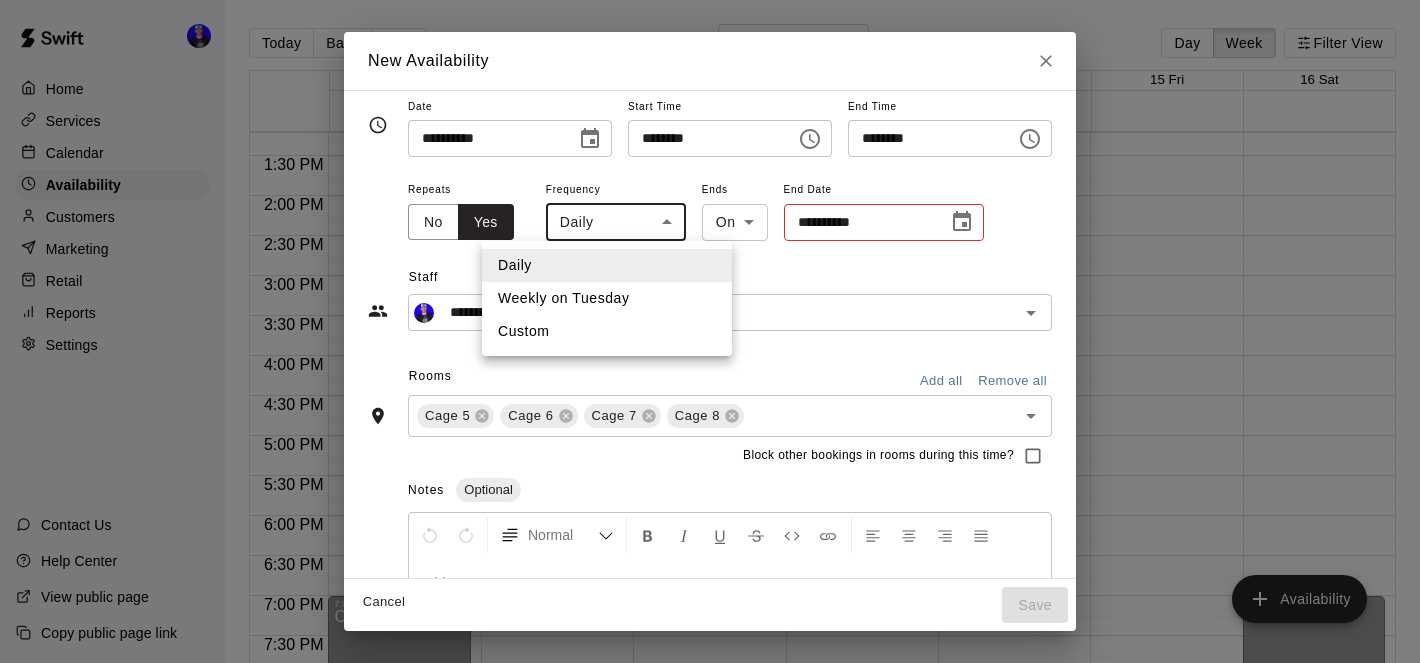 click on "Weekly on Tuesday" at bounding box center (607, 298) 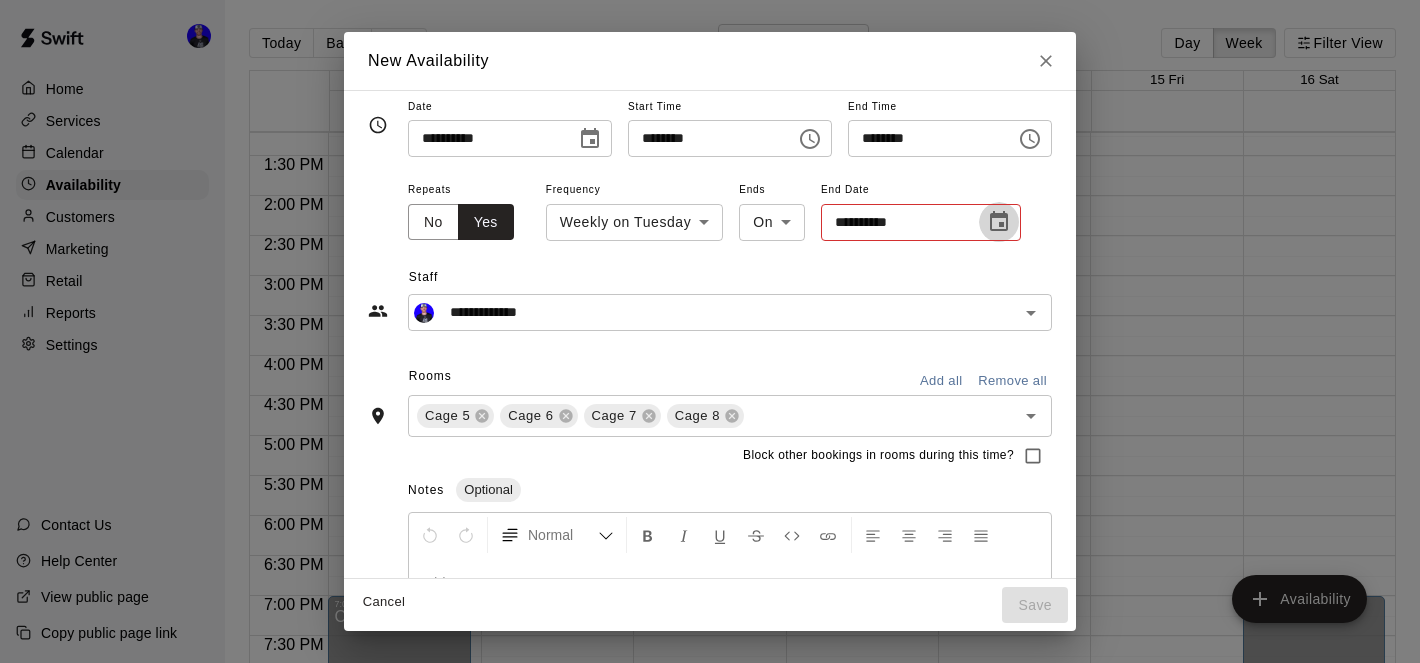 click 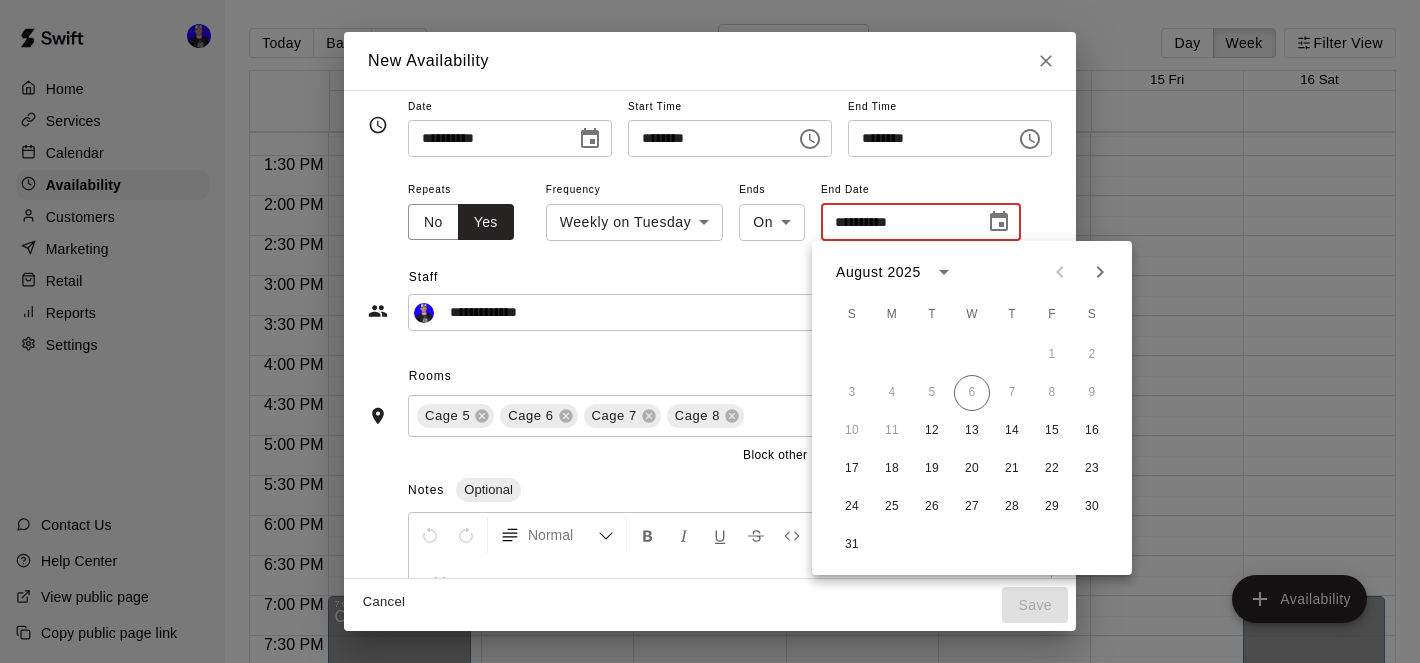 click 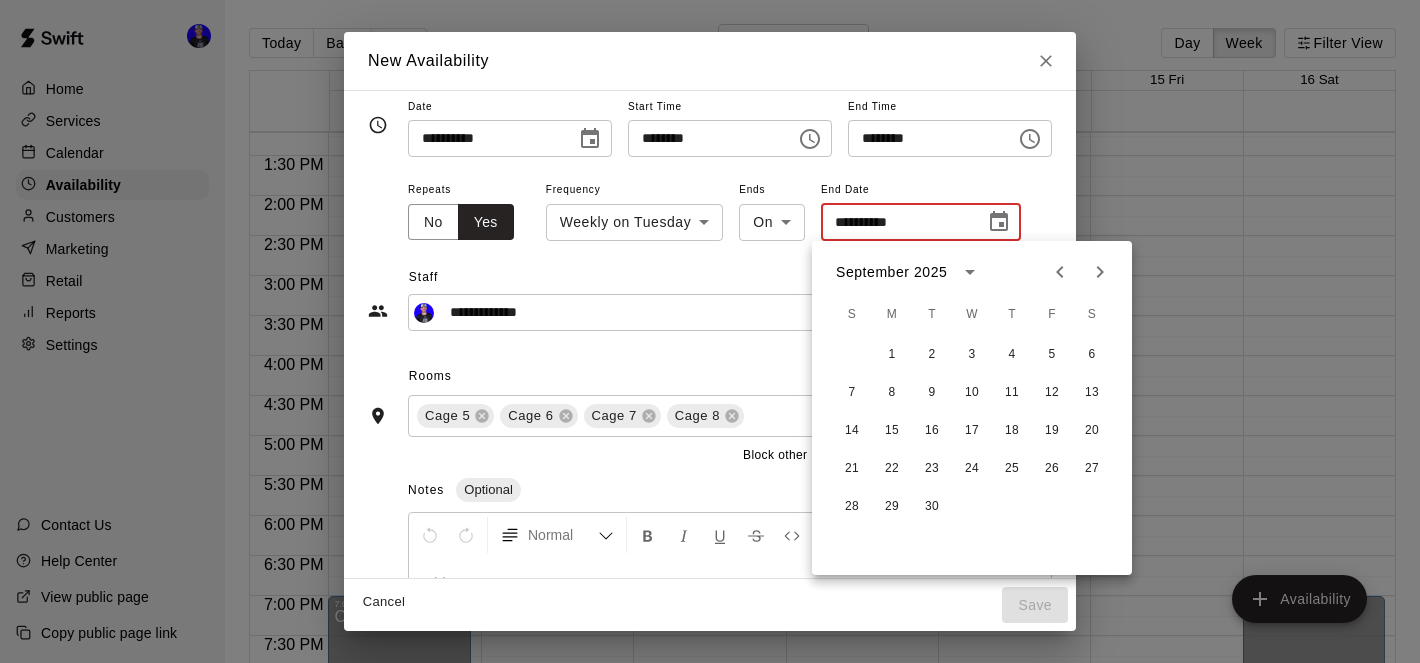 click 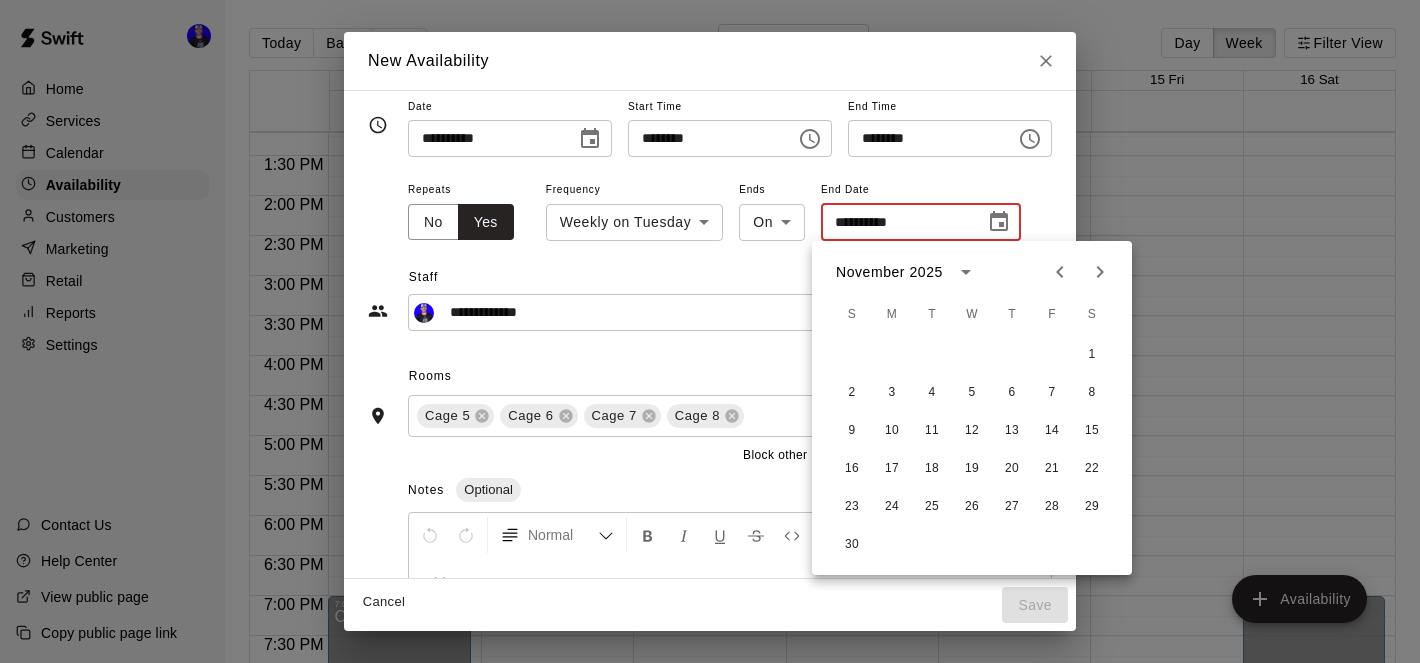 click 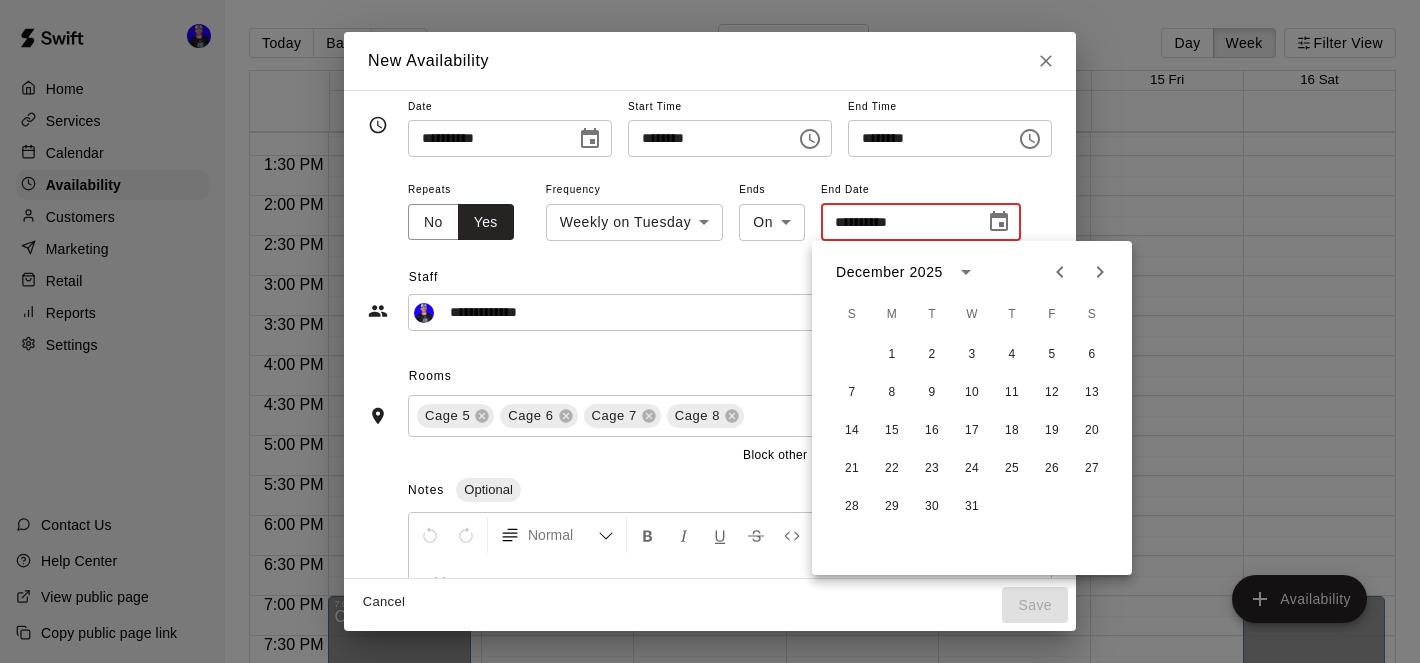 click 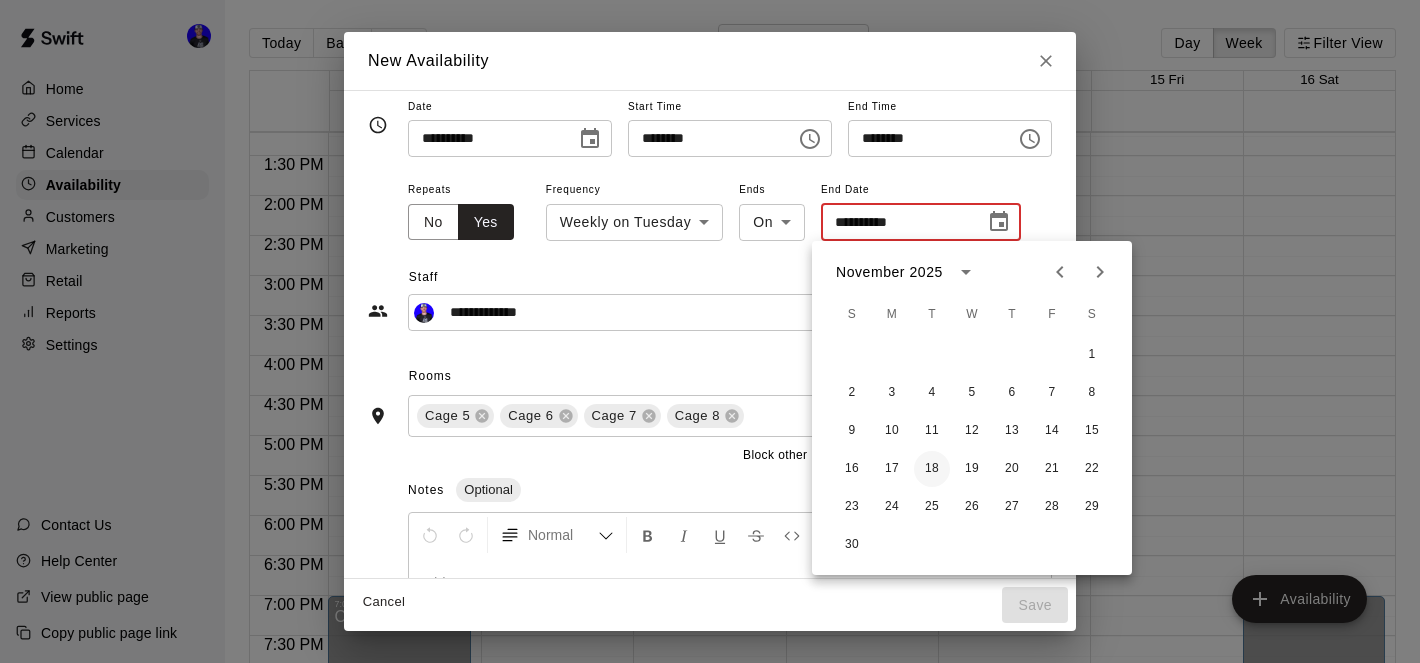 click on "18" at bounding box center [932, 469] 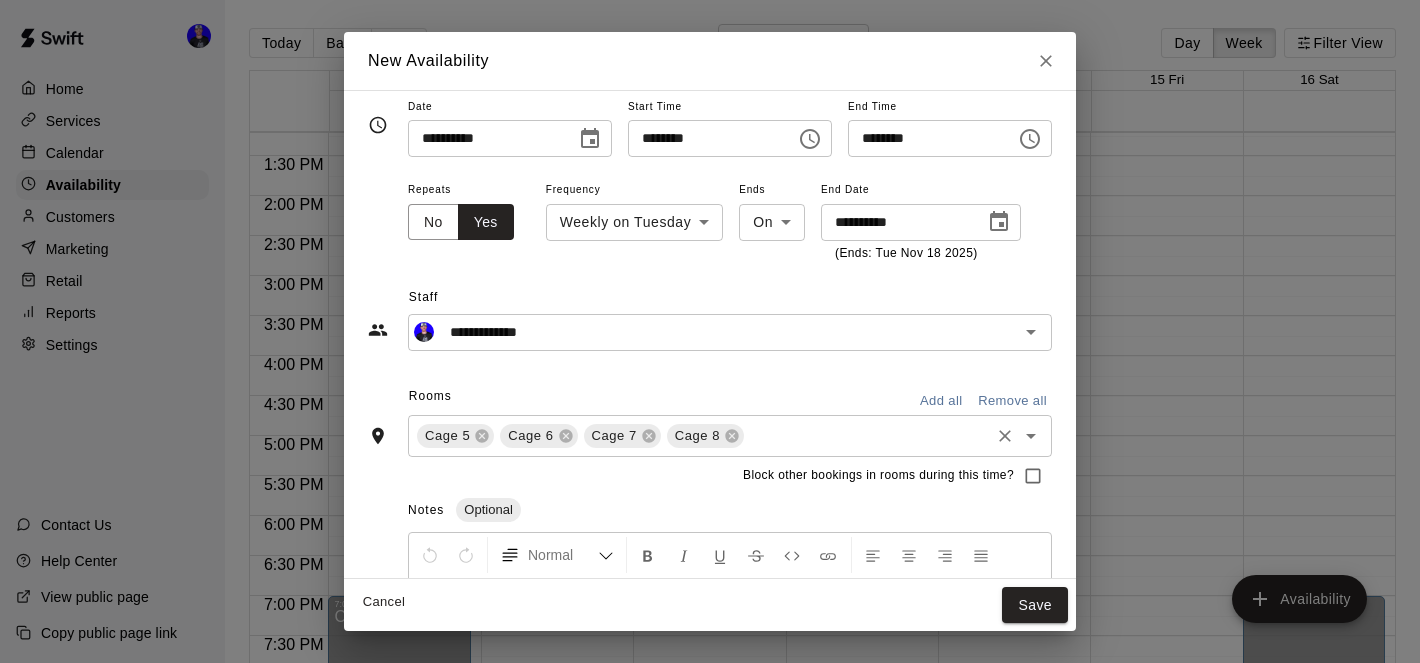 scroll, scrollTop: 185, scrollLeft: 0, axis: vertical 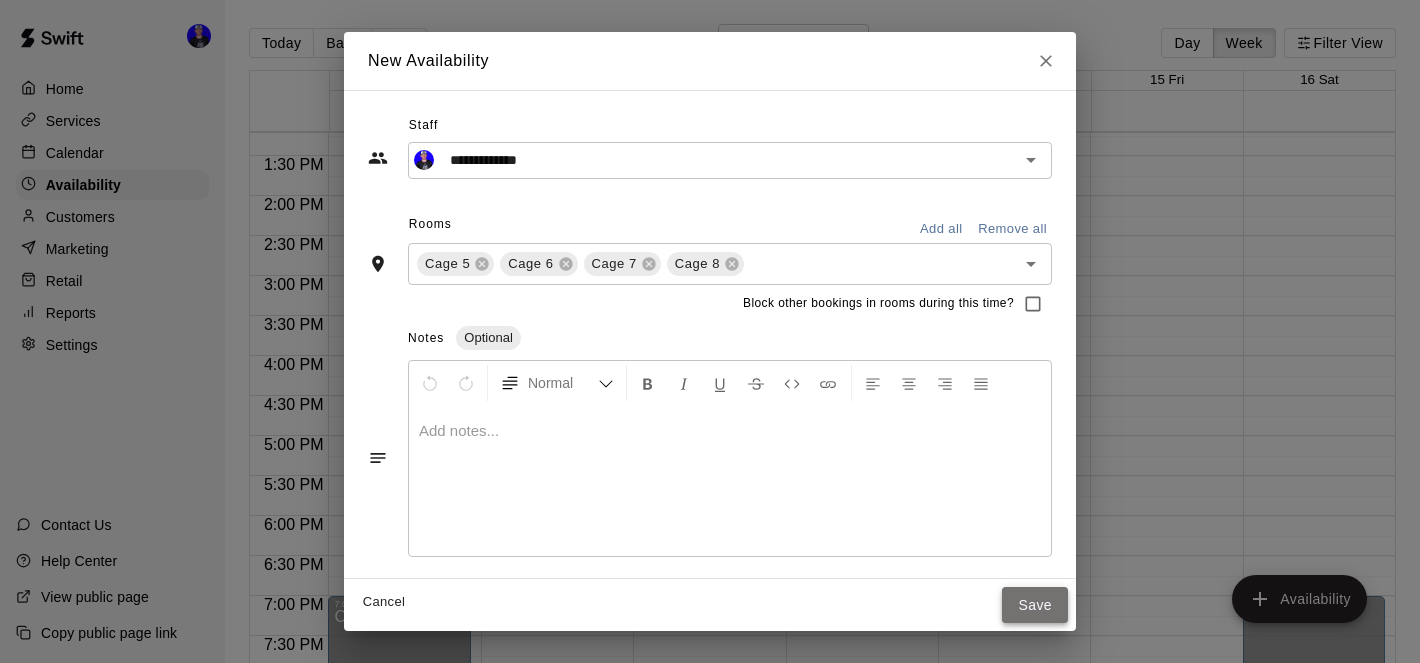 click on "Save" at bounding box center [1035, 605] 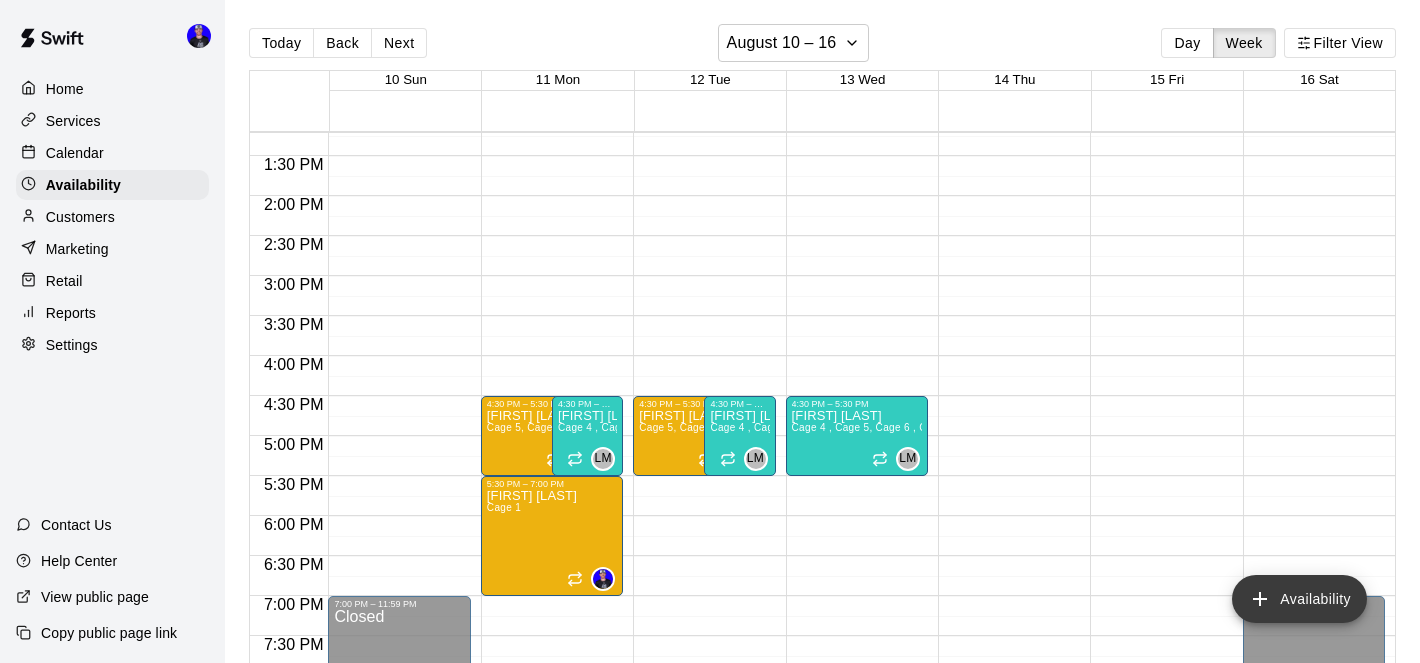 click on "Availability" at bounding box center (1299, 599) 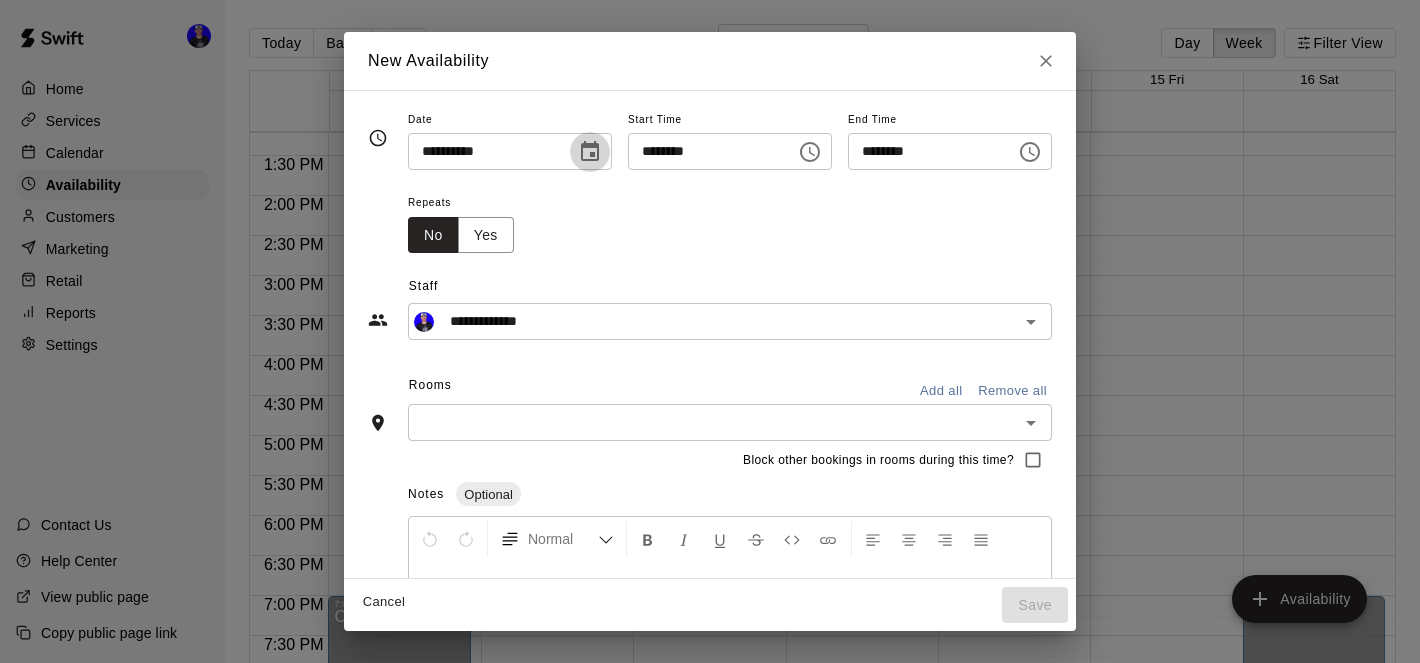 click 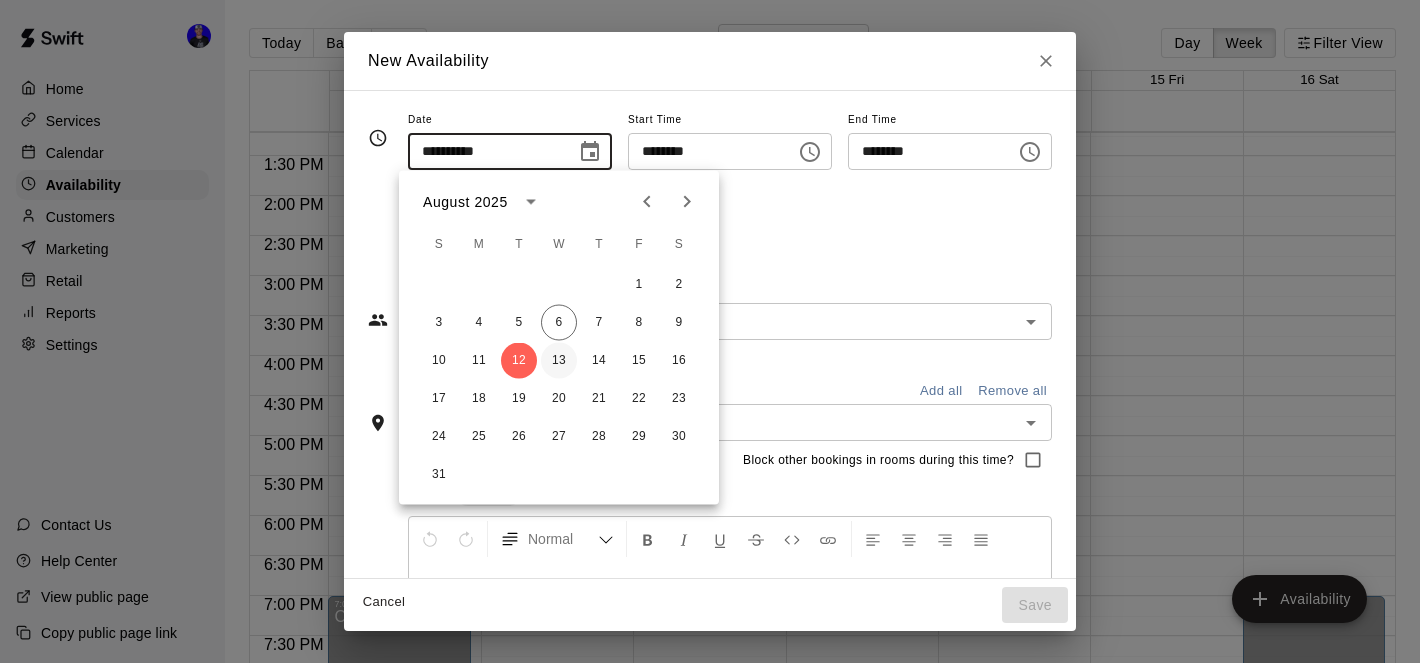click on "13" at bounding box center [559, 361] 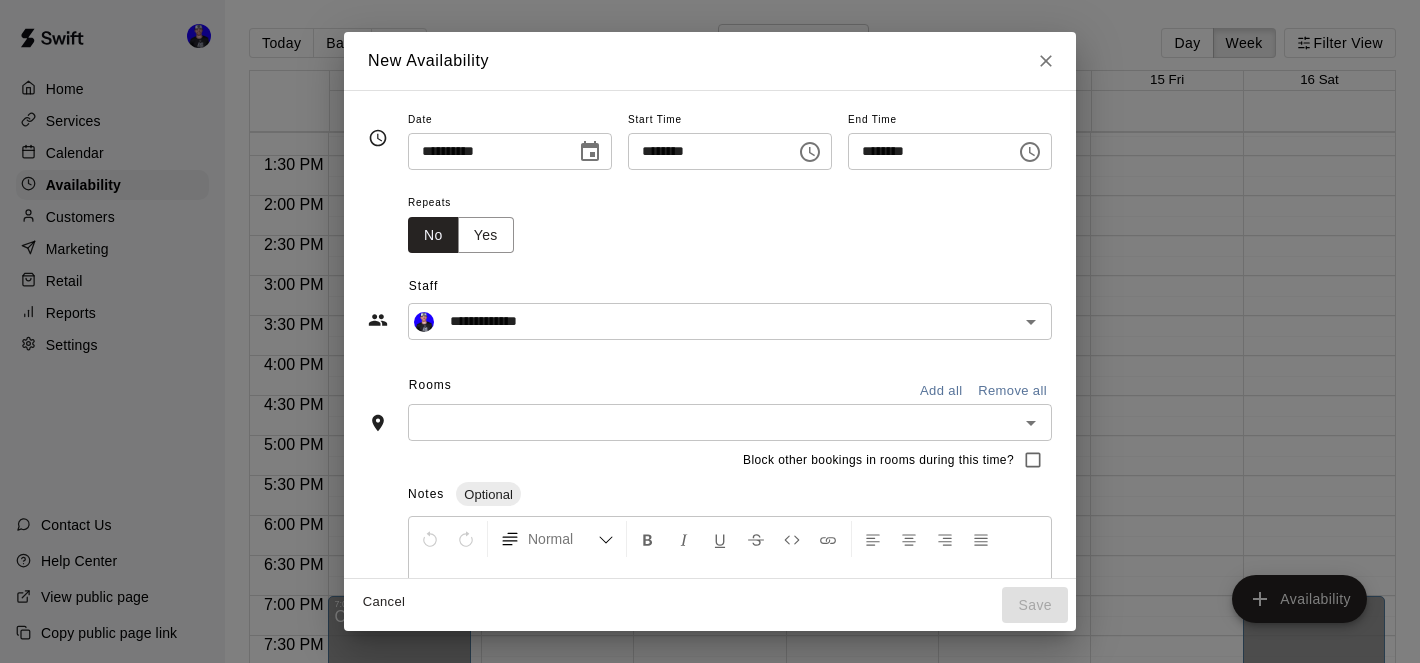 click 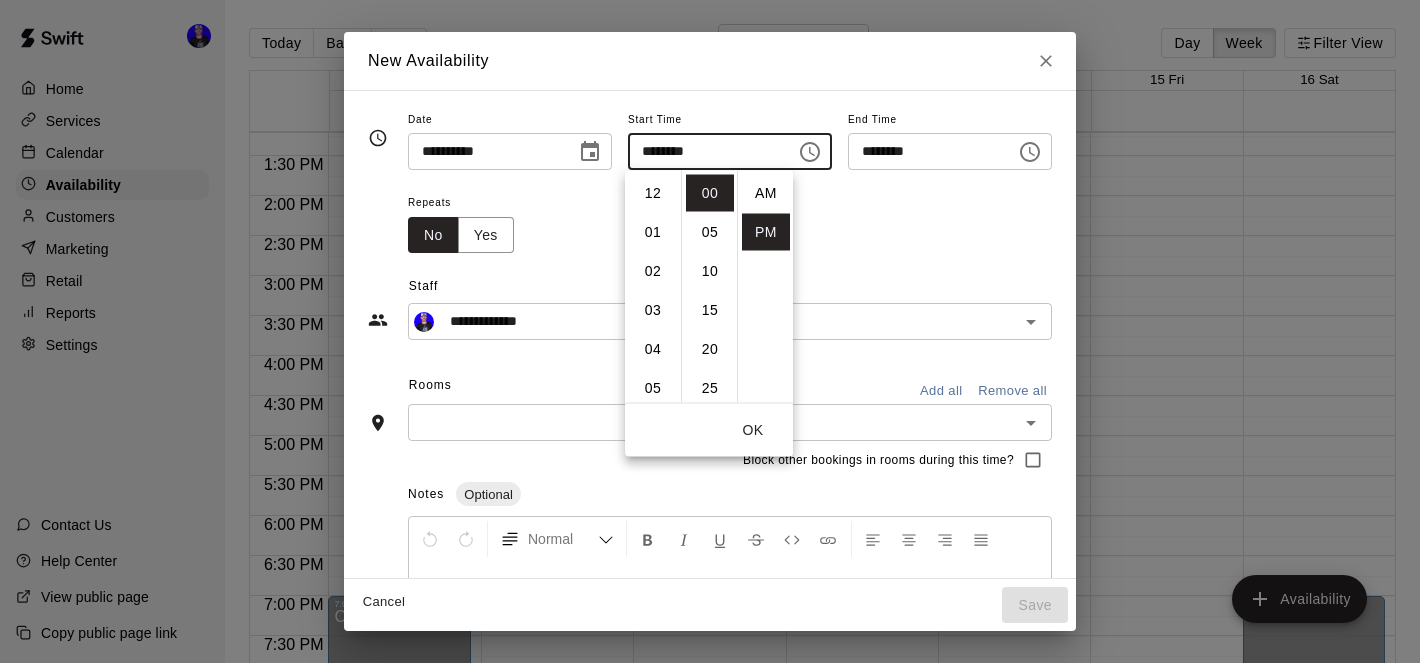 scroll, scrollTop: 234, scrollLeft: 0, axis: vertical 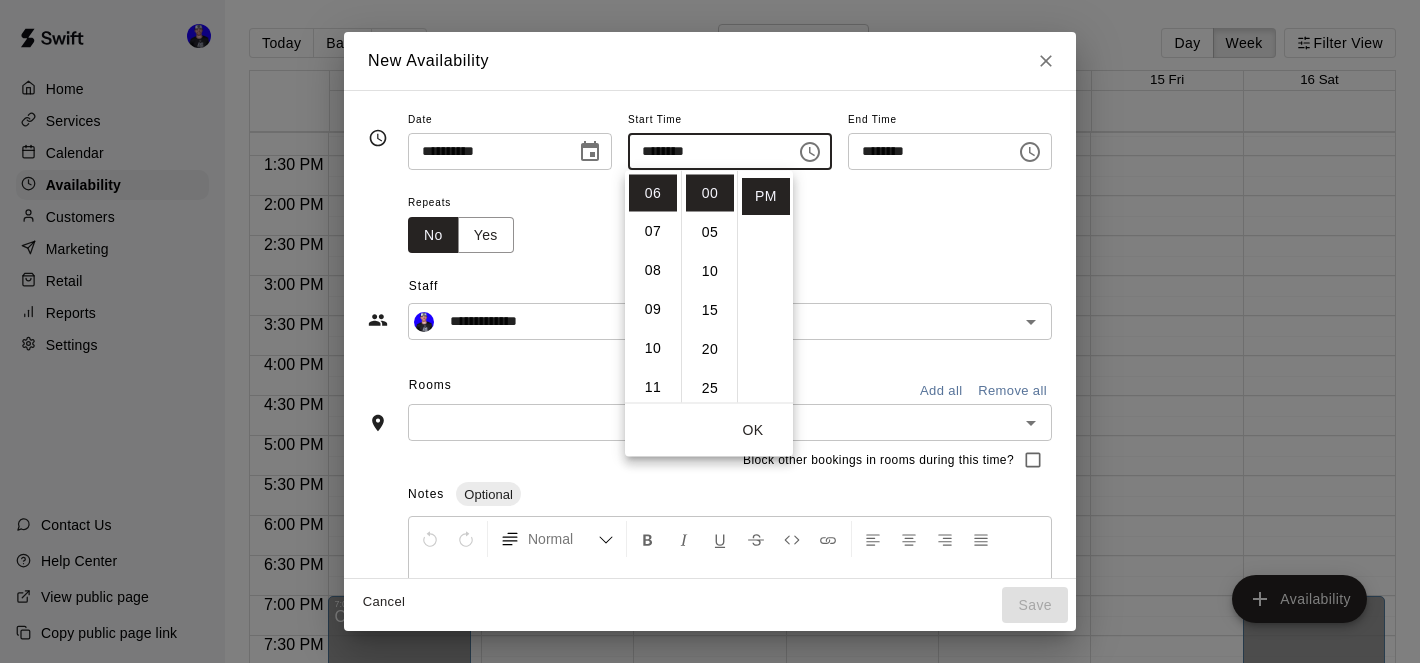 click on "********" at bounding box center (705, 151) 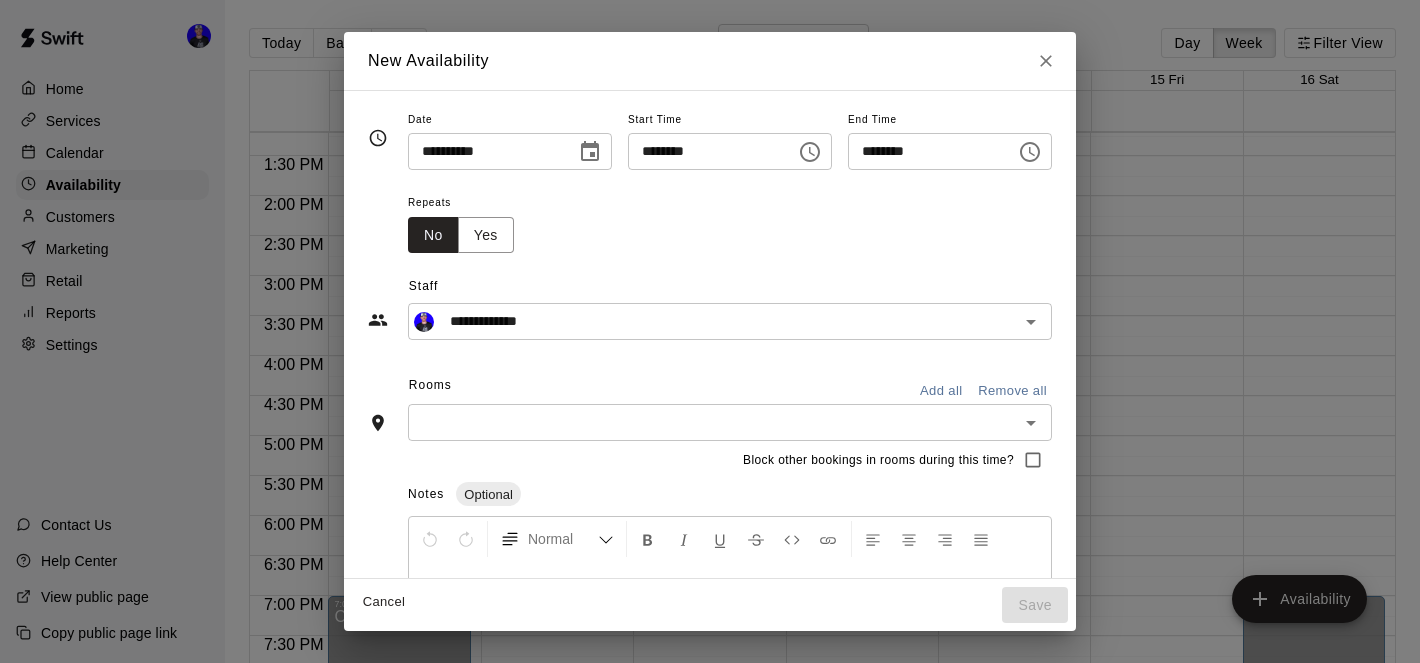 click on "********" at bounding box center [705, 151] 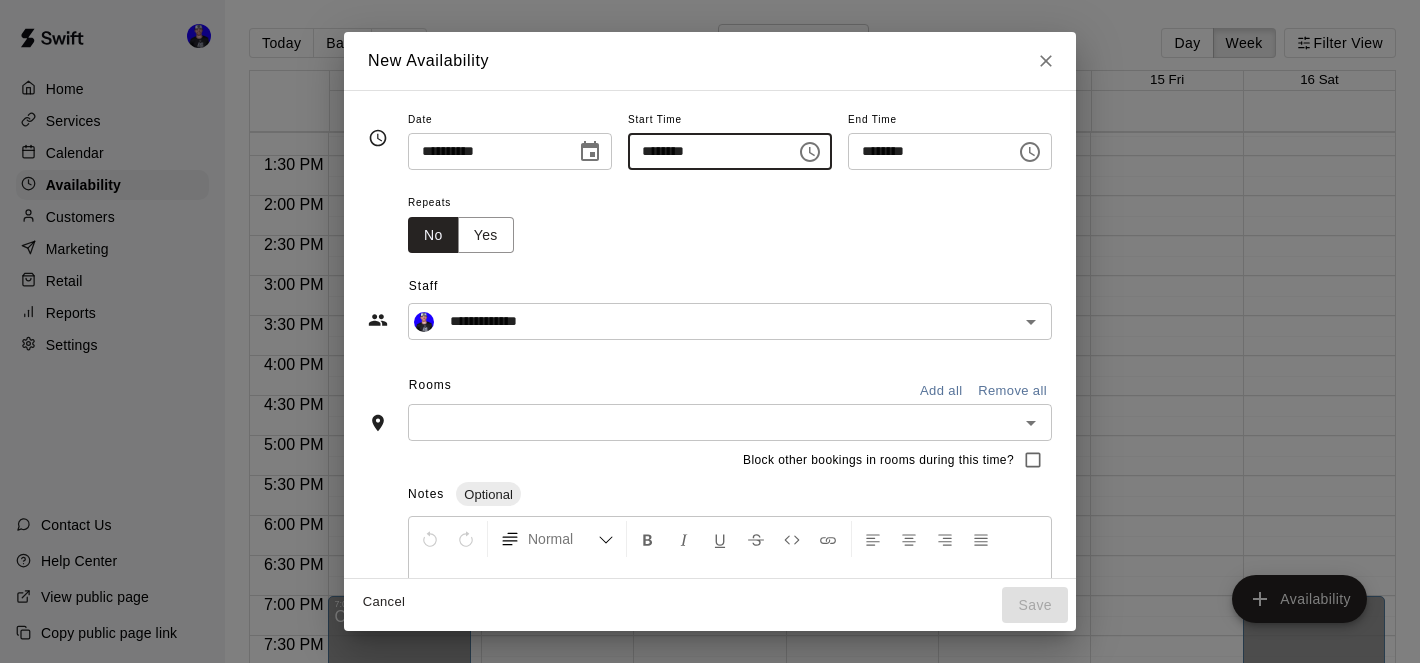 type on "********" 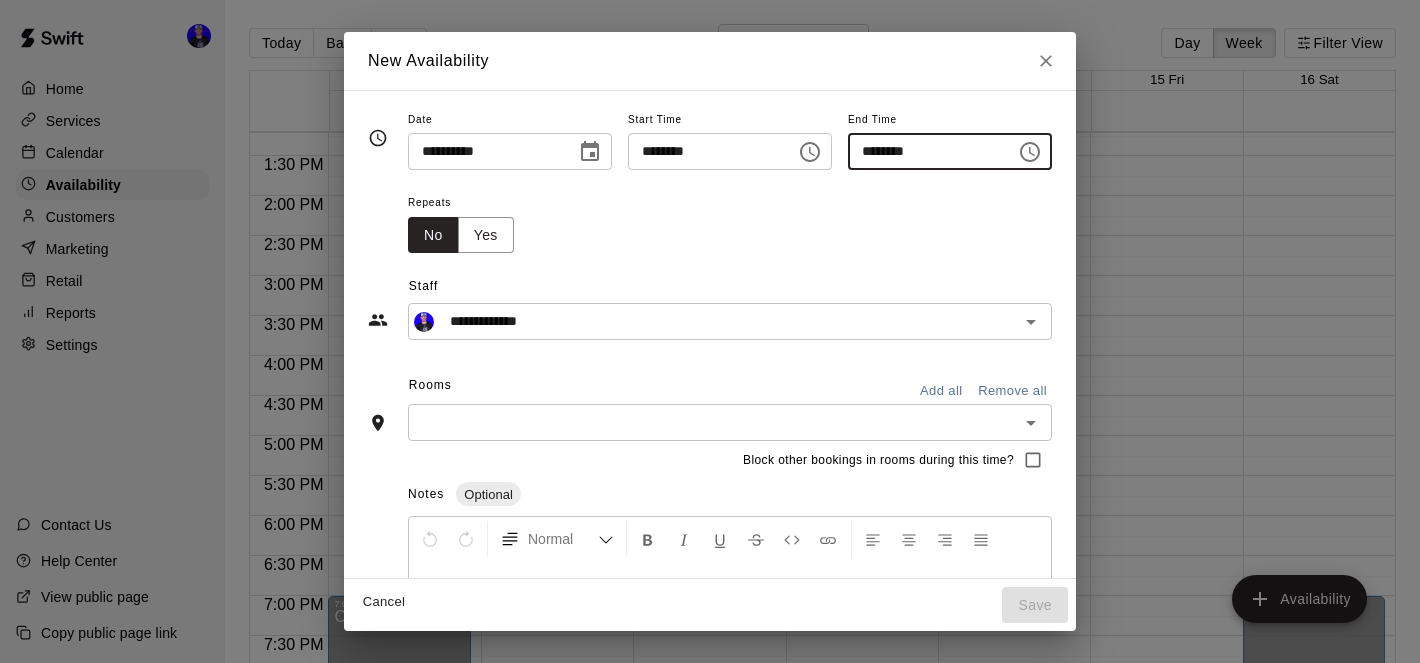 click on "********" at bounding box center [925, 151] 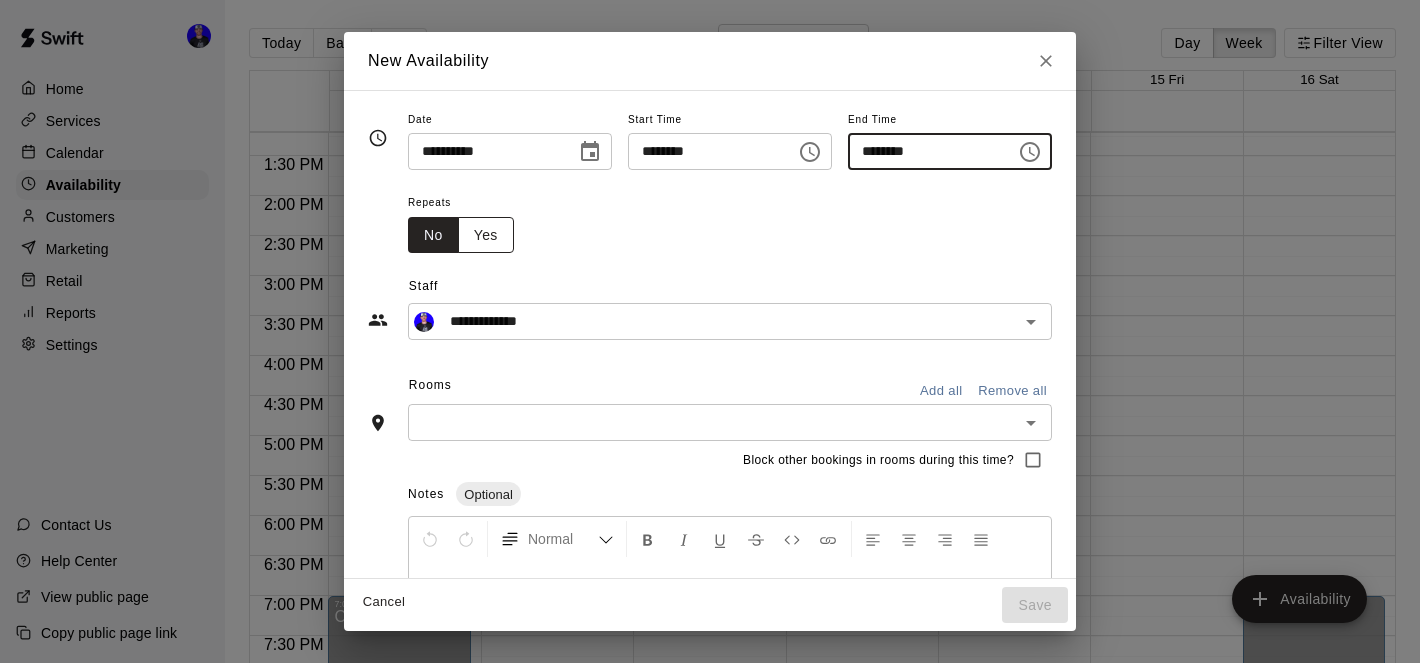 type on "********" 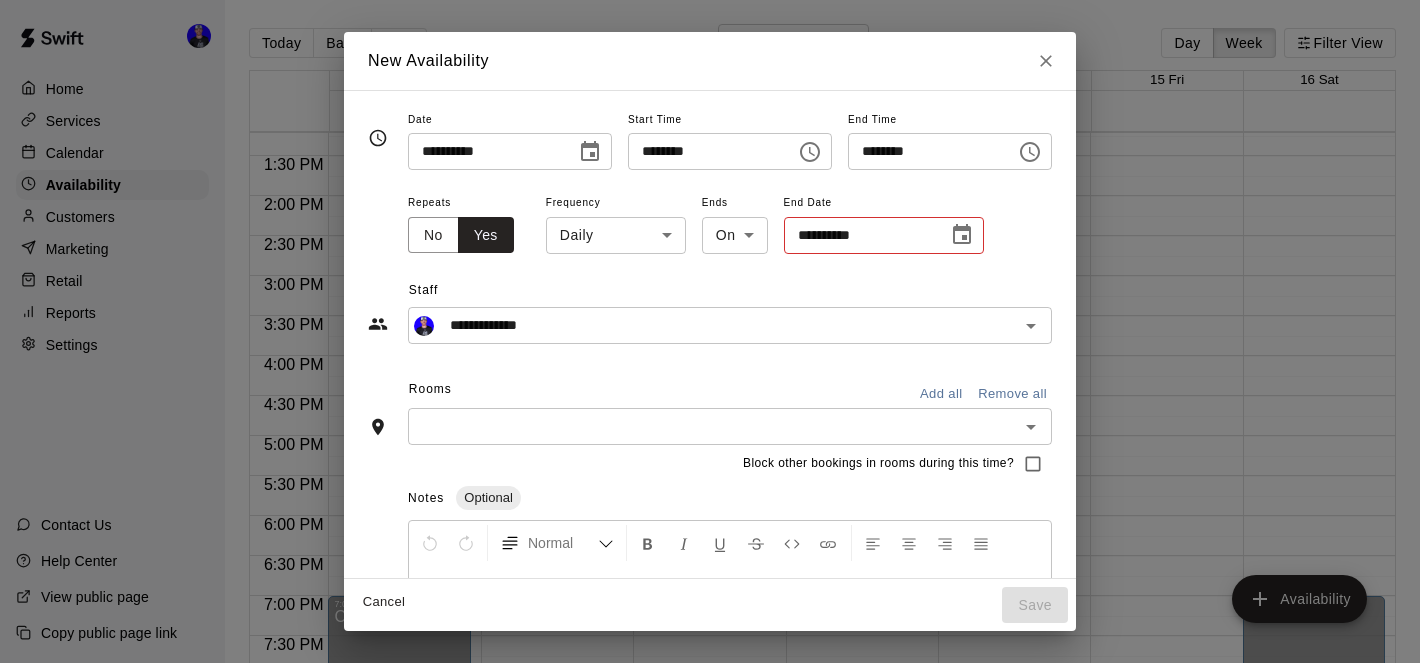 click on "Home Services Calendar Availability Customers Marketing Retail Reports Settings Contact Us Help Center View public page Copy public page link Today Back Next August 10 – 16 Day Week Filter View 10 Sun 11 Mon 12 Tue 13 Wed 14 Thu 15 Fri 16 Sat 12:00 AM 12:30 AM 1:00 AM 1:30 AM 2:00 AM 2:30 AM 3:00 AM 3:30 AM 4:00 AM 4:30 AM 5:00 AM 5:30 AM 6:00 AM 6:30 AM 7:00 AM 7:30 AM 8:00 AM 8:30 AM 9:00 AM 9:30 AM 10:00 AM 10:30 AM 11:00 AM 11:30 AM 12:00 PM 12:30 PM 1:00 PM 1:30 PM 2:00 PM 2:30 PM 3:00 PM 3:30 PM 4:00 PM 4:30 PM 5:00 PM 5:30 PM 6:00 PM 6:30 PM 7:00 PM 7:30 PM 8:00 PM 8:30 PM 9:00 PM 9:30 PM 10:00 PM 10:30 PM 11:00 PM 11:30 PM 12:00 AM – 9:00 AM Closed 7:00 PM – 11:59 PM Closed 12:00 AM – 1:00 PM Closed 4:30 PM – 5:30 PM [FIRST] [LAST] Cage 5, Cage 6 , Cage 7 , Cage 8  5:30 PM – 7:00 PM [FIRST] [LAST] Cage 1 4:30 PM – 5:30 PM [FIRST] [LAST] Cage 4 , Cage 5, Cage 6 , Cage 7  LM 9:00 PM – 11:59 PM Closed 12:00 AM – 1:00 PM Closed 4:30 PM – 5:30 PM [FIRST] [LAST] 9:00 PM – 11:59 PM Closed" at bounding box center [710, 347] 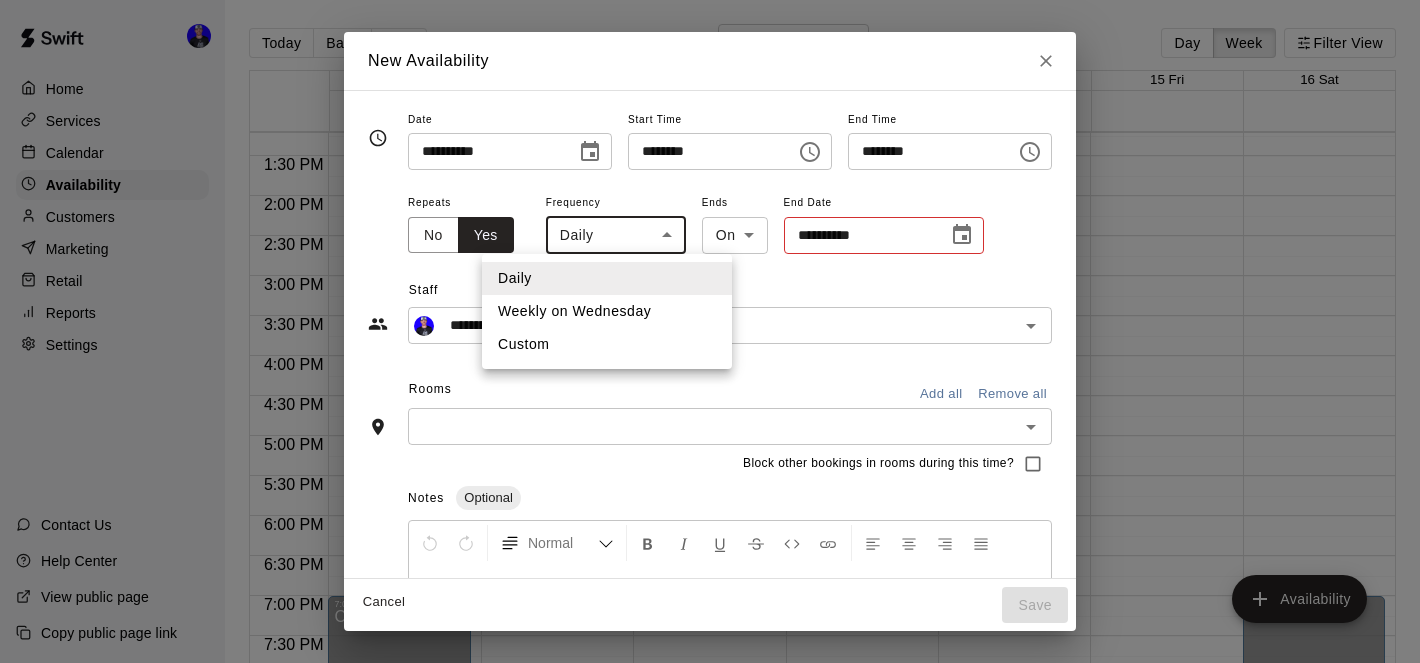 click on "Weekly on Wednesday" at bounding box center (607, 311) 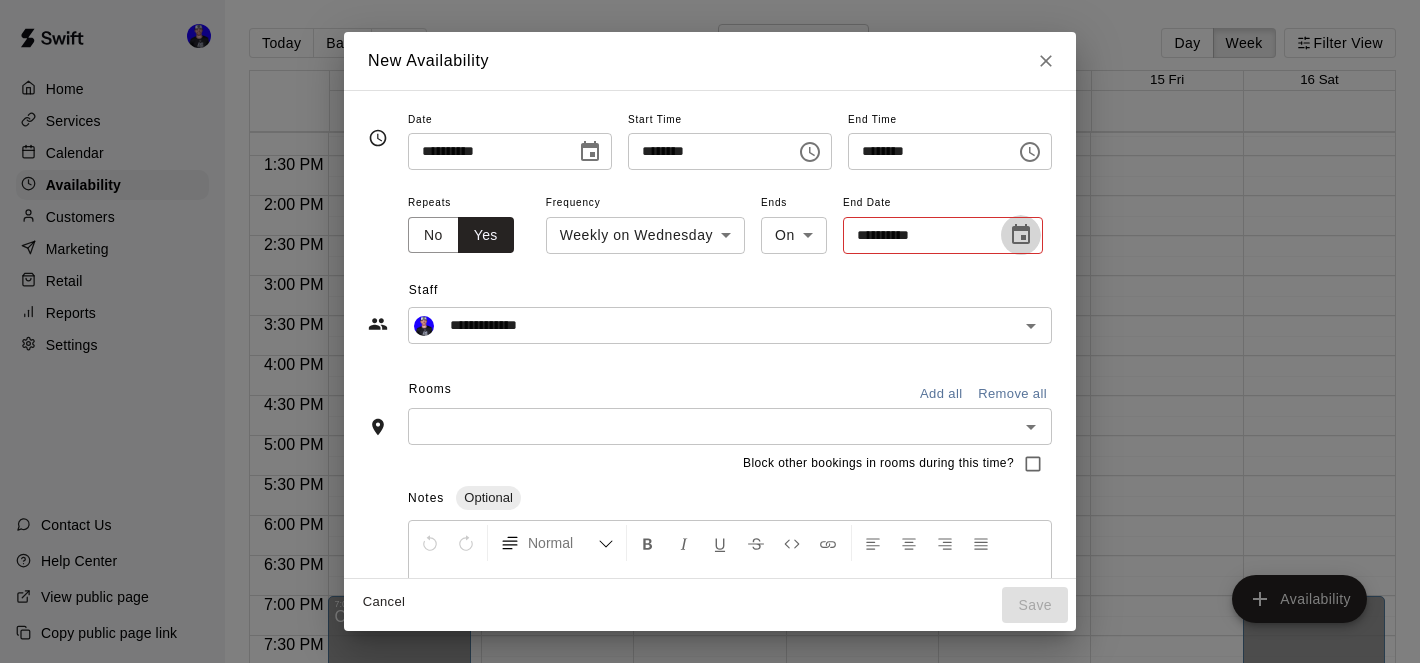 click 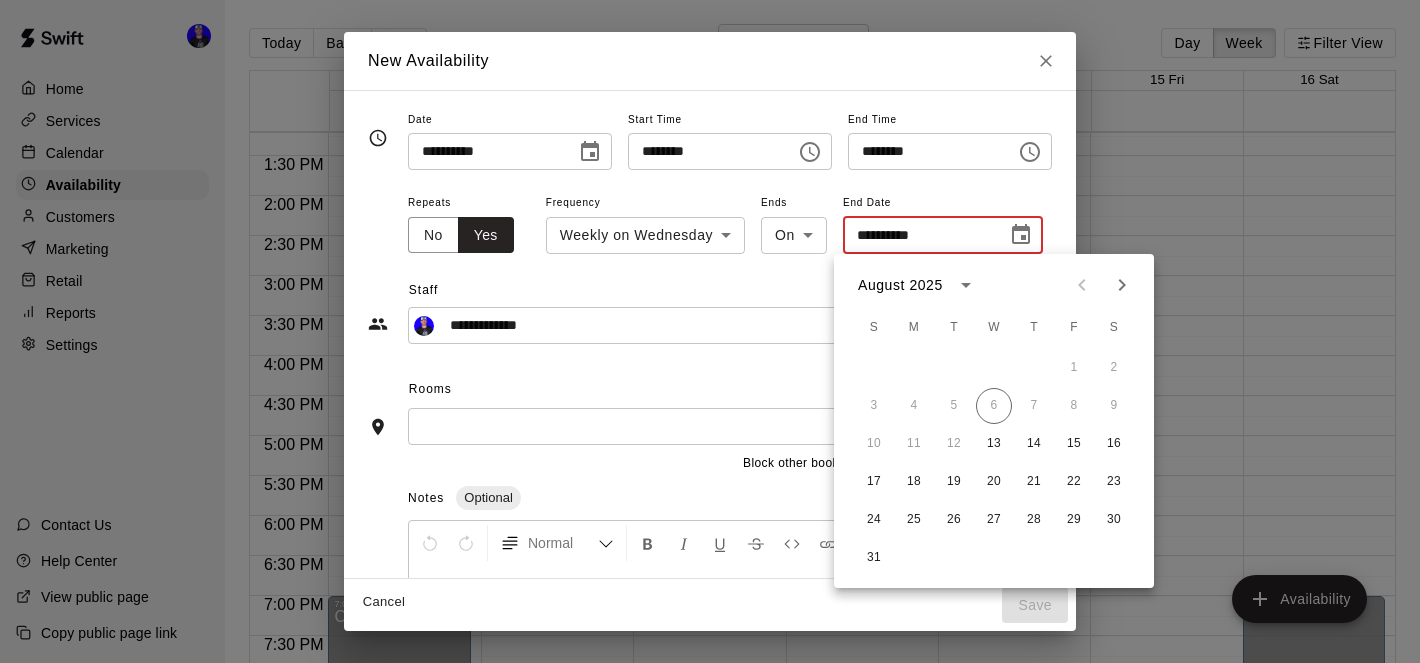 click 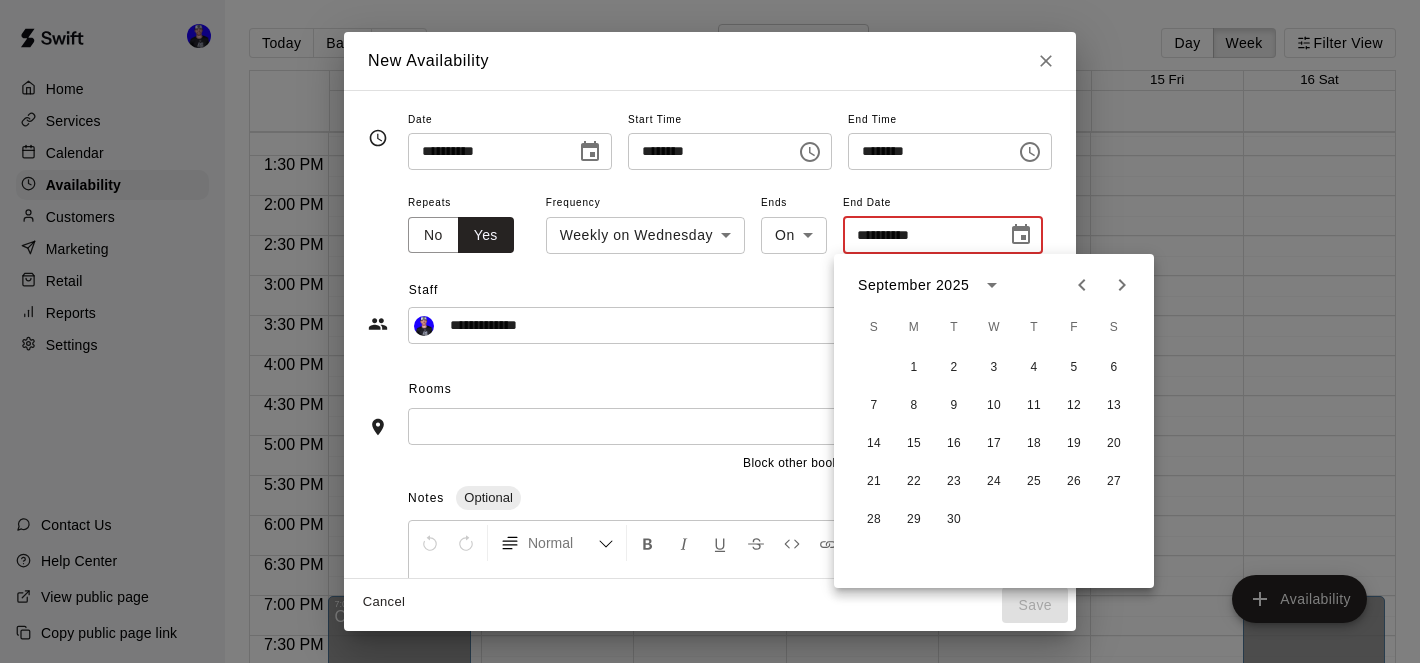 click 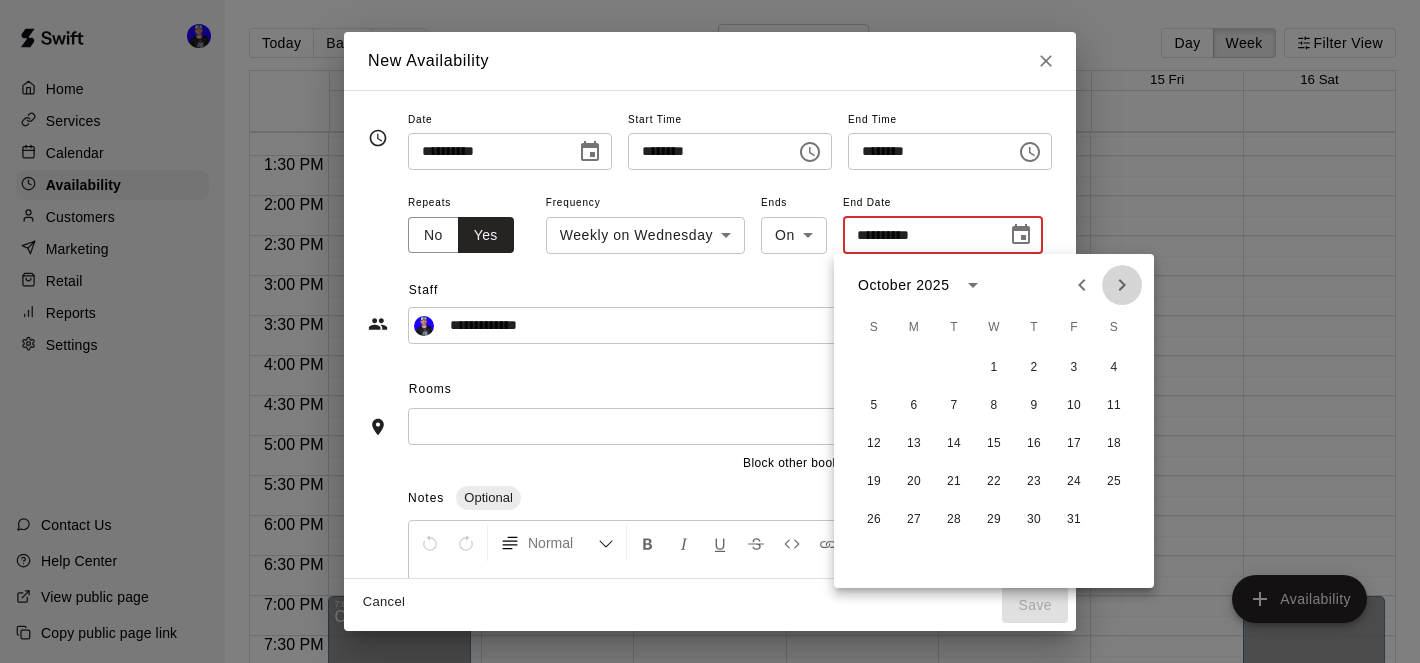 click 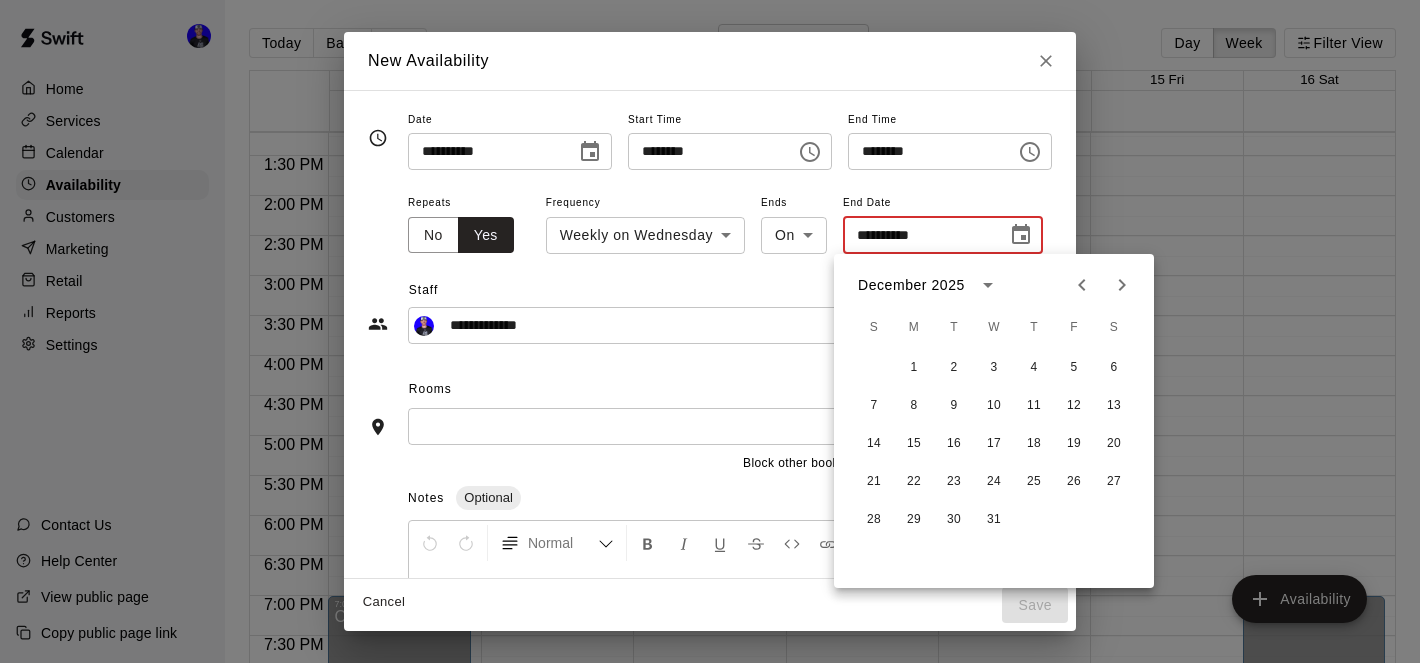 click 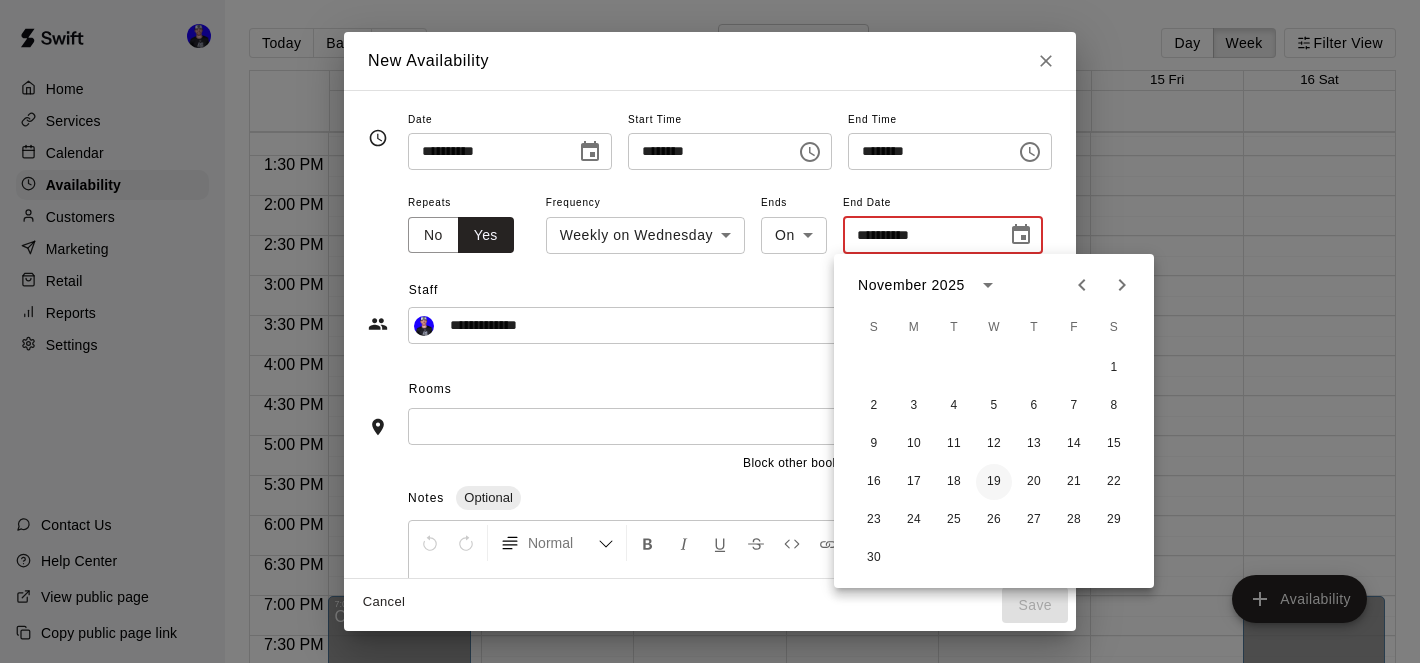 click on "19" at bounding box center [994, 482] 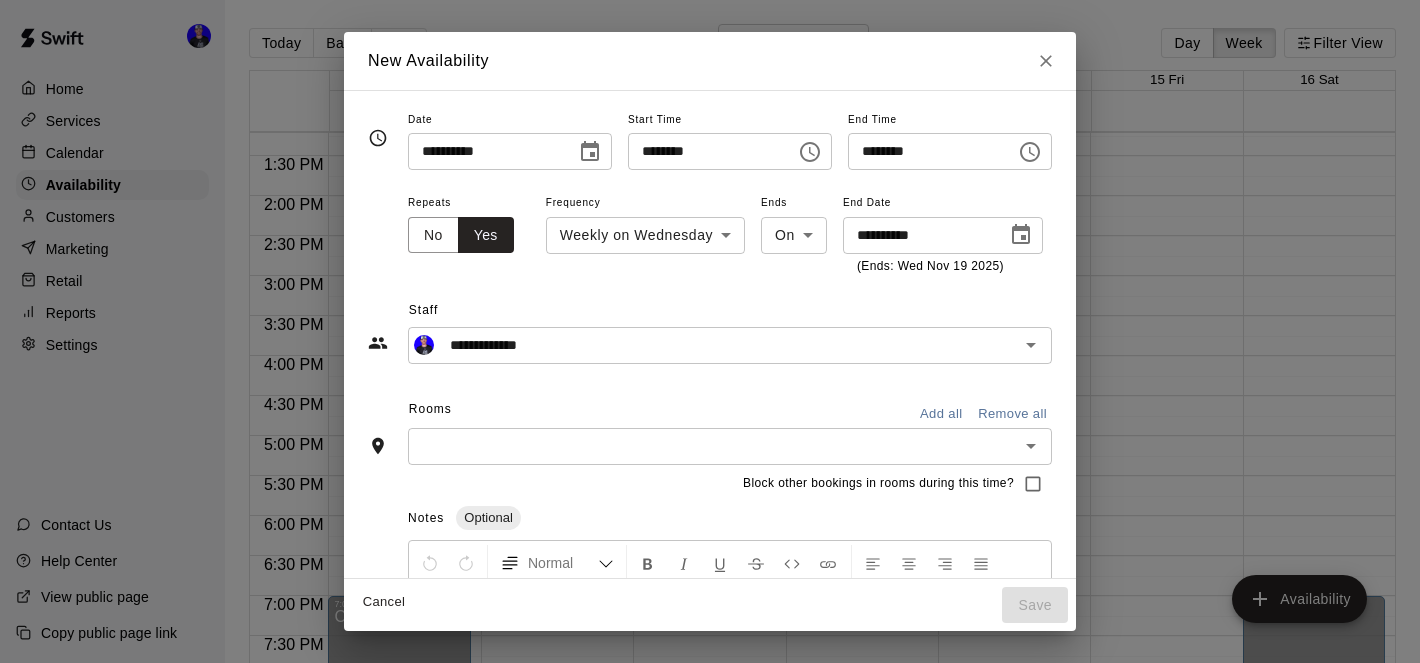 click at bounding box center (713, 446) 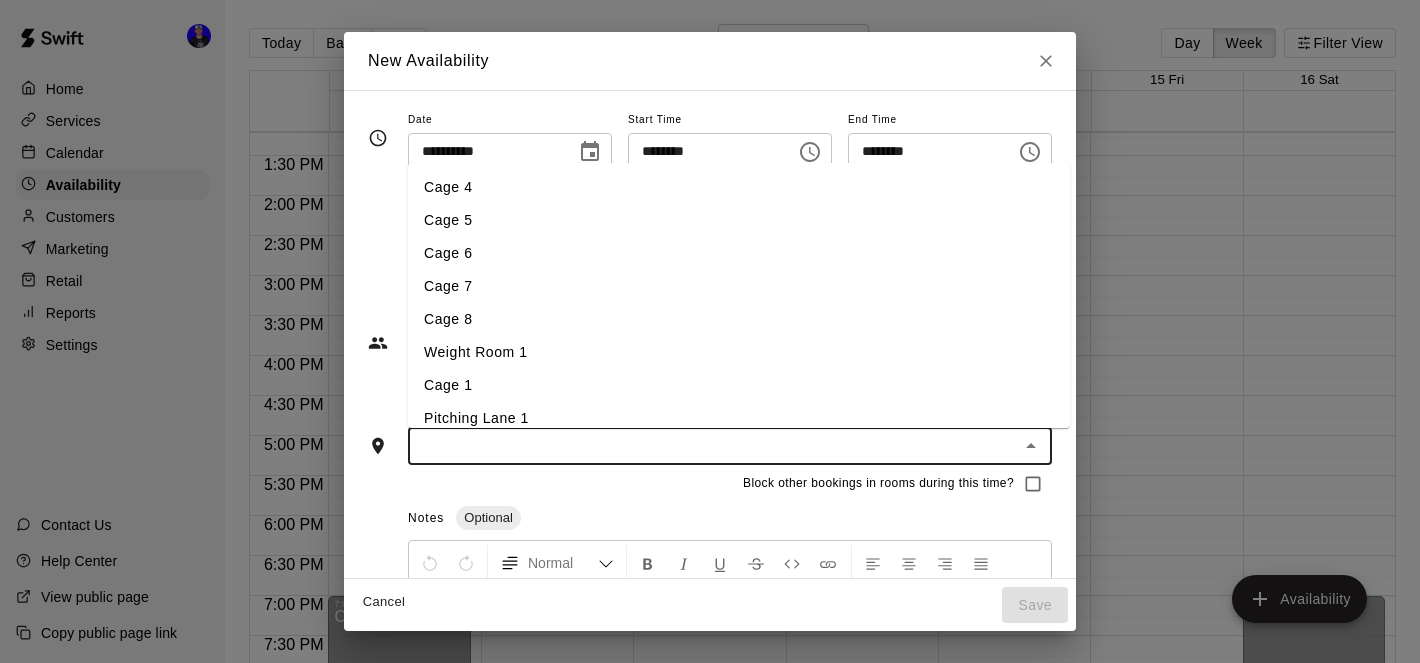 click on "Cage 5" at bounding box center (739, 220) 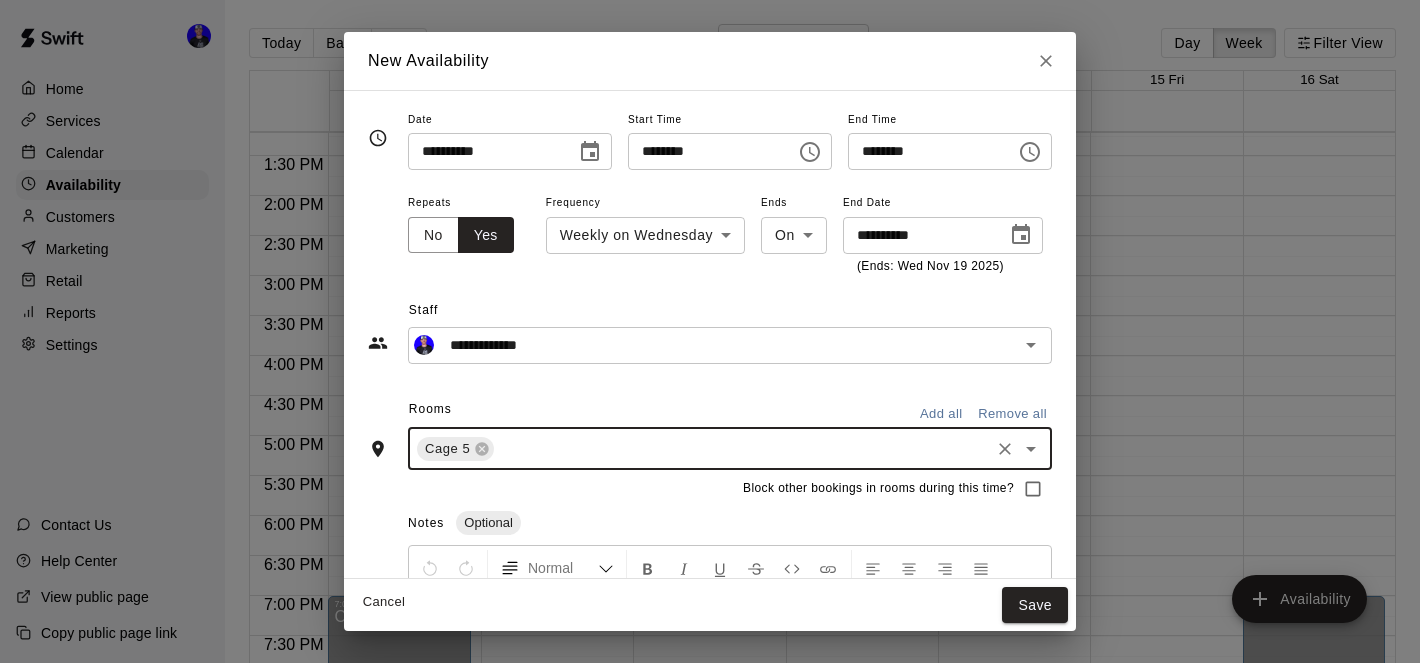 click at bounding box center [742, 448] 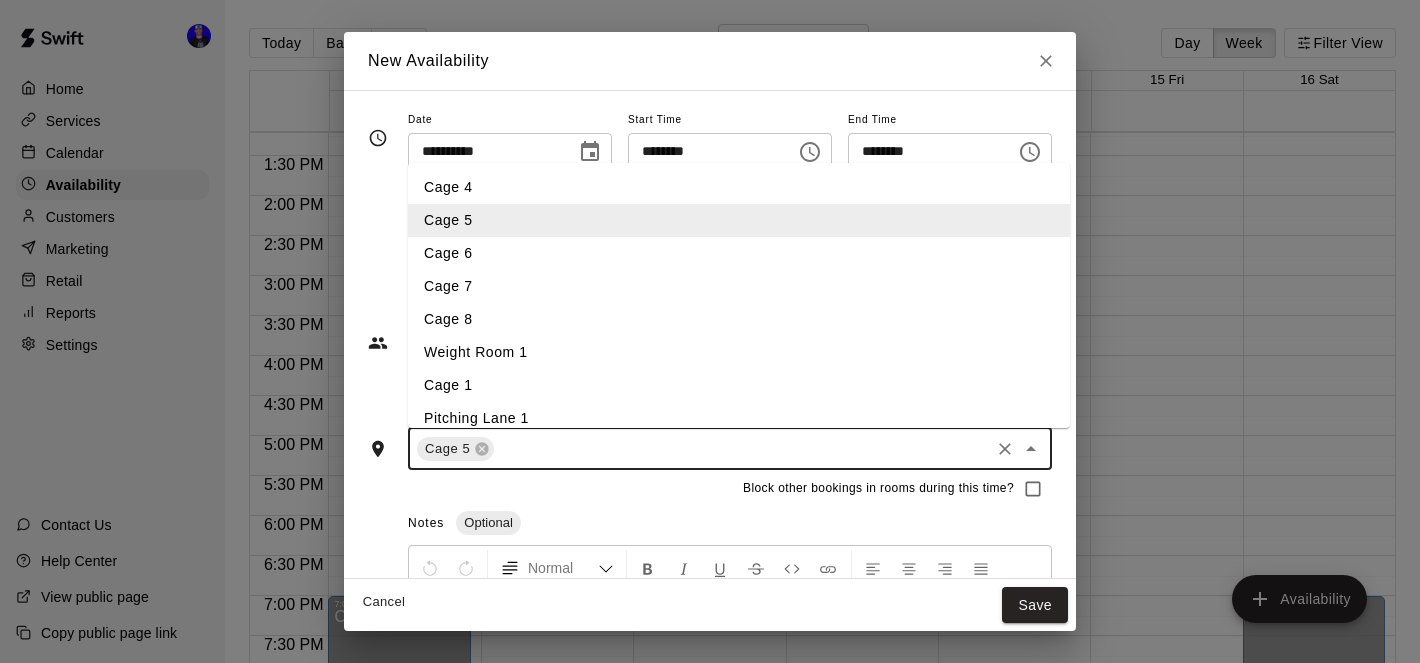 click on "Cage 6" at bounding box center [739, 253] 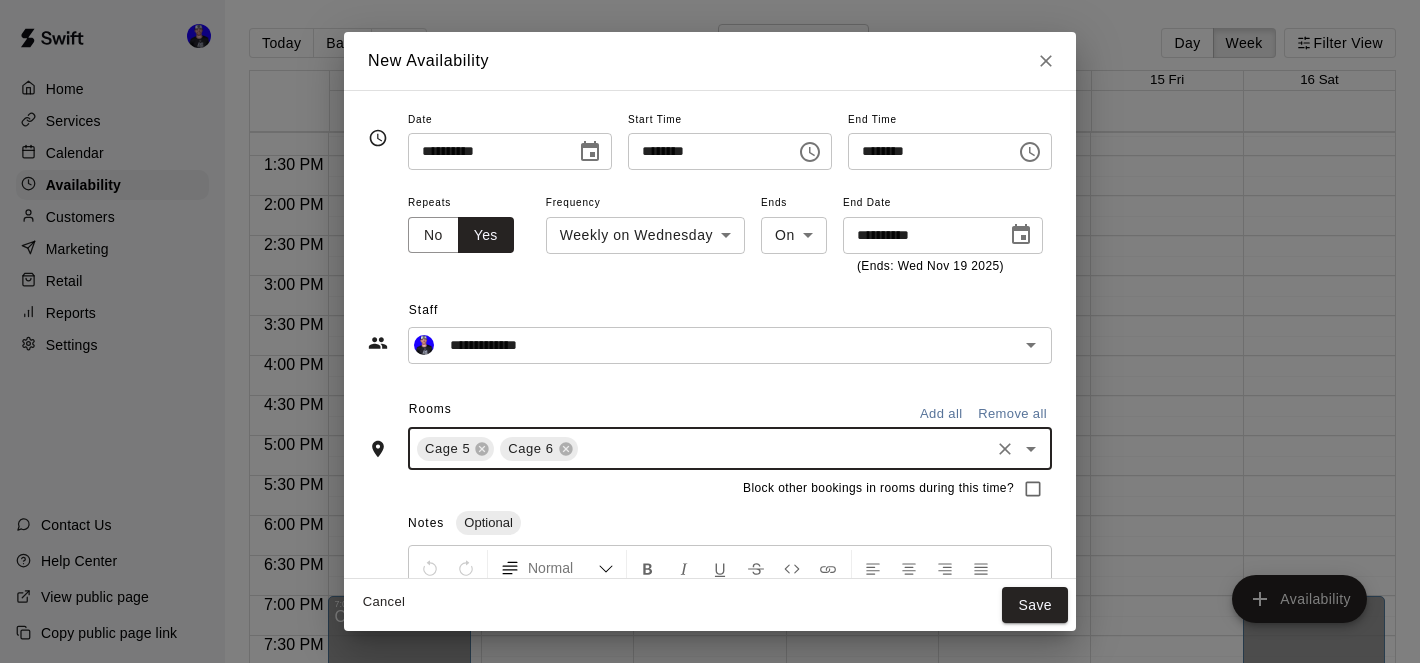 click at bounding box center (784, 448) 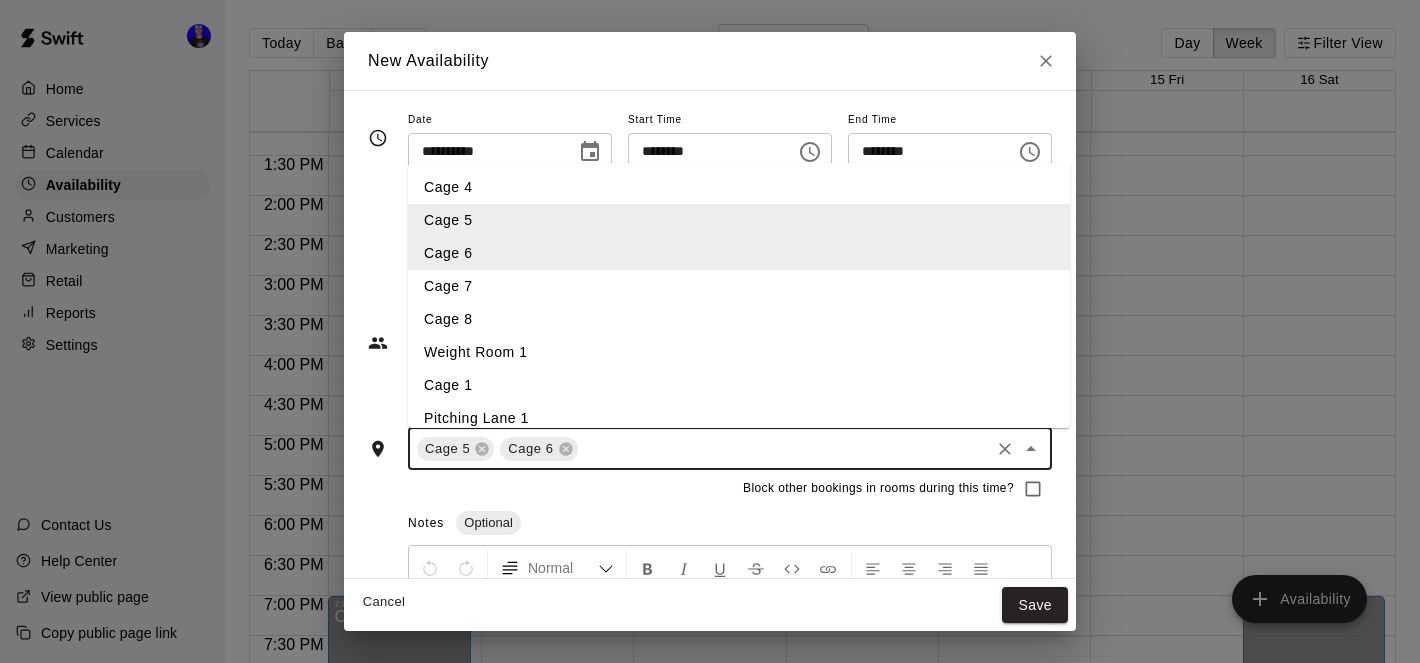 click on "Cage 7" at bounding box center [739, 286] 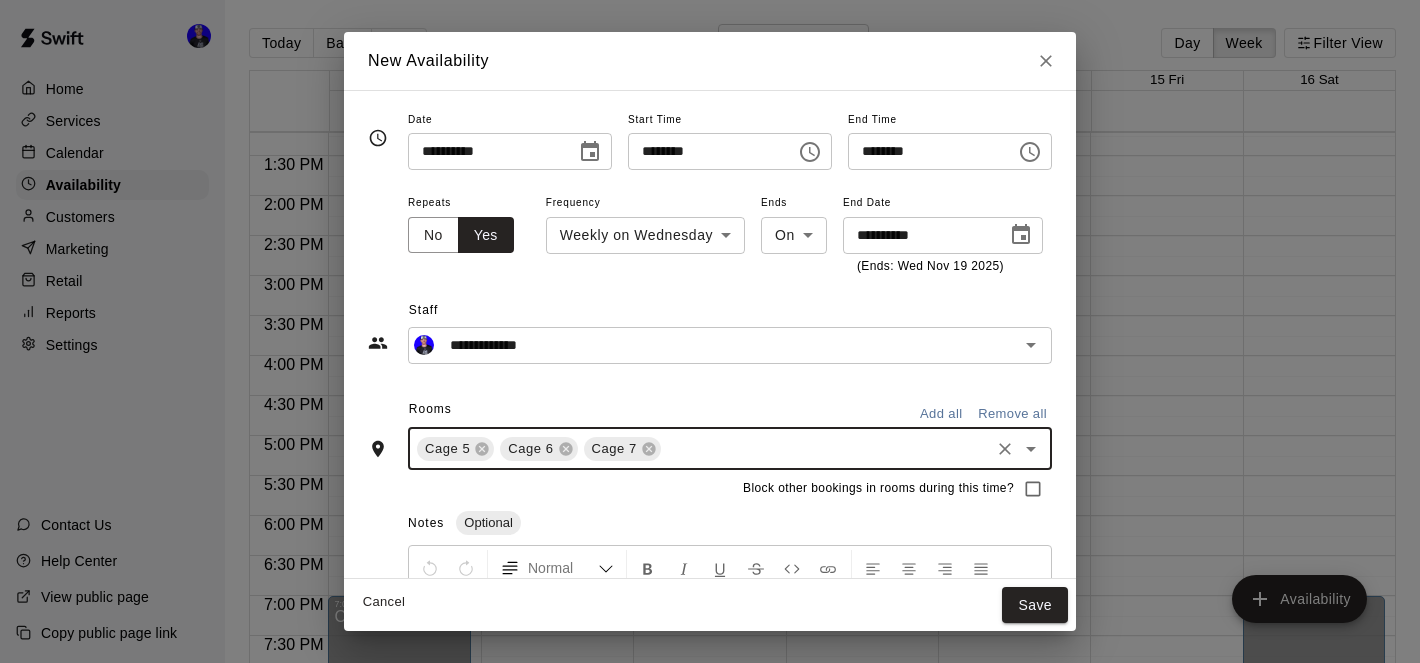 click at bounding box center (825, 448) 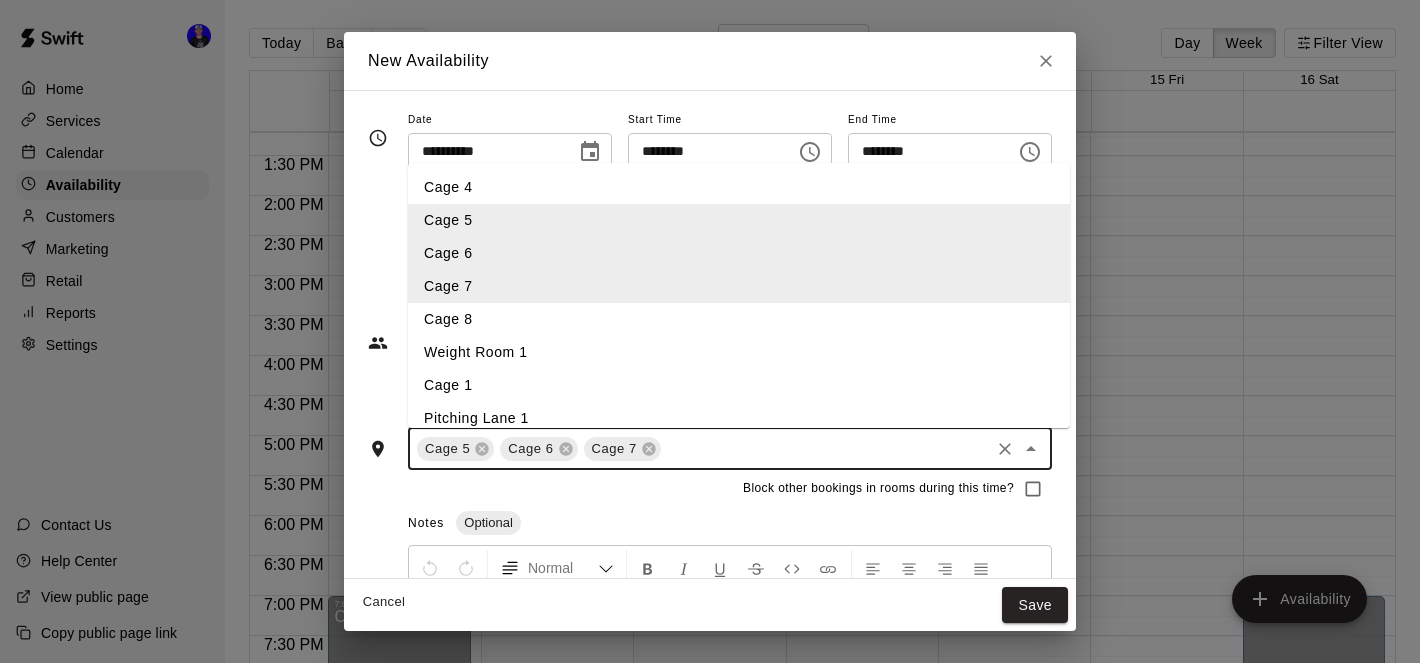 click on "Cage 8" at bounding box center (739, 319) 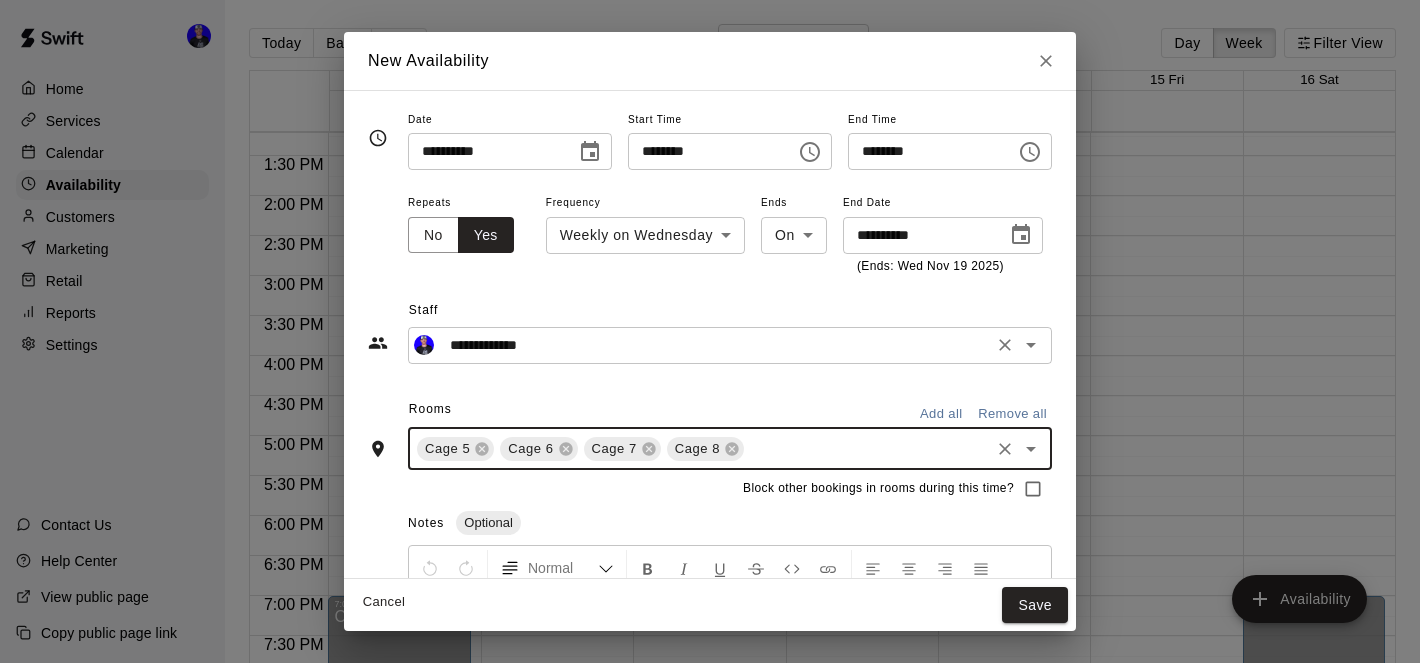 scroll, scrollTop: 185, scrollLeft: 0, axis: vertical 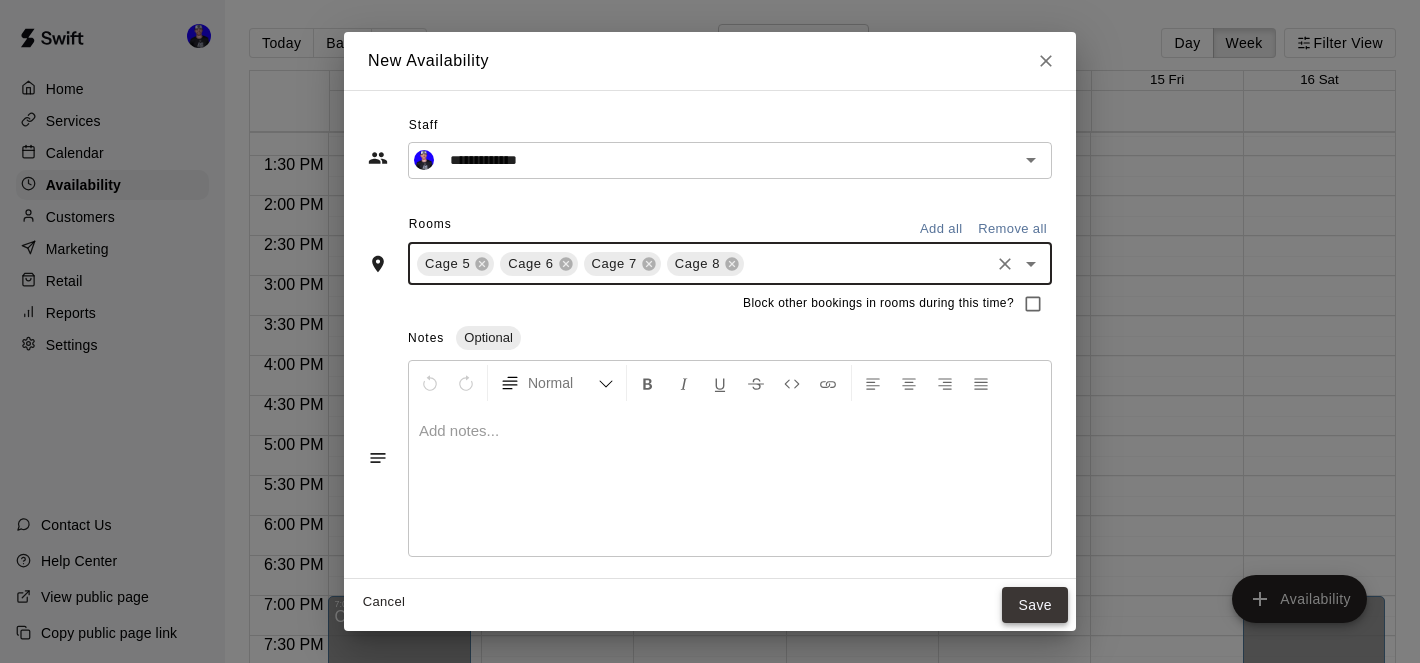 click on "Save" at bounding box center (1035, 605) 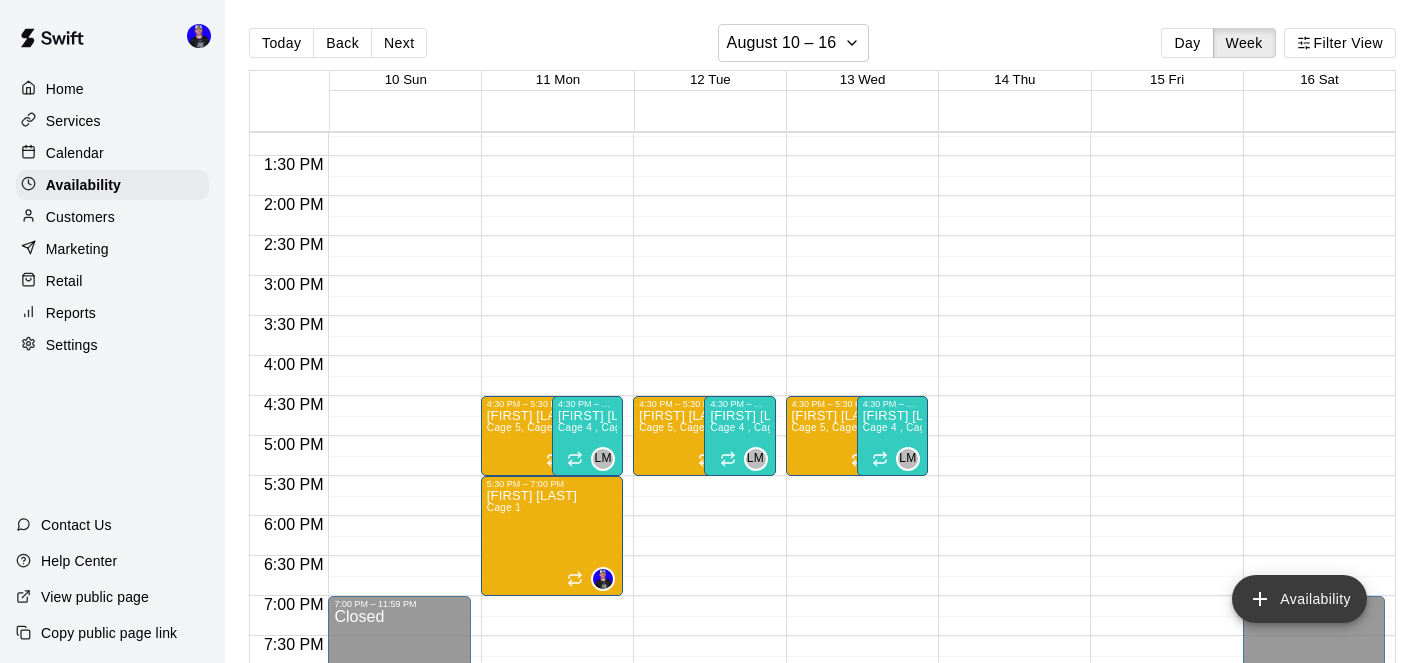 click on "Availability" at bounding box center [1299, 599] 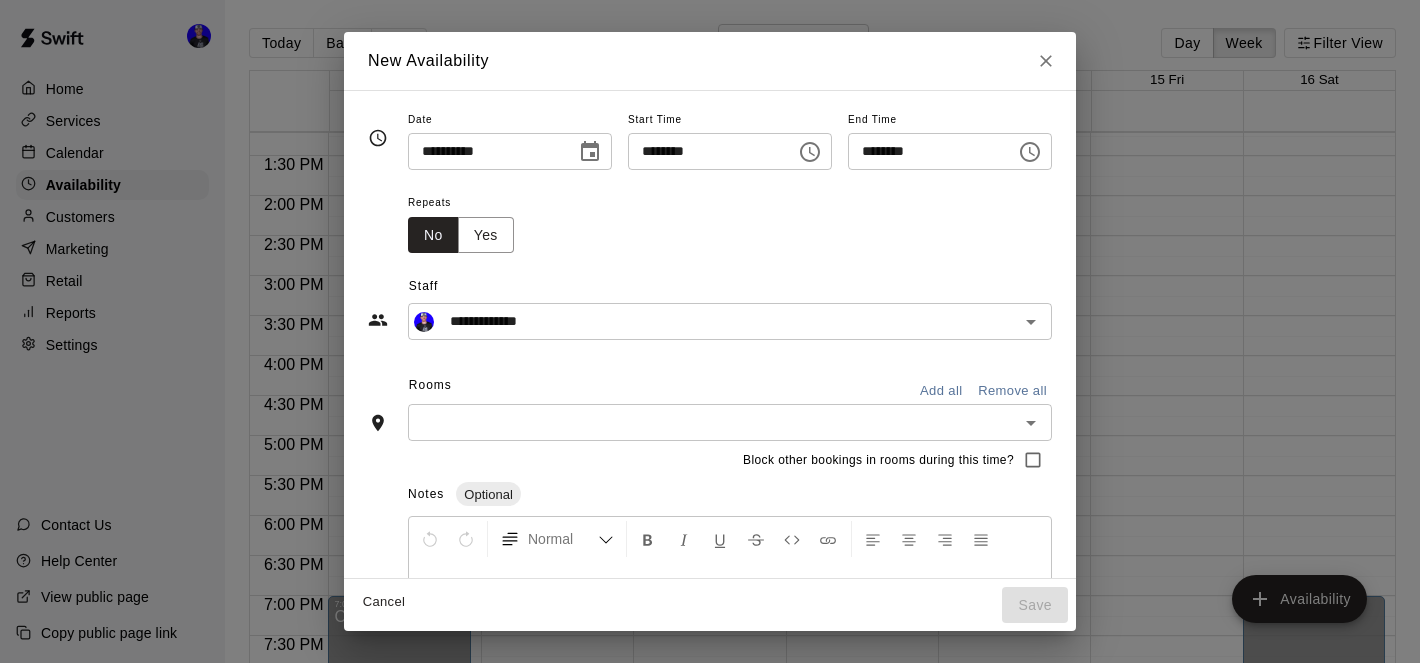 click 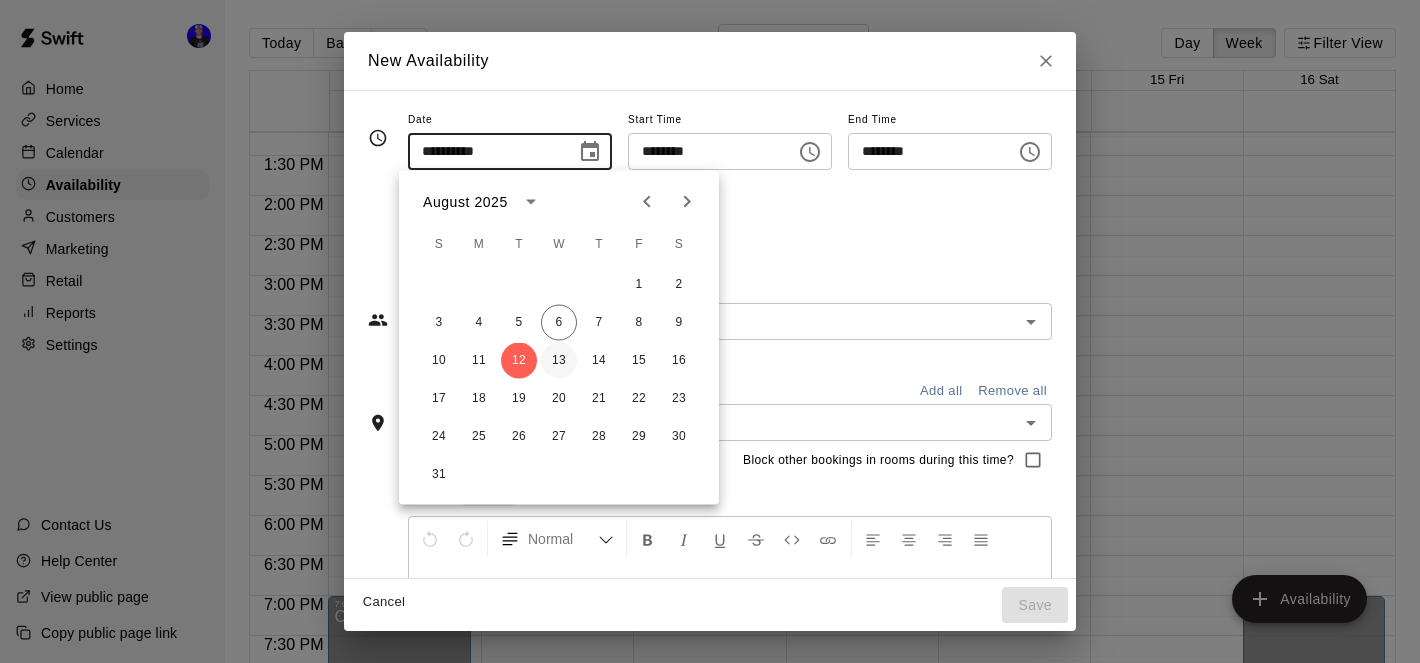 click on "13" at bounding box center [559, 361] 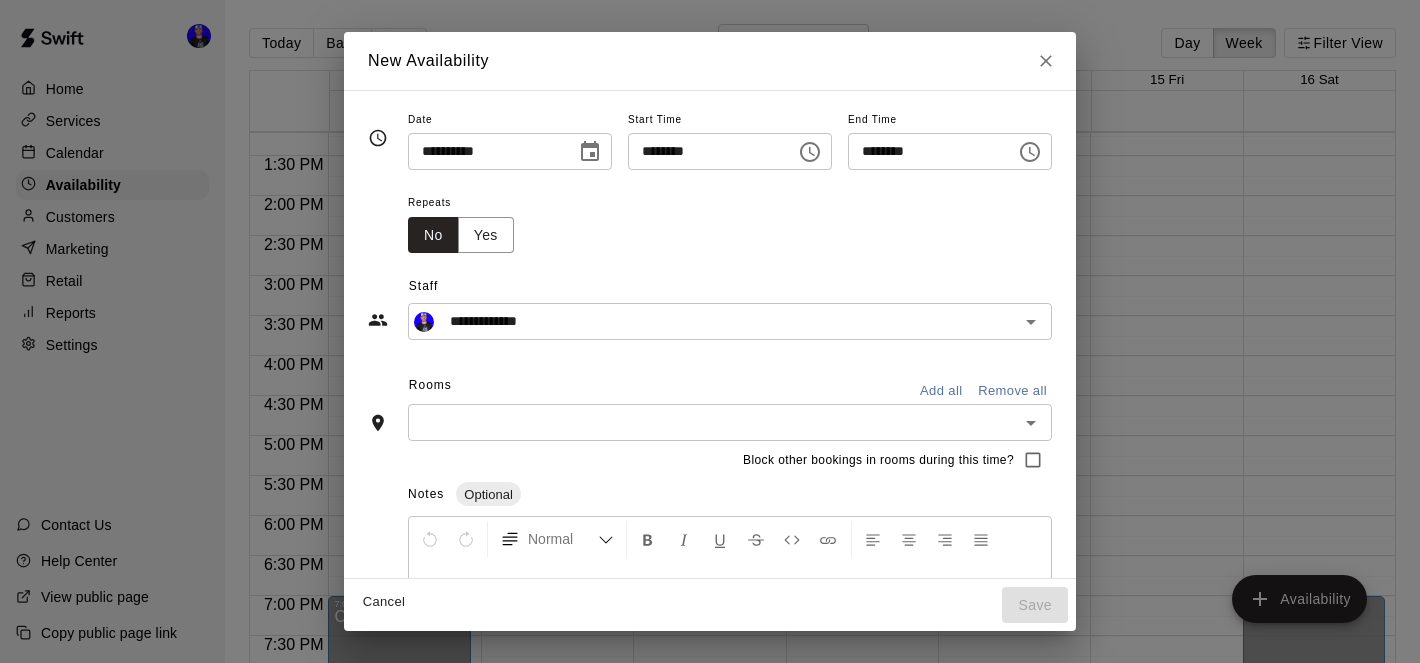 click on "********" at bounding box center [705, 151] 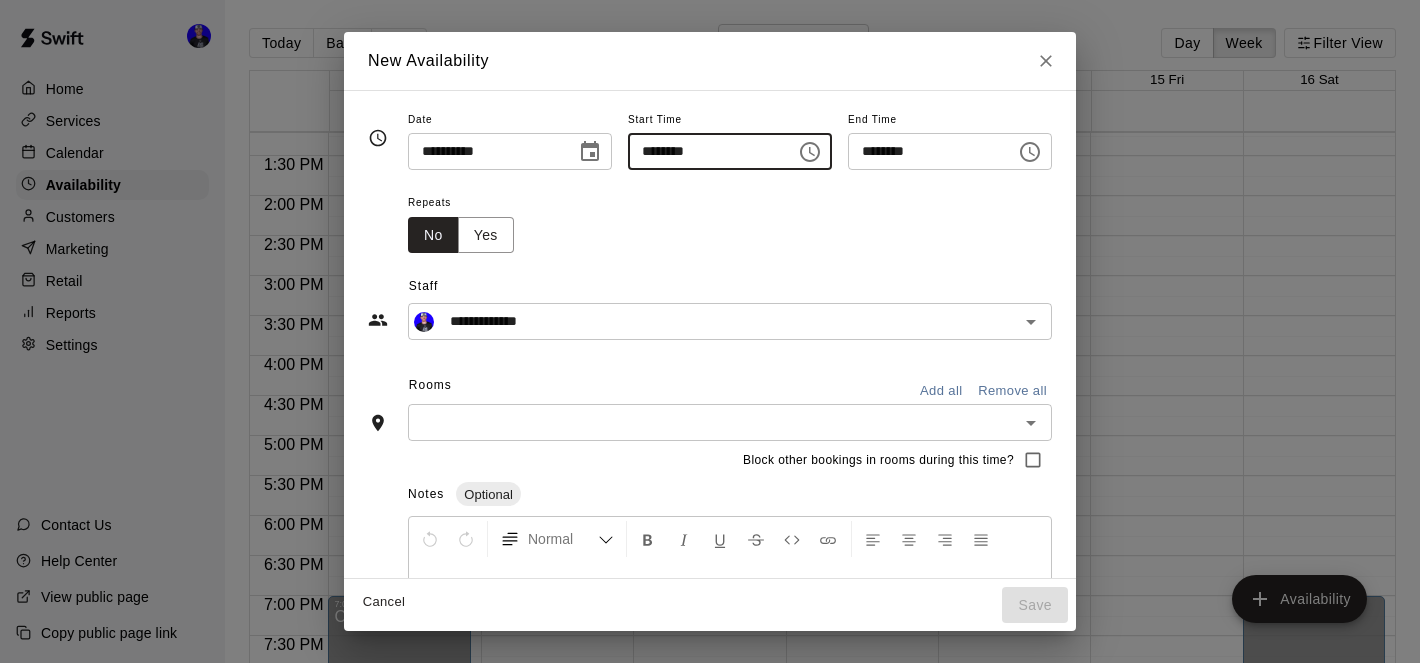 type on "********" 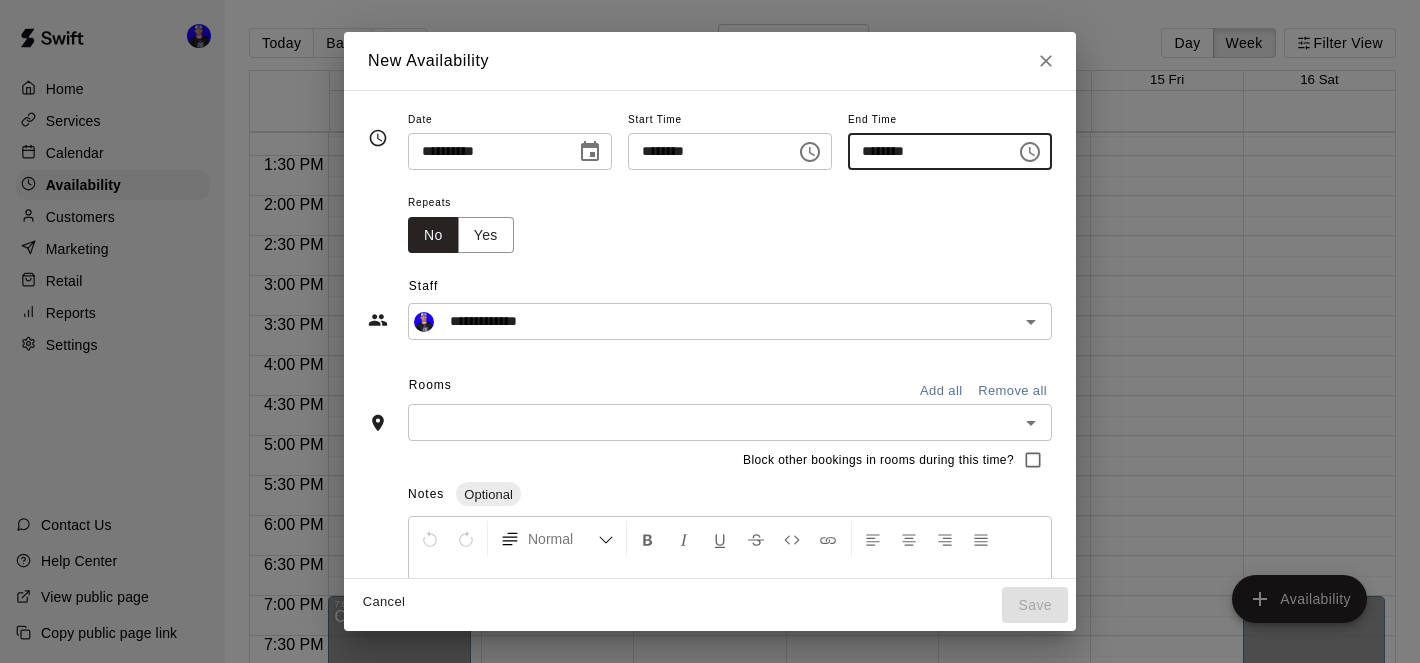 type on "********" 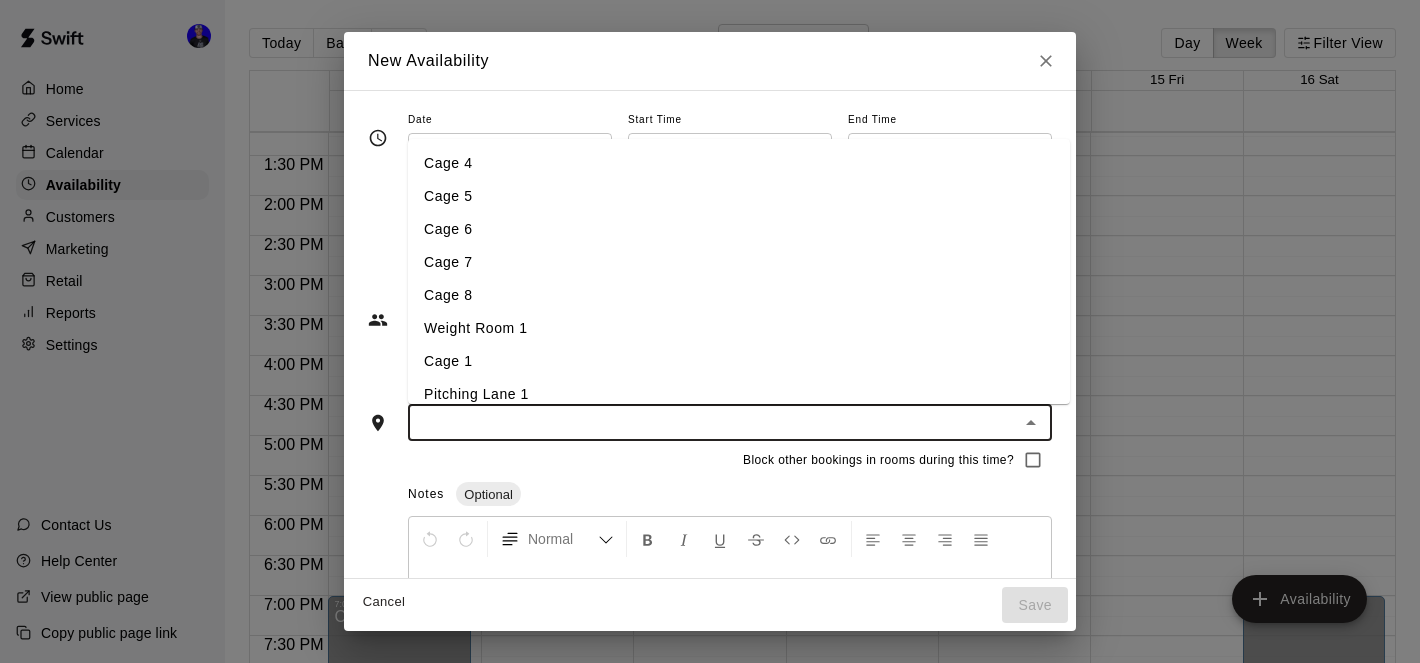 click on "Cage 1" at bounding box center [739, 361] 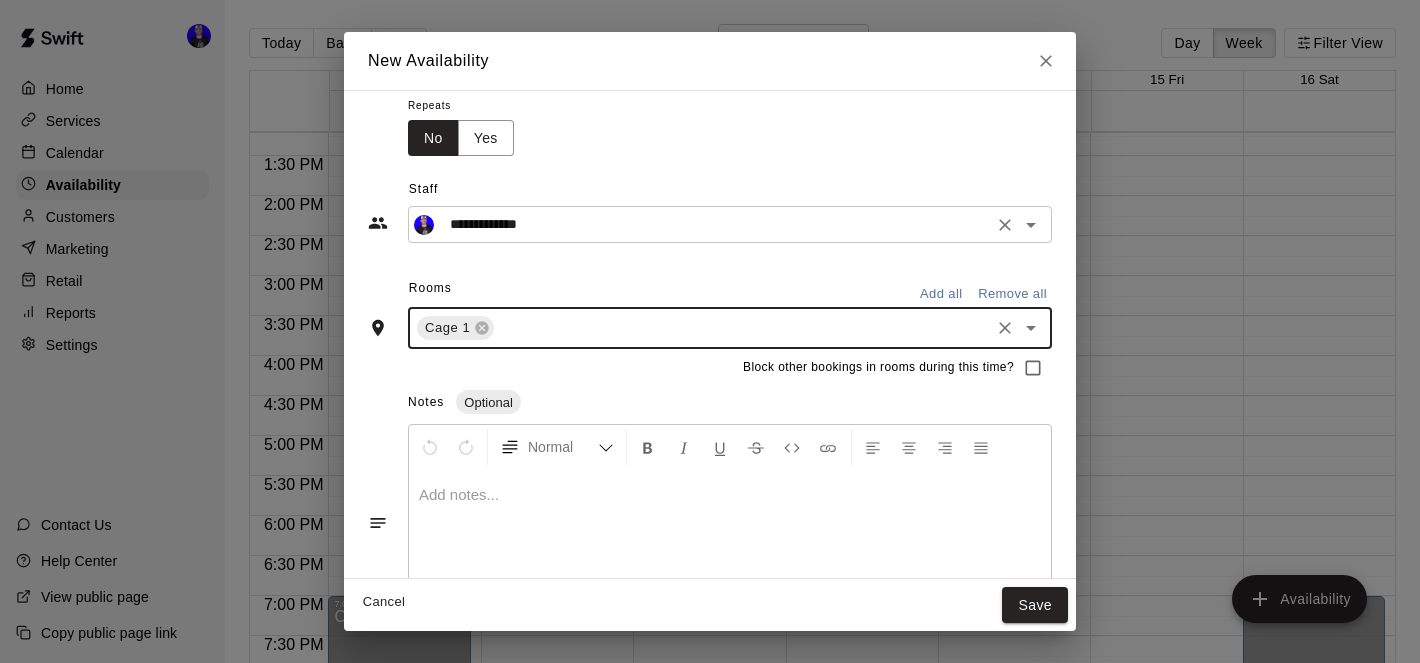 scroll, scrollTop: 0, scrollLeft: 0, axis: both 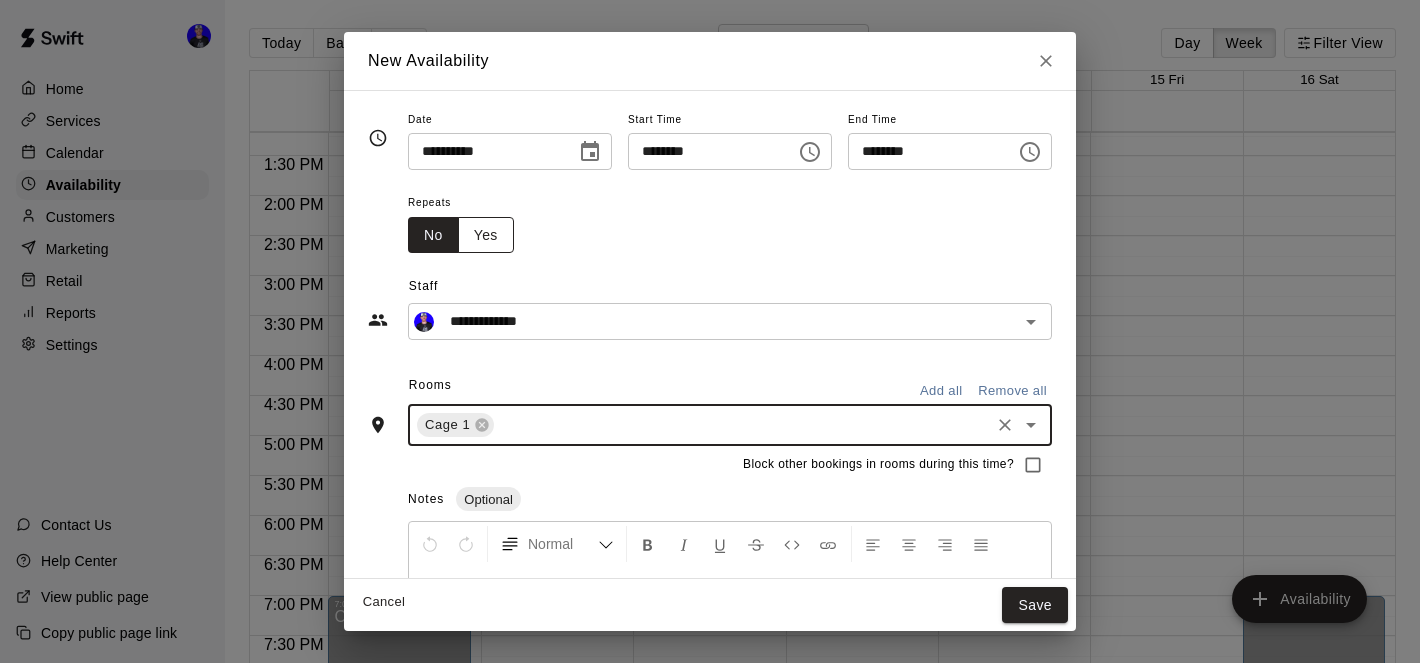 click on "Yes" at bounding box center [486, 235] 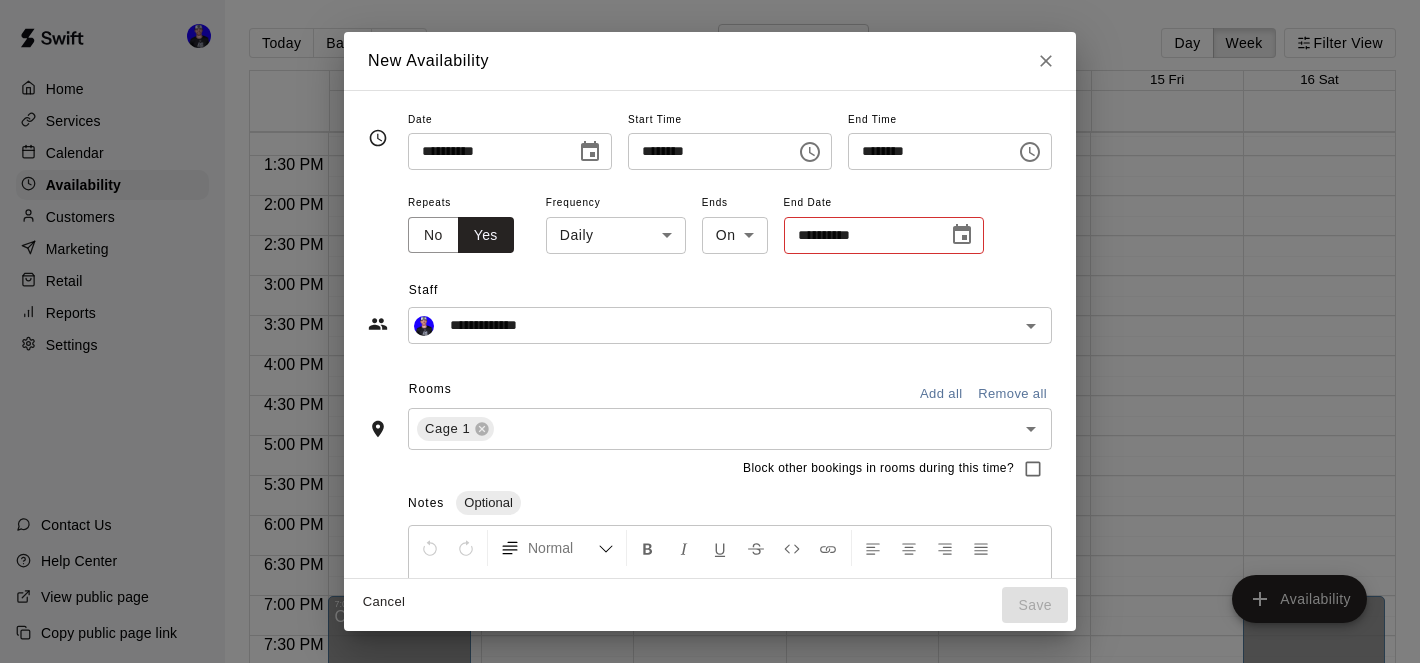 click on "Home Services Calendar Availability Customers Marketing Retail Reports Settings Contact Us Help Center View public page Copy public page link Today Back Next August 10 – 16 Day Week Filter View 10 Sun 11 Mon 12 Tue 13 Wed 14 Thu 15 Fri 16 Sat 12:00 AM 12:30 AM 1:00 AM 1:30 AM 2:00 AM 2:30 AM 3:00 AM 3:30 AM 4:00 AM 4:30 AM 5:00 AM 5:30 AM 6:00 AM 6:30 AM 7:00 AM 7:30 AM 8:00 AM 8:30 AM 9:00 AM 9:30 AM 10:00 AM 10:30 AM 11:00 AM 11:30 AM 12:00 PM 12:30 PM 1:00 PM 1:30 PM 2:00 PM 2:30 PM 3:00 PM 3:30 PM 4:00 PM 4:30 PM 5:00 PM 5:30 PM 6:00 PM 6:30 PM 7:00 PM 7:30 PM 8:00 PM 8:30 PM 9:00 PM 9:30 PM 10:00 PM 10:30 PM 11:00 PM 11:30 PM 12:00 AM – 9:00 AM Closed 7:00 PM – 11:59 PM Closed 12:00 AM – 1:00 PM Closed 4:30 PM – 5:30 PM [FIRST] [LAST] Cage 5, Cage 6 , Cage 7 , Cage 8  5:30 PM – 7:00 PM [FIRST] [LAST] Cage 1 4:30 PM – 5:30 PM [FIRST] [LAST] Cage 4 , Cage 5, Cage 6 , Cage 7  LM 9:00 PM – 11:59 PM Closed 12:00 AM – 1:00 PM Closed 4:30 PM – 5:30 PM [FIRST] [LAST] 9:00 PM – 11:59 PM Closed" at bounding box center [710, 347] 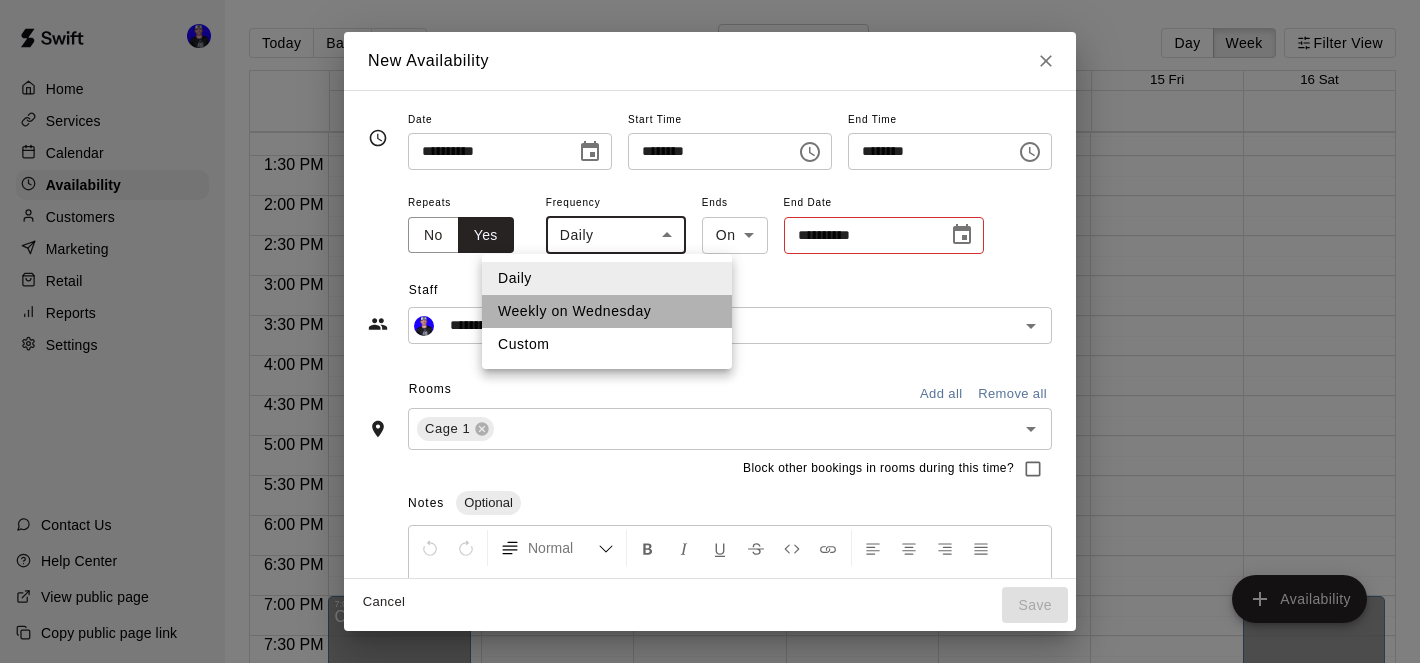 click on "Weekly on Wednesday" at bounding box center [607, 311] 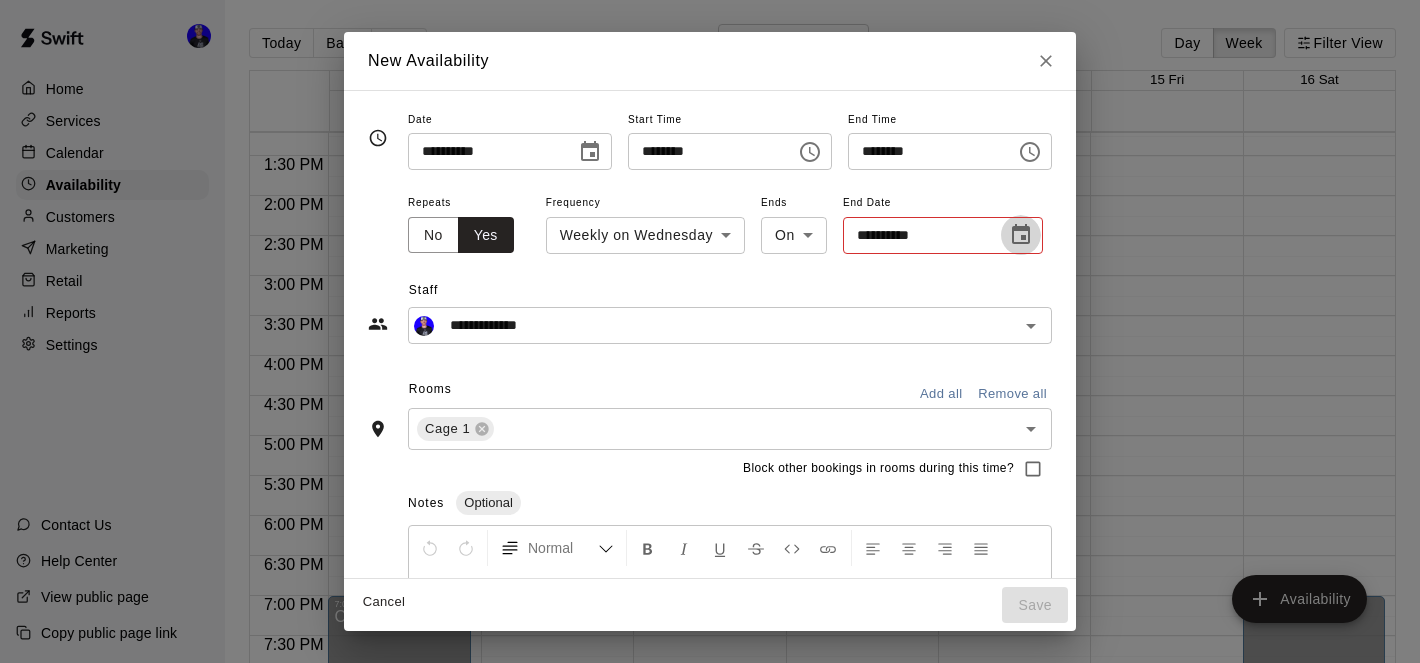 click 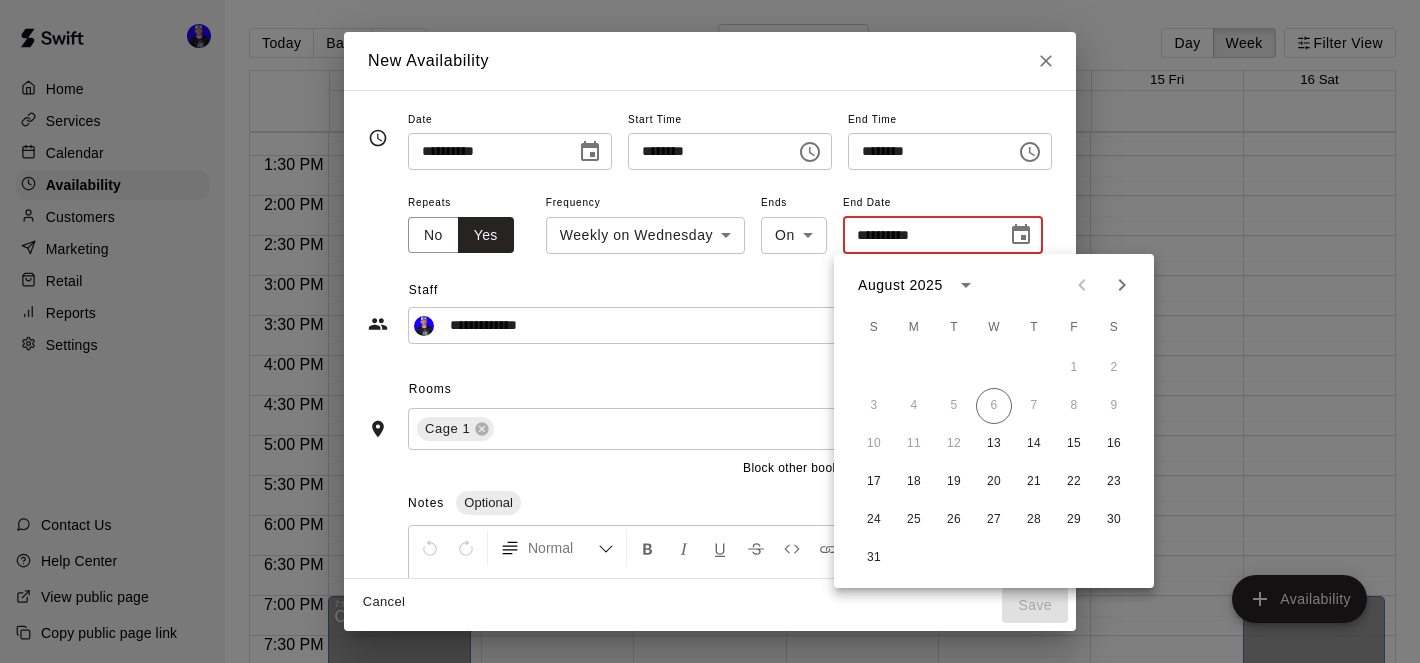 click 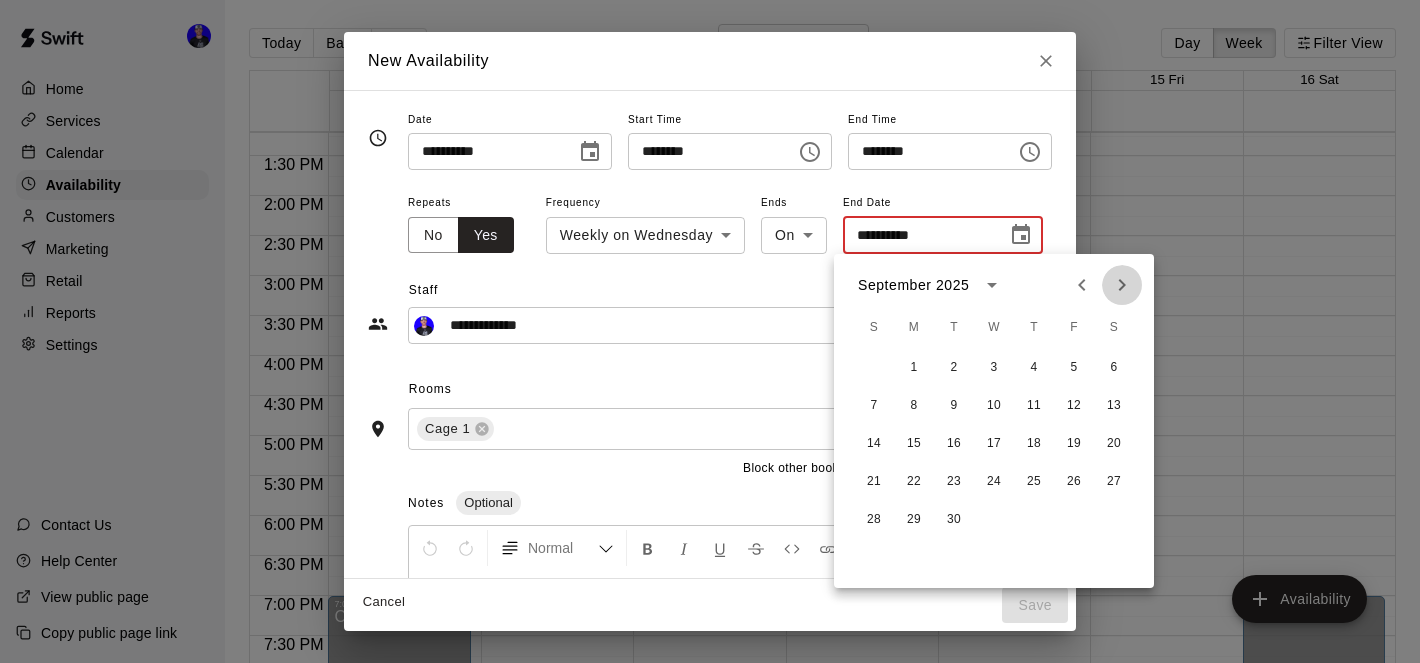 click 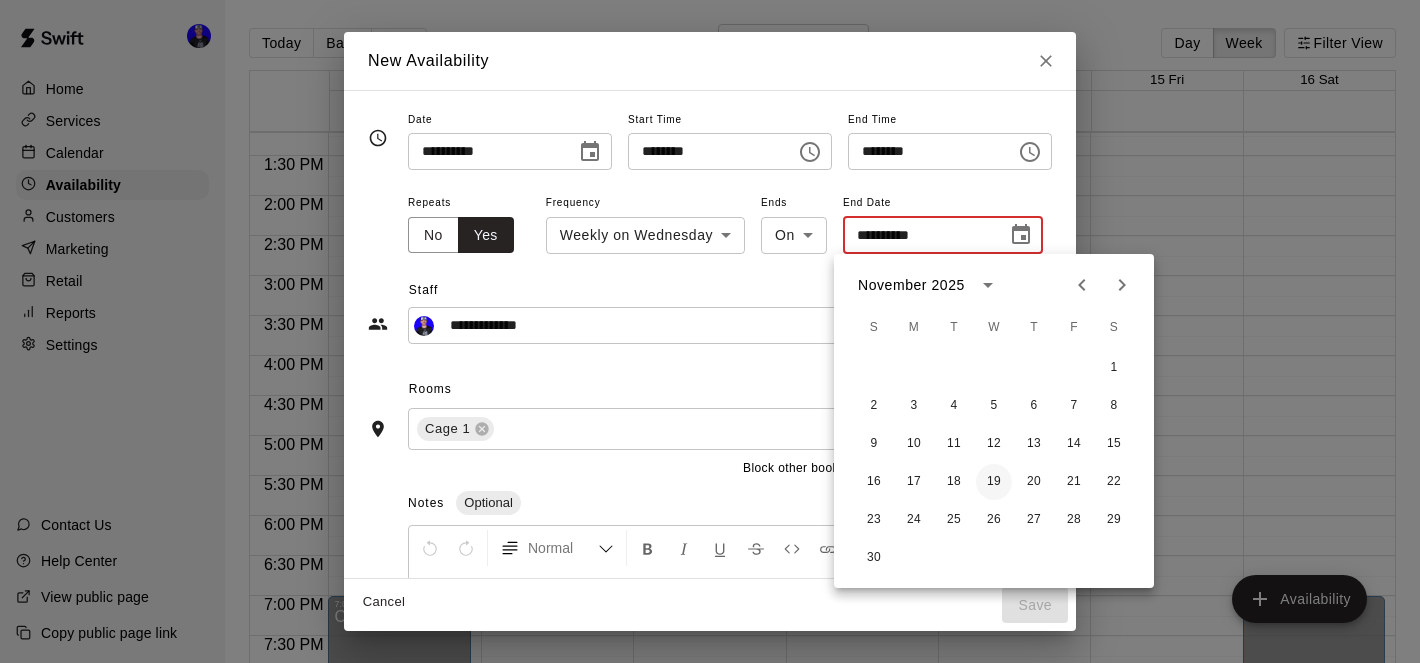 click on "19" at bounding box center (994, 482) 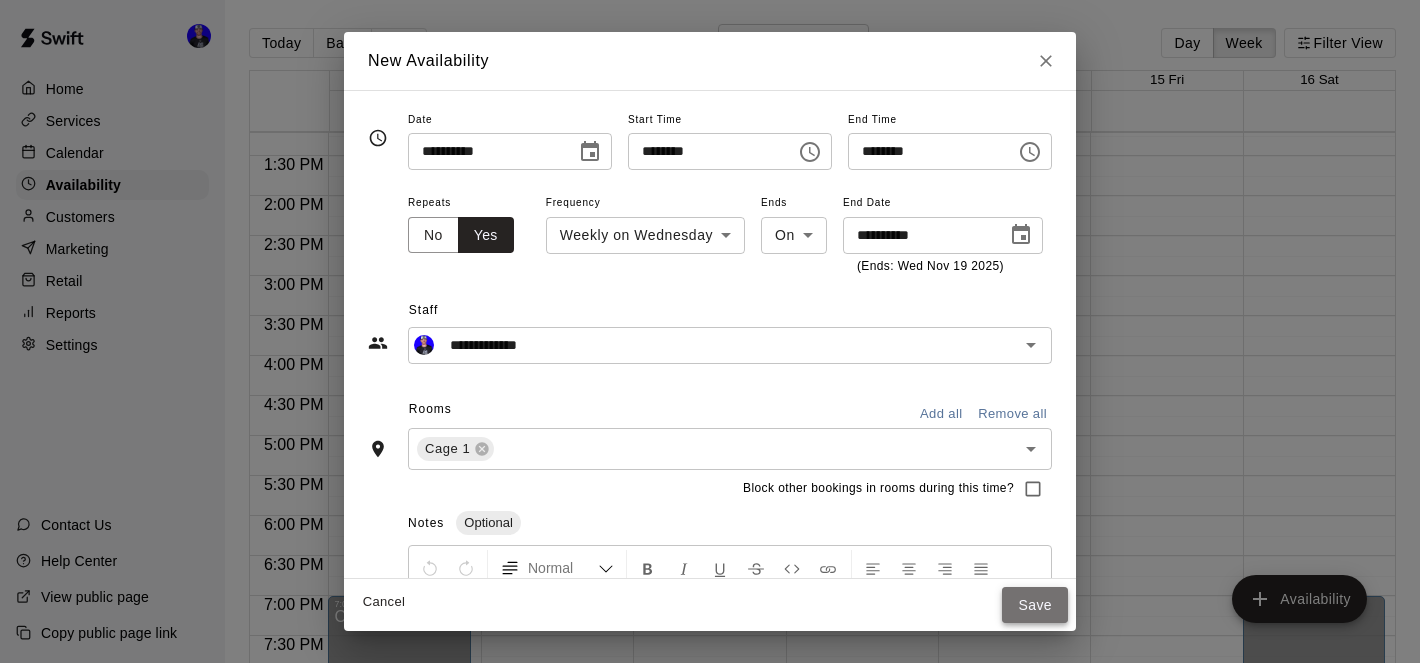 click on "Save" at bounding box center [1035, 605] 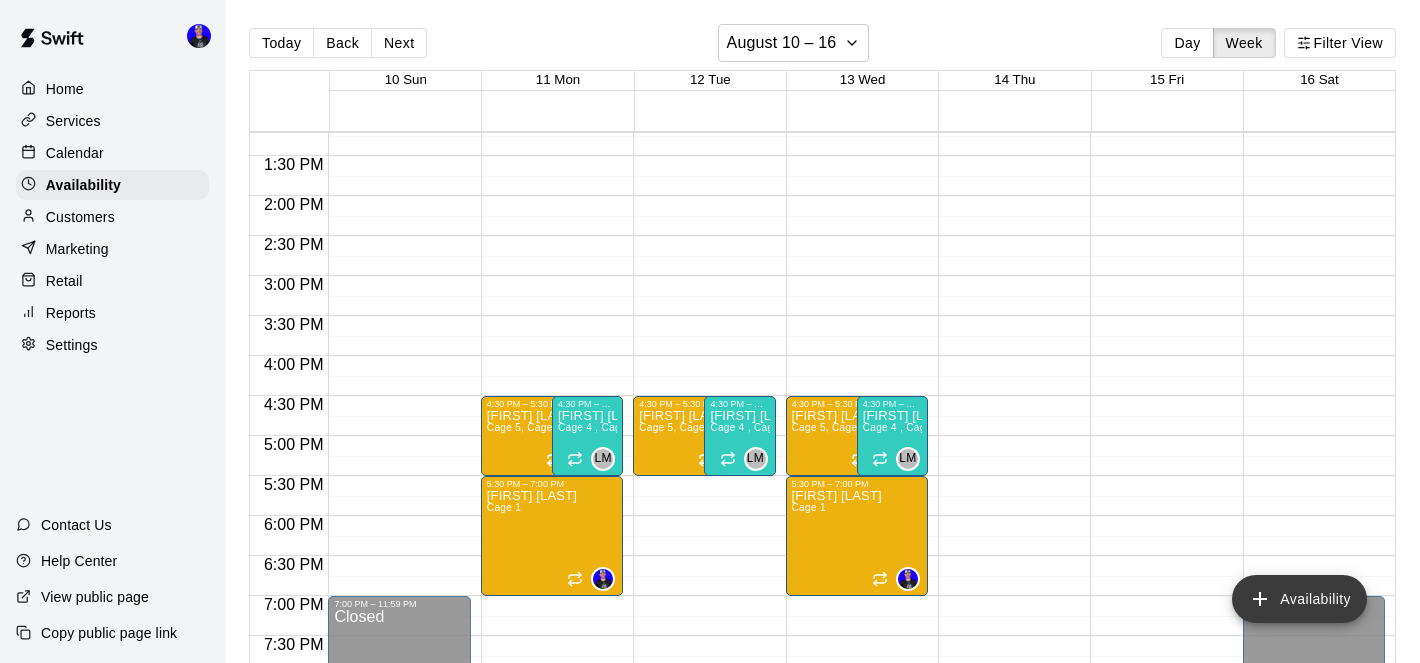 click on "Availability" at bounding box center (1299, 599) 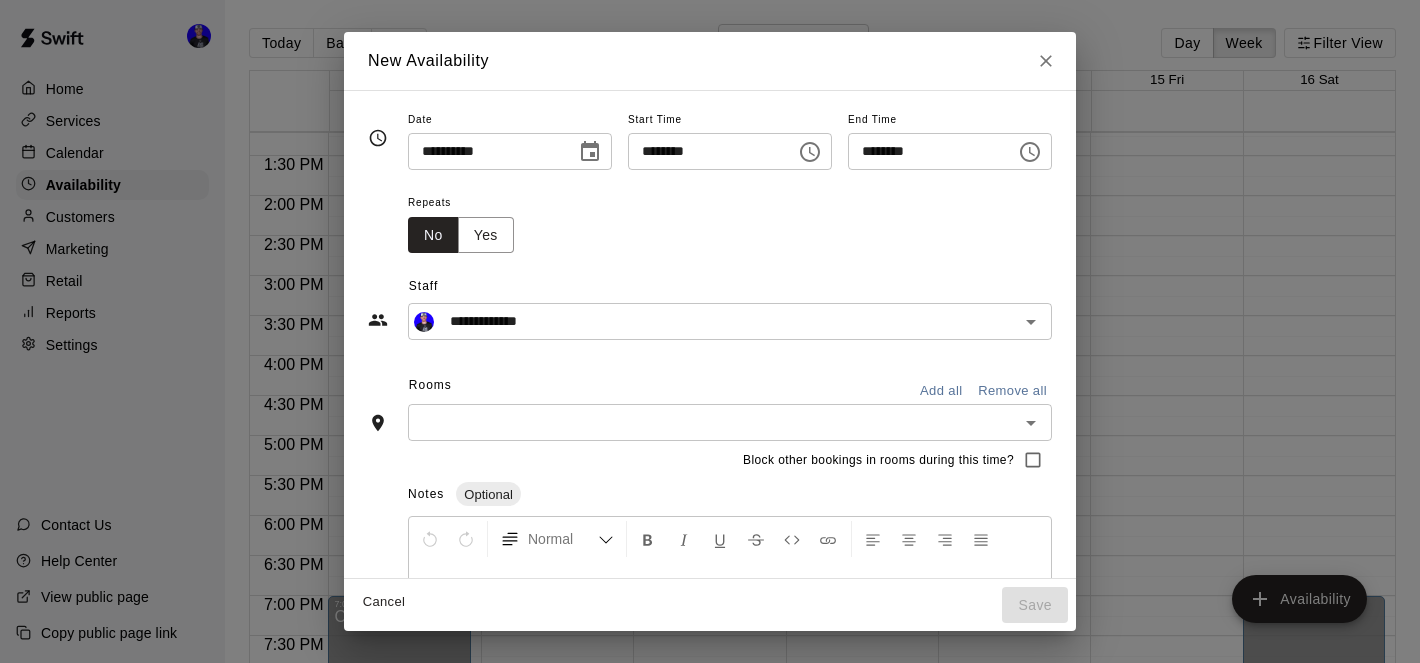 click 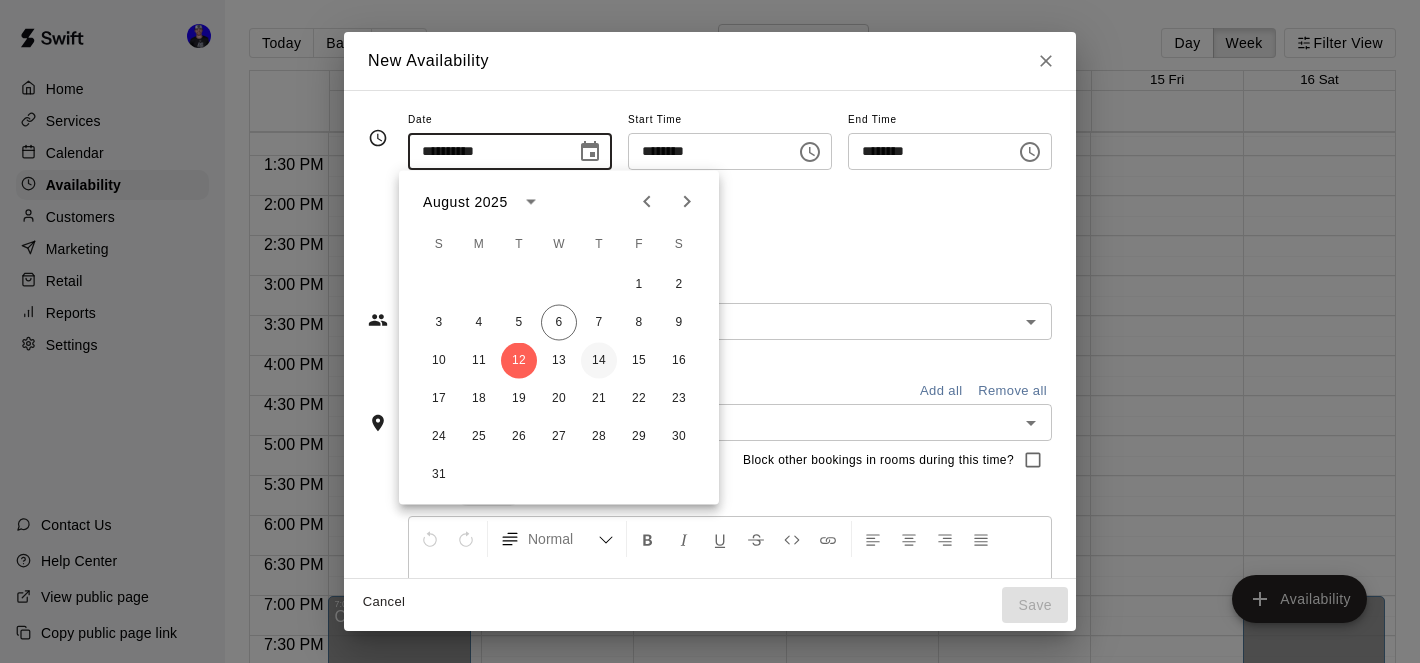 click on "14" at bounding box center [599, 361] 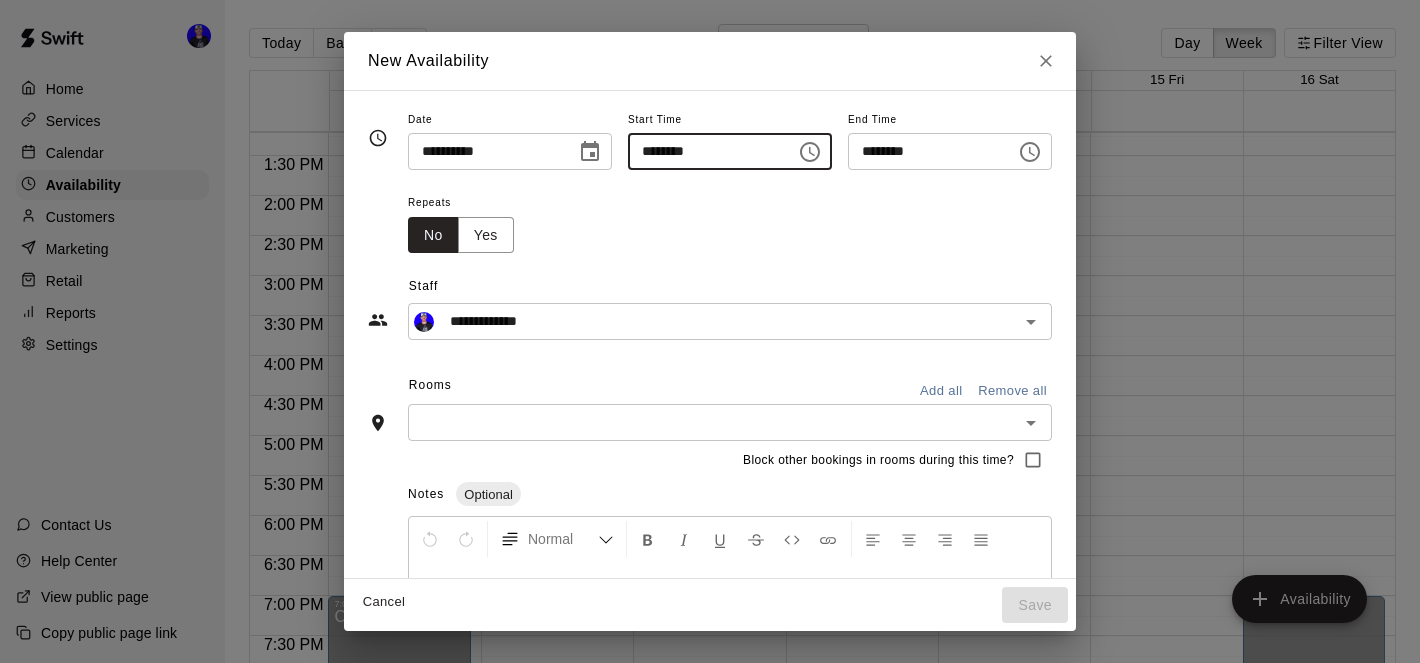 click on "********" at bounding box center [705, 151] 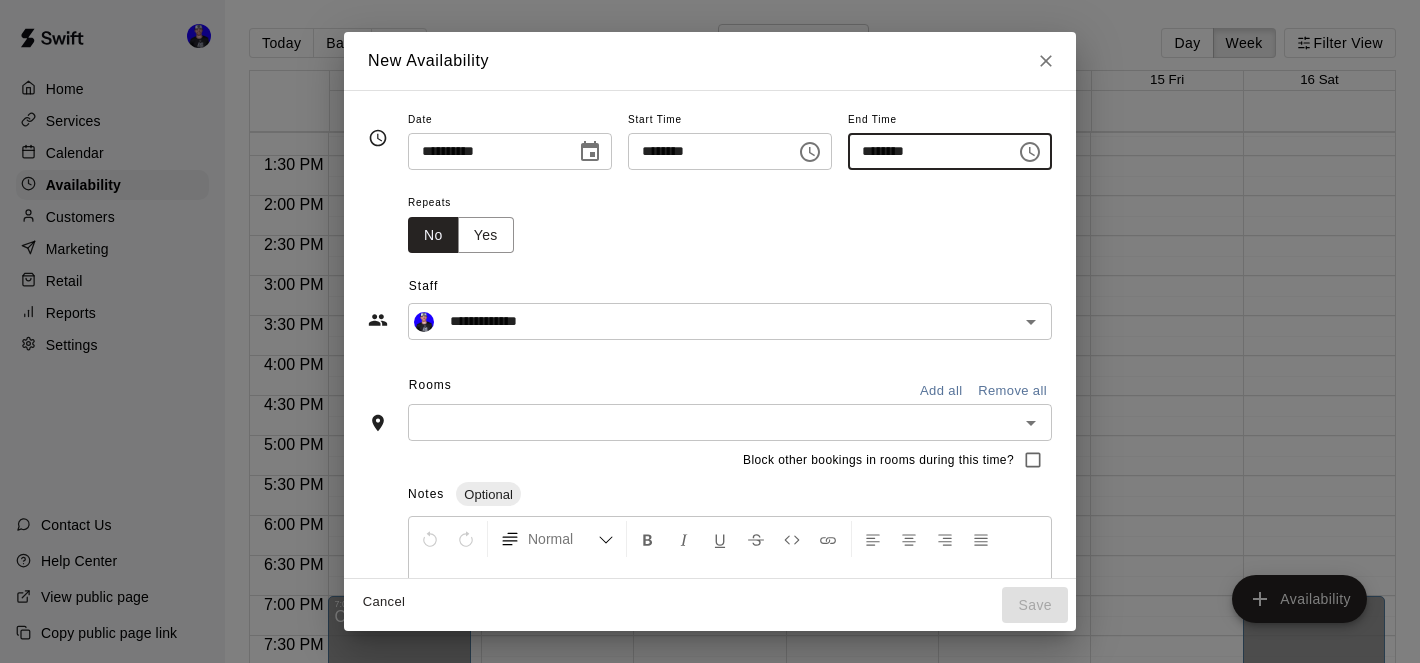 click on "​" at bounding box center (730, 422) 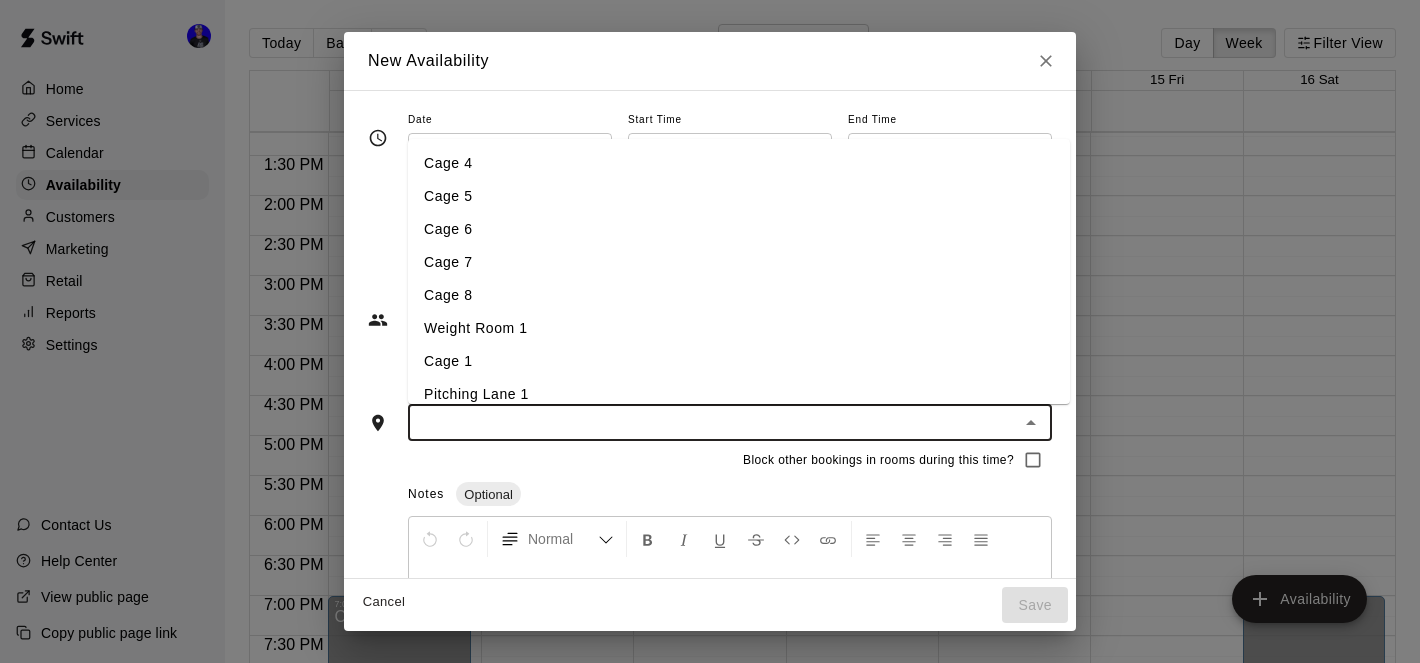 click on "Cage 5" at bounding box center [739, 196] 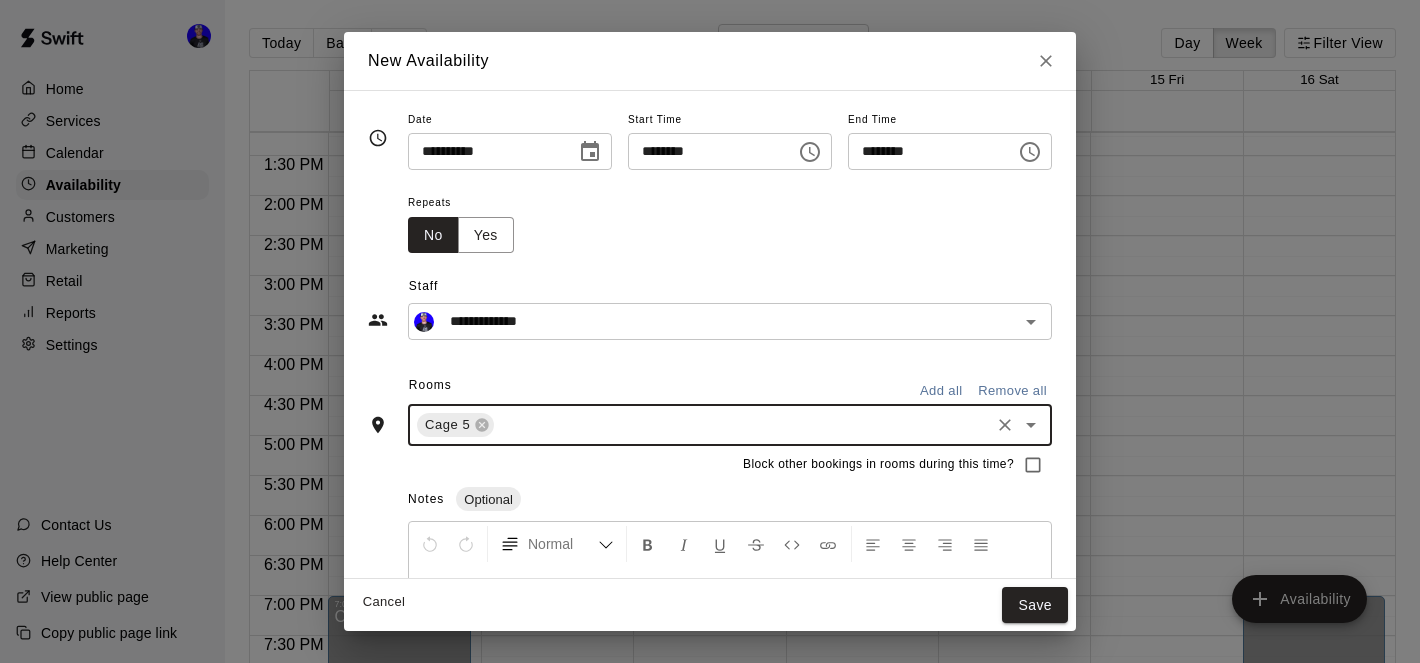 click at bounding box center (742, 425) 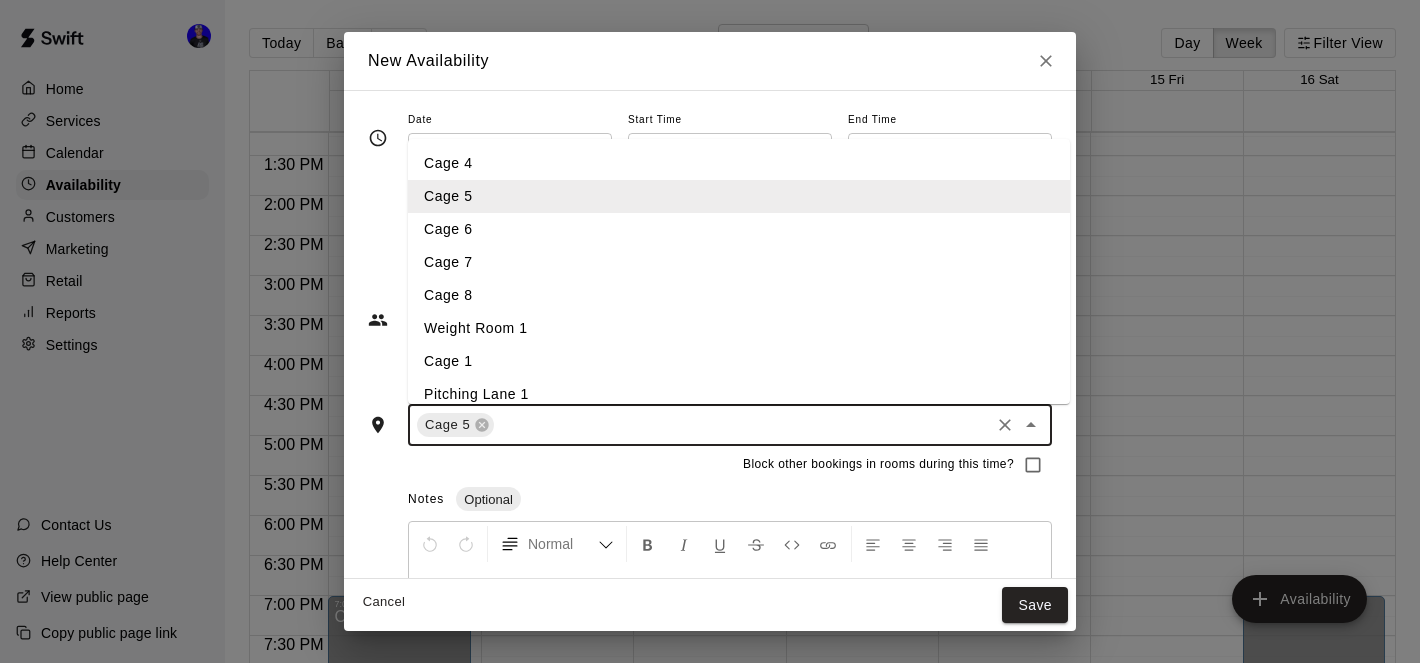 click on "Cage 6" at bounding box center [739, 229] 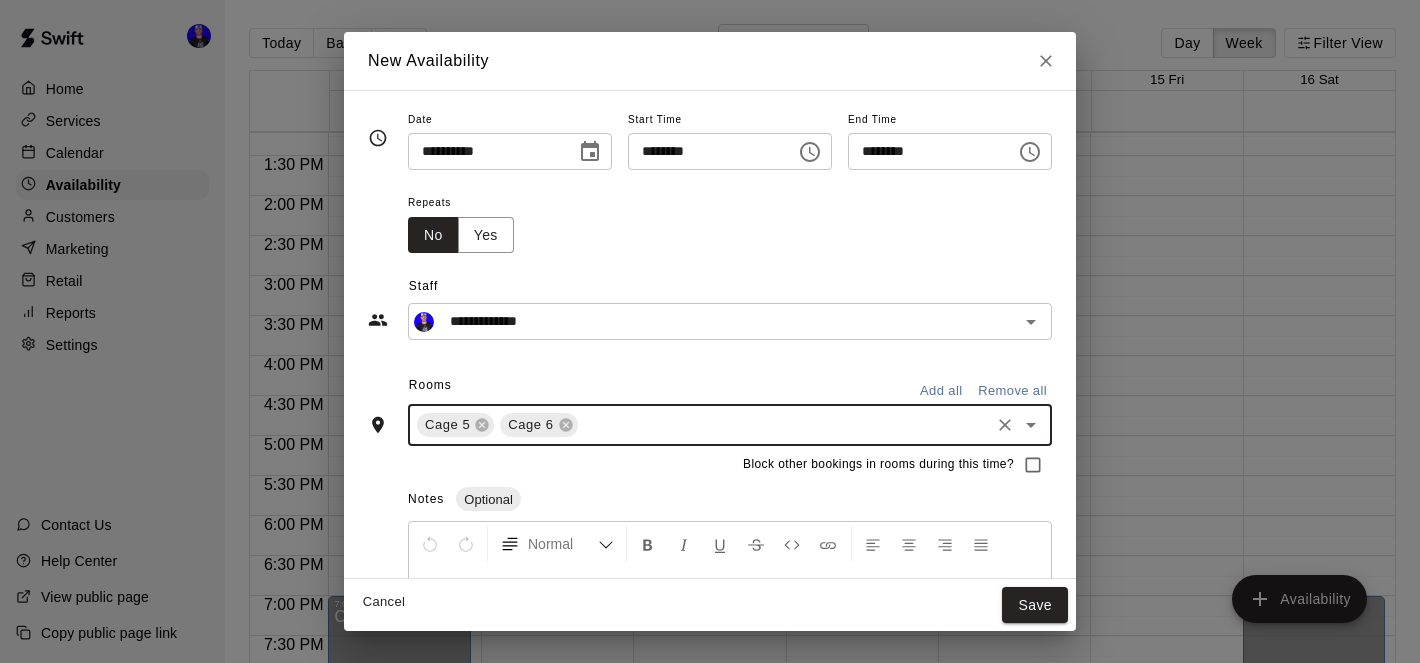 click at bounding box center (784, 425) 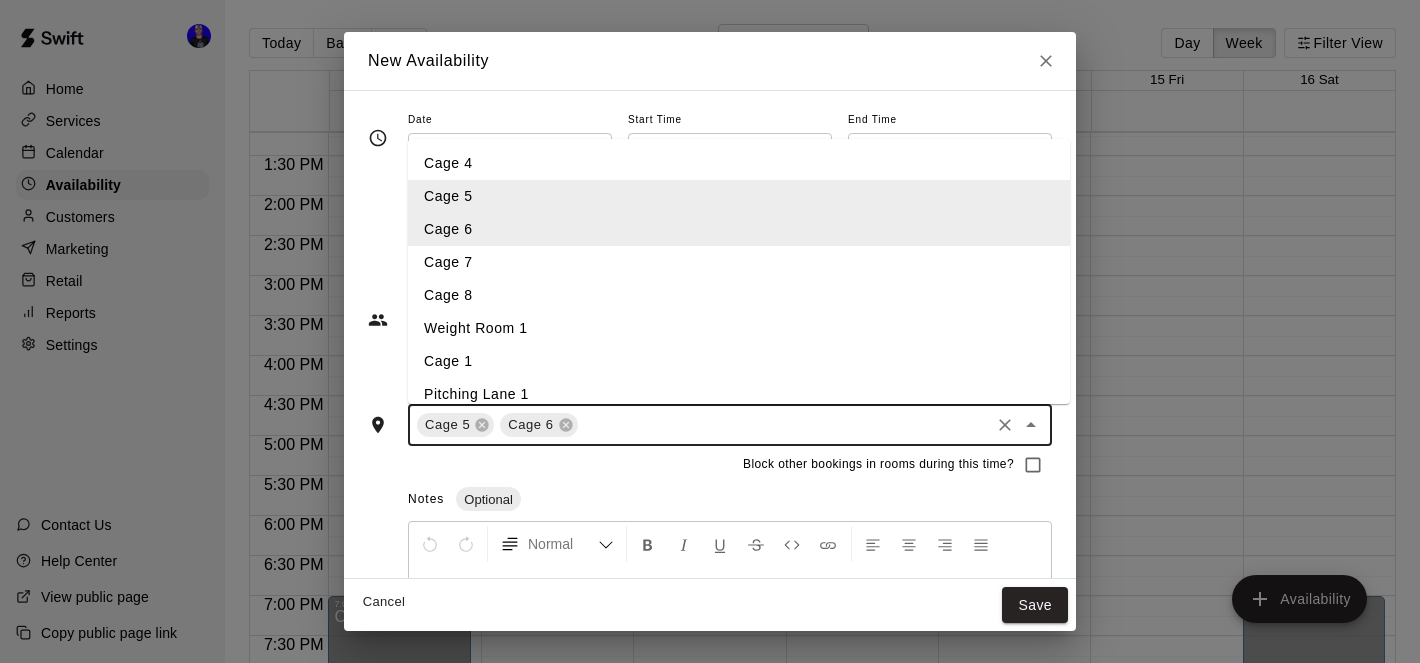 click on "Cage 7" at bounding box center [739, 262] 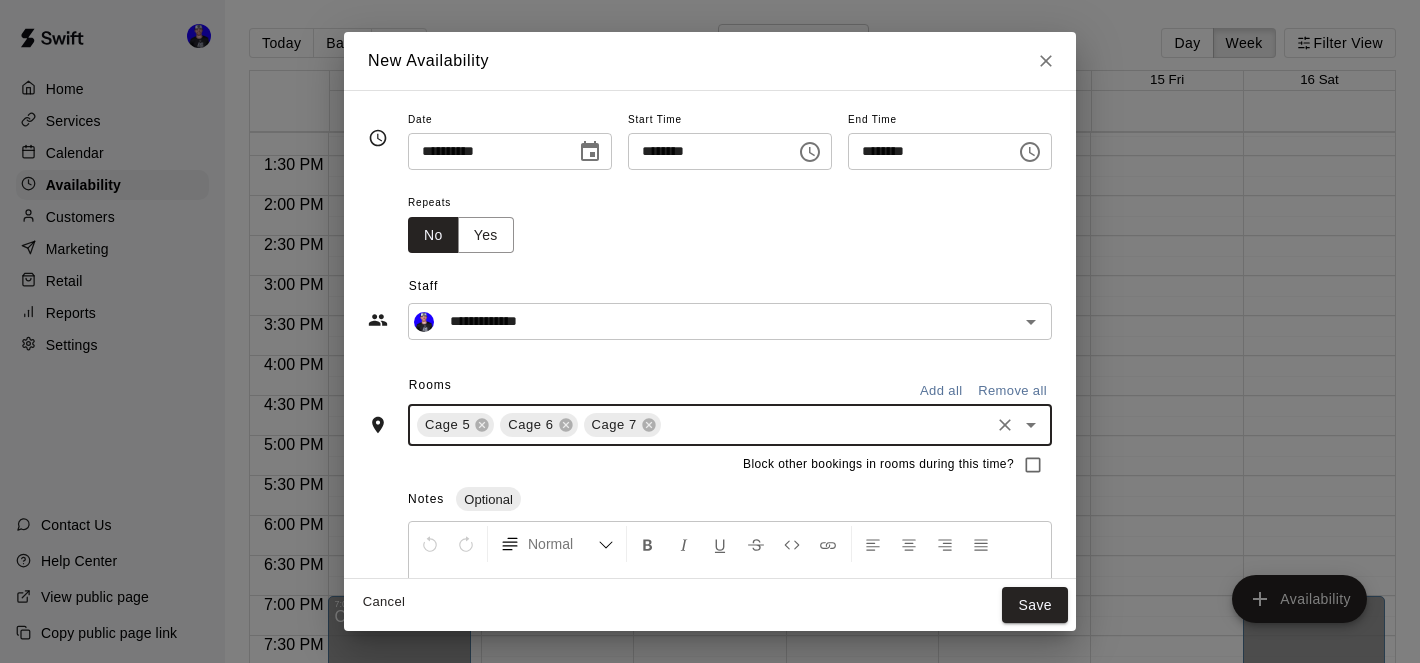 click at bounding box center (825, 425) 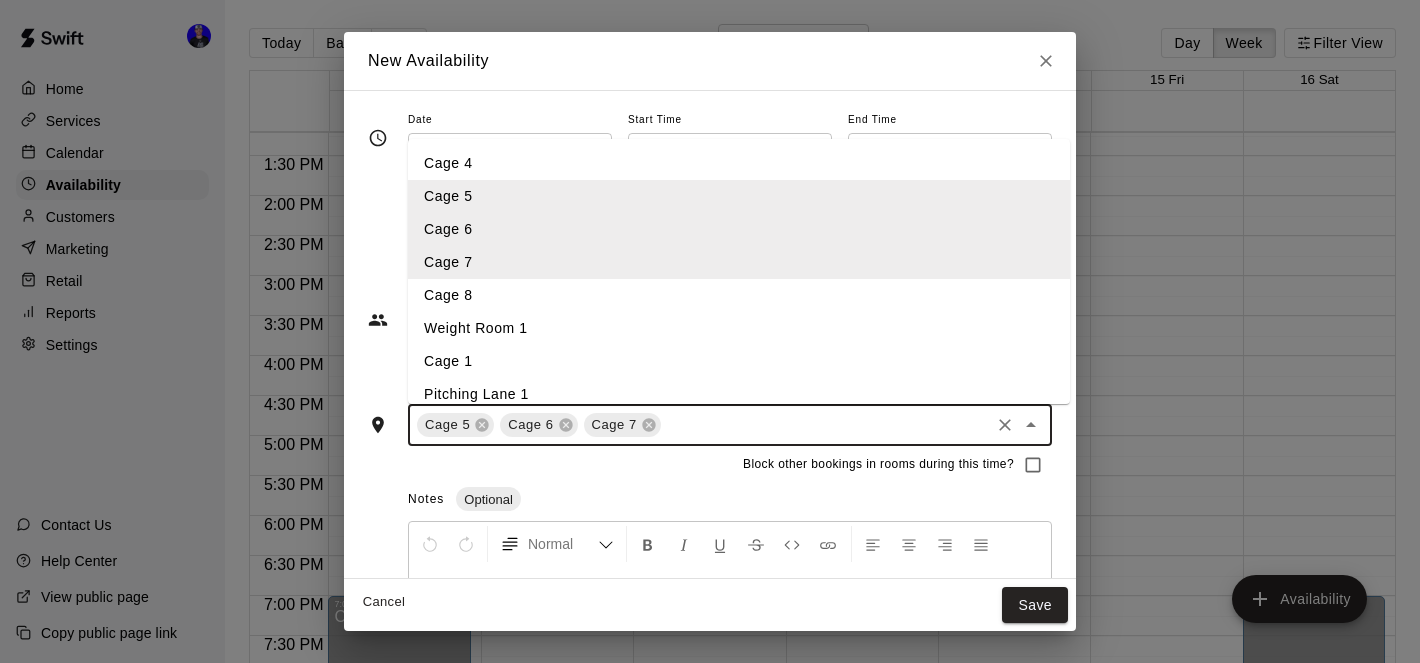 click on "Cage 8" at bounding box center (739, 295) 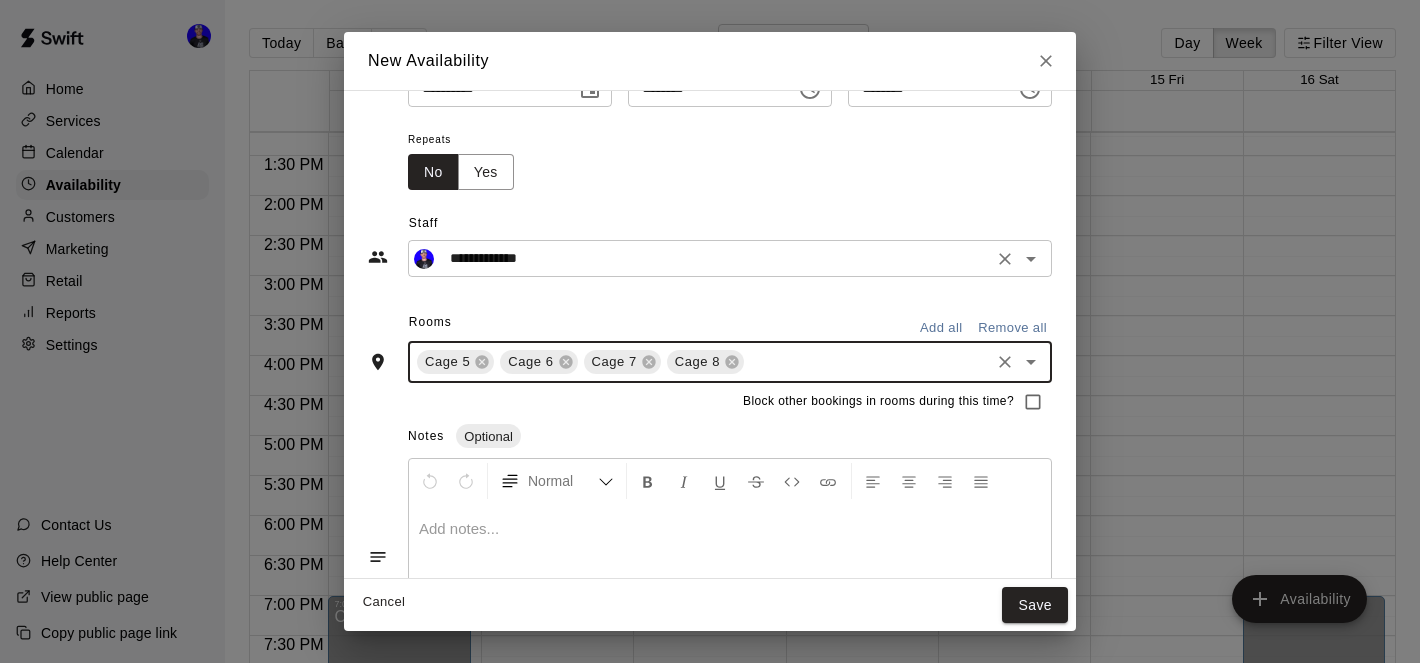 scroll, scrollTop: 161, scrollLeft: 0, axis: vertical 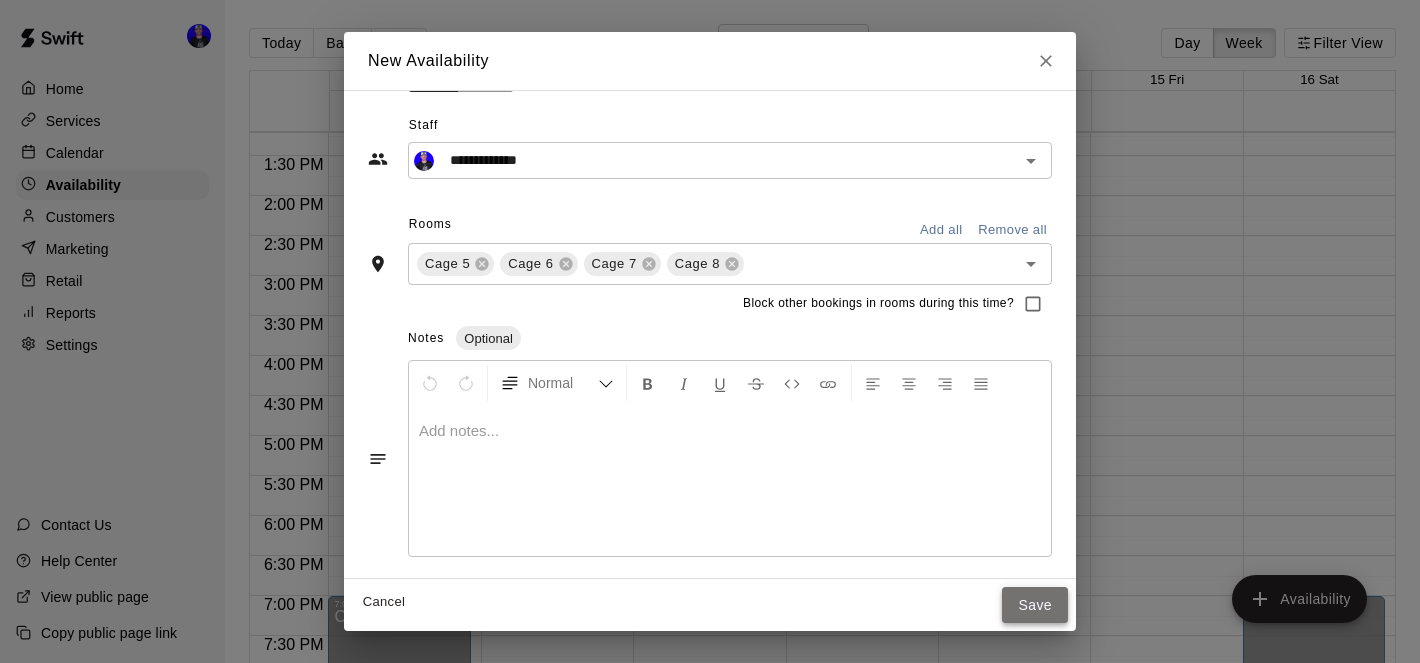 click on "Save" at bounding box center [1035, 605] 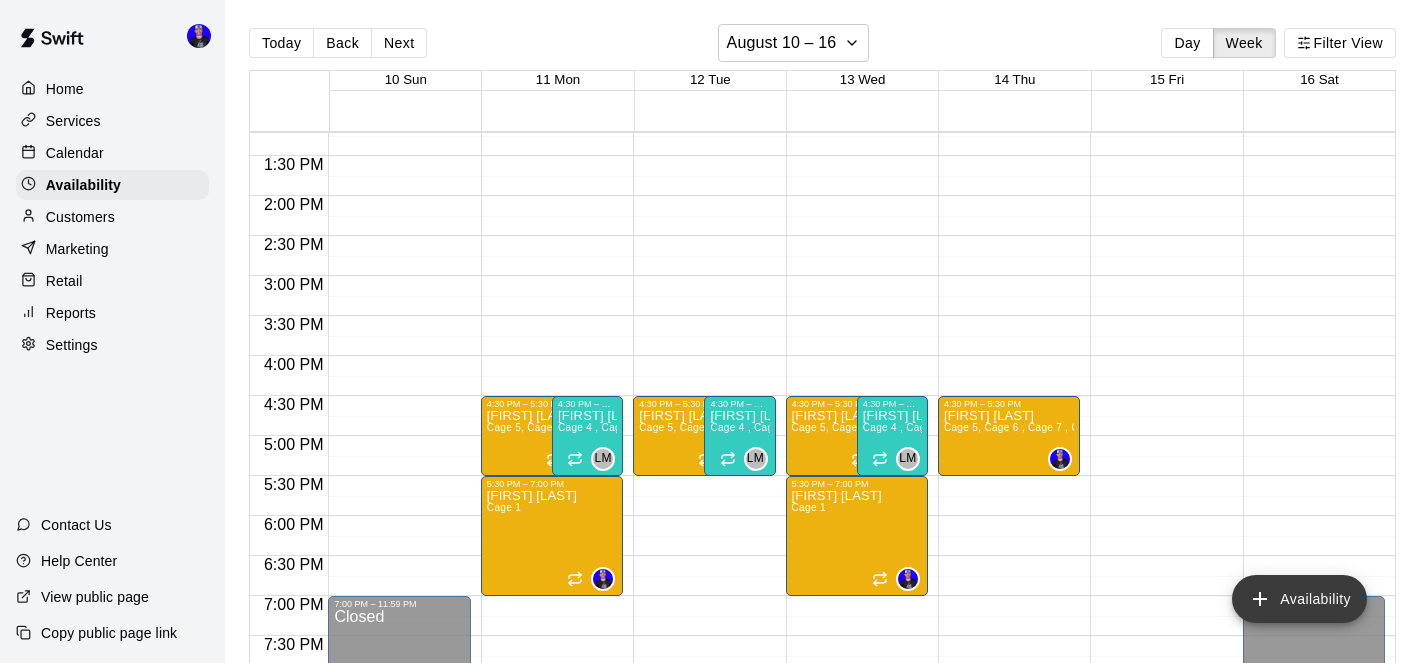 click on "Availability" at bounding box center (1299, 599) 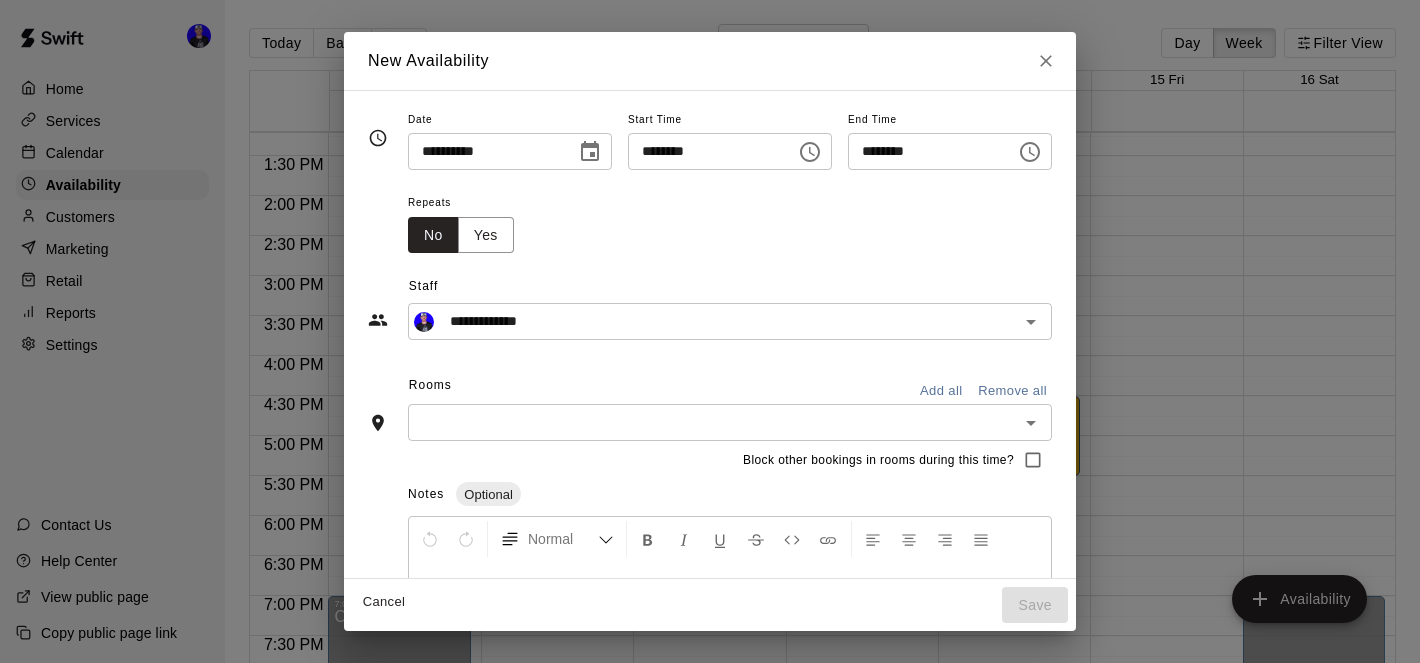 click 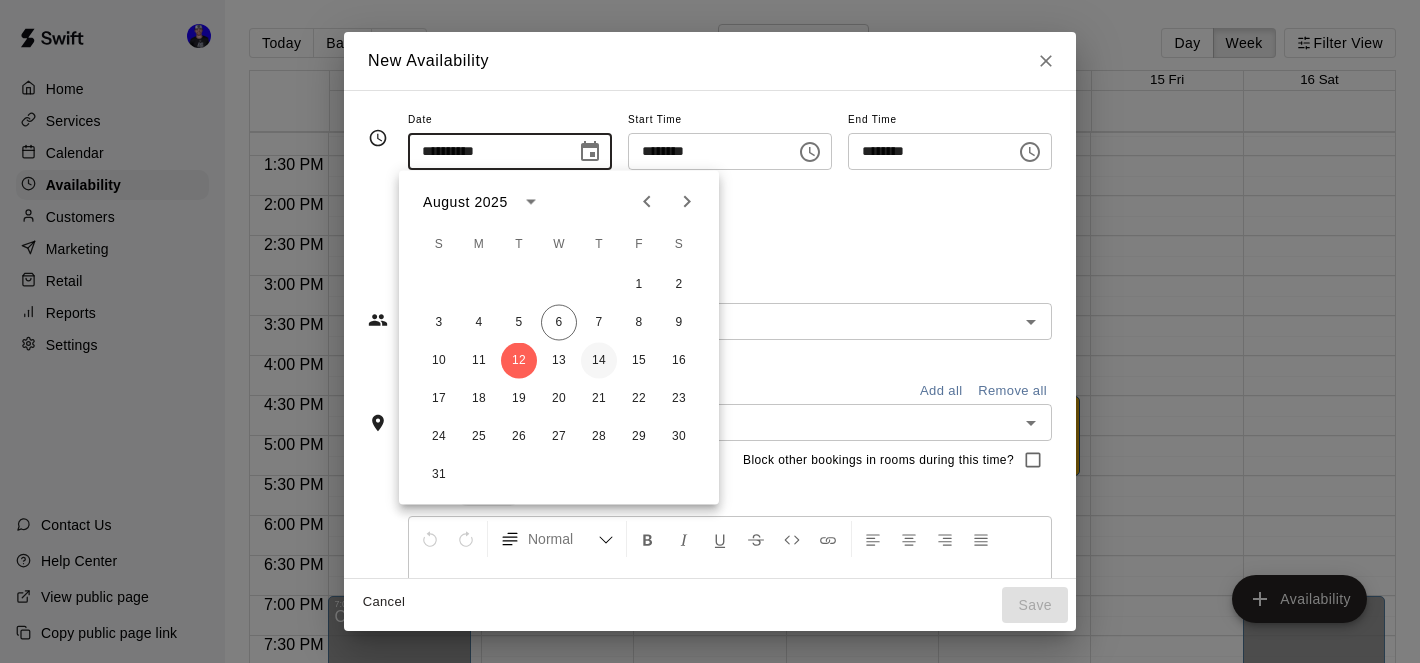 click on "14" at bounding box center [599, 361] 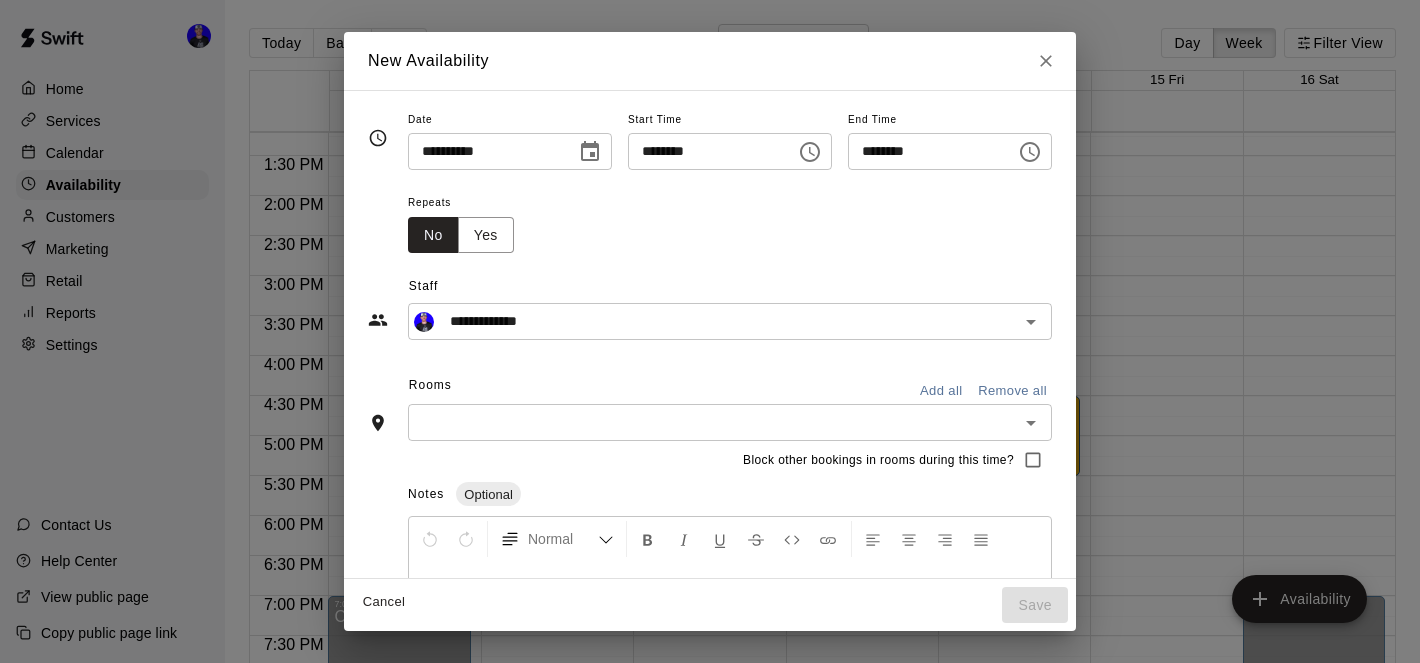 click on "********" at bounding box center [705, 151] 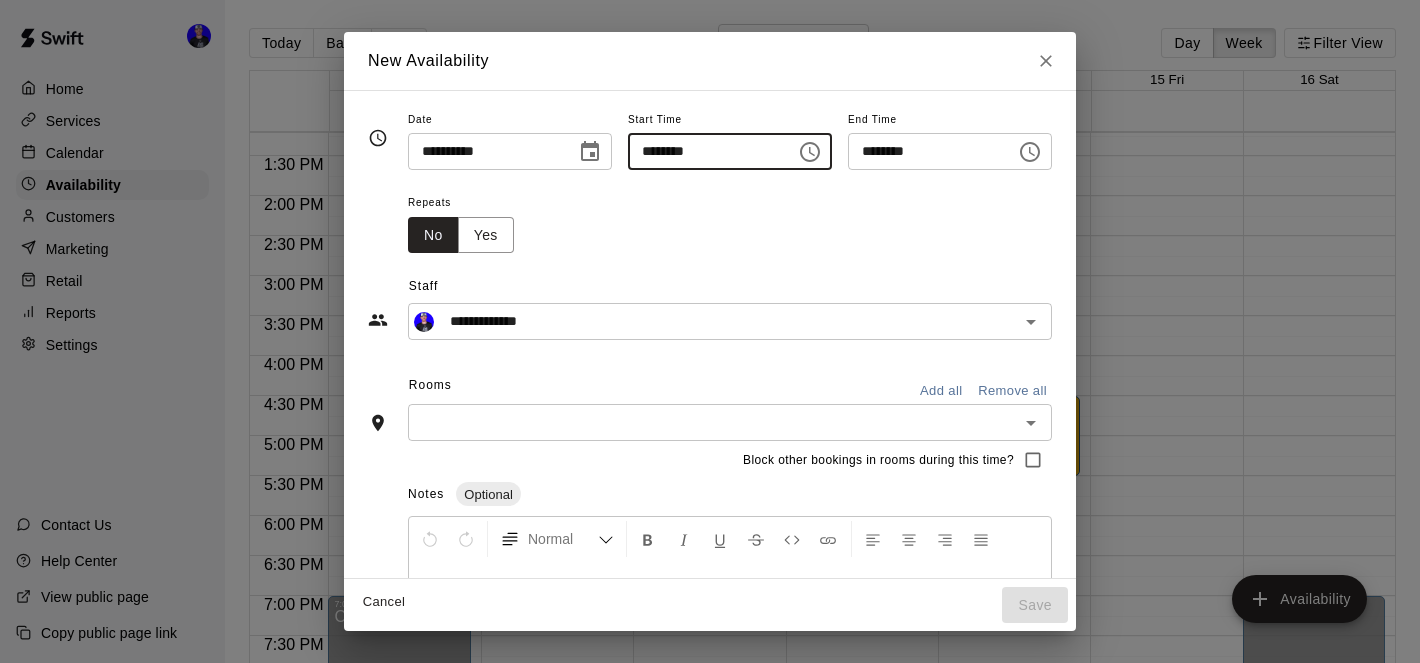 type on "********" 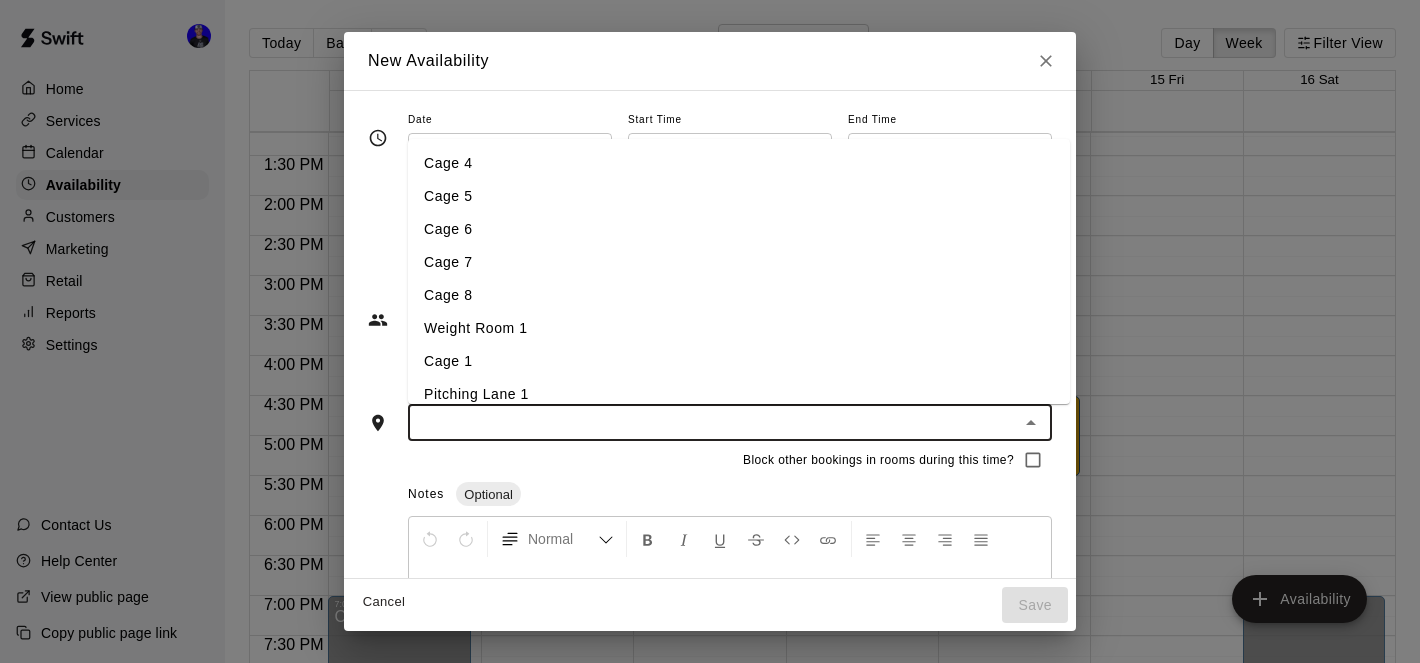 click on "Cage 1" at bounding box center [739, 361] 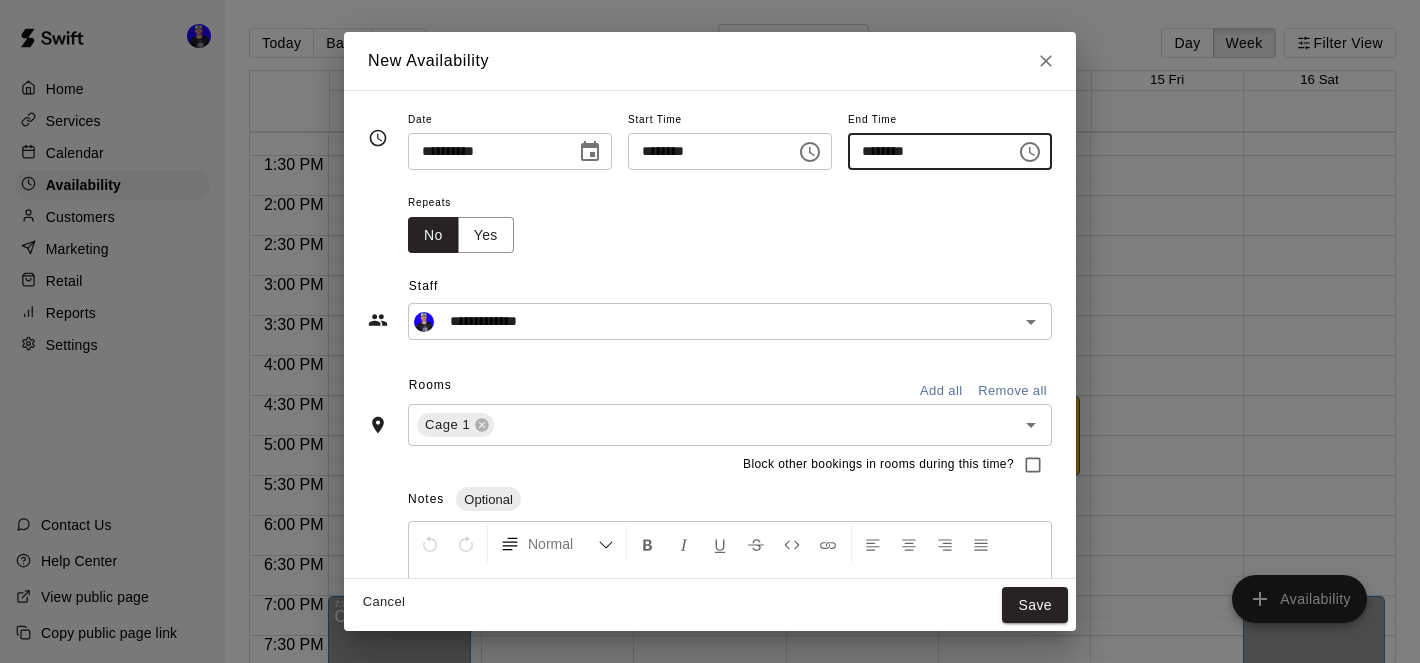 click on "********" at bounding box center [925, 151] 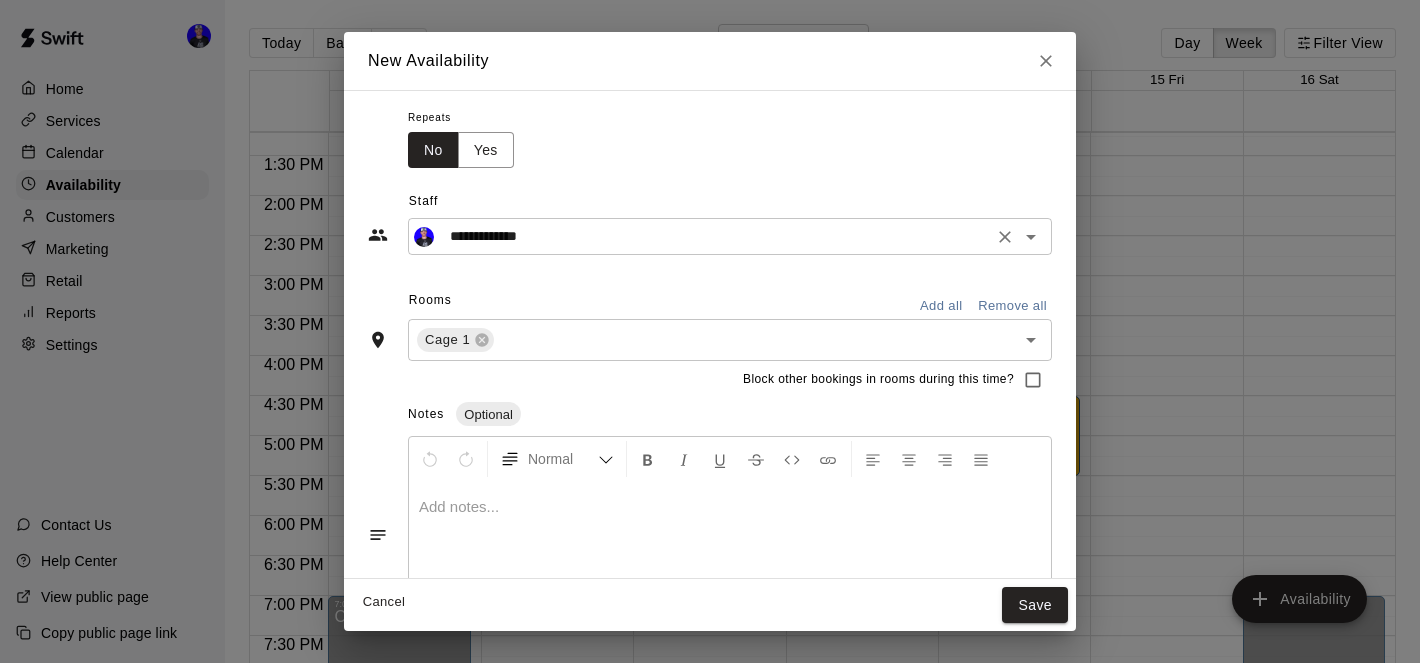 scroll, scrollTop: 87, scrollLeft: 0, axis: vertical 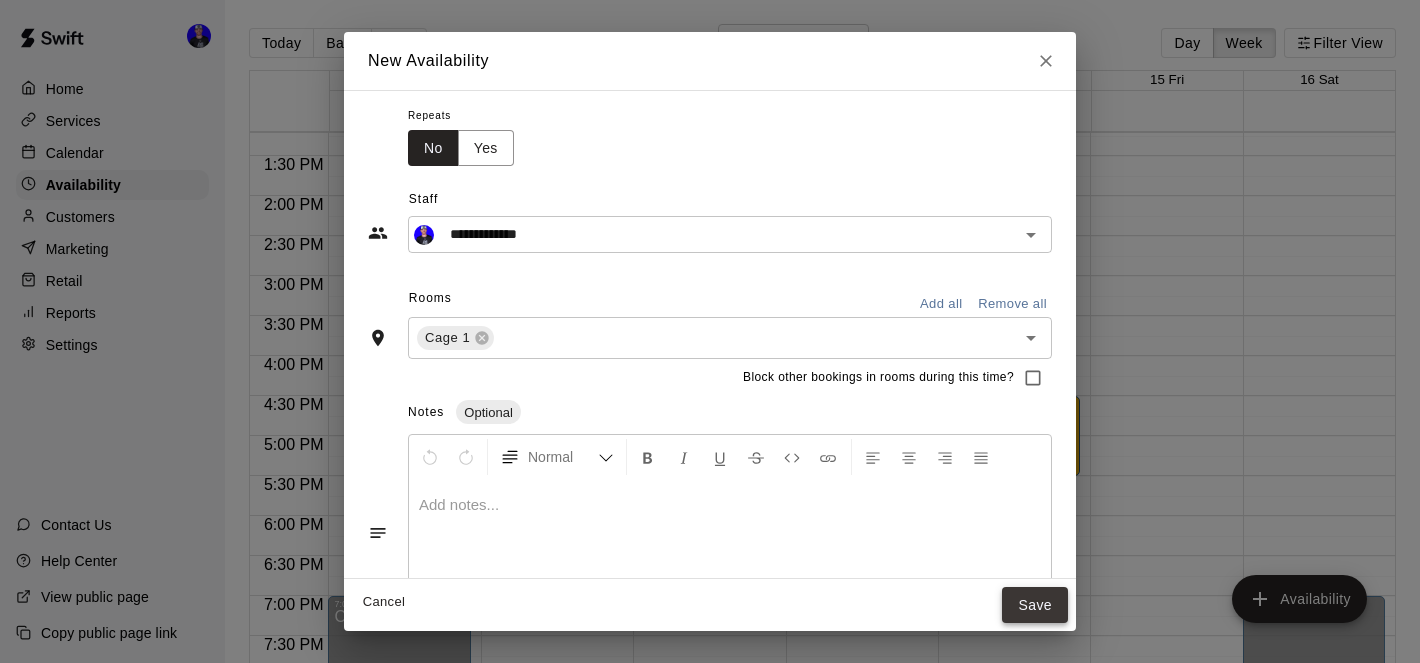 type on "********" 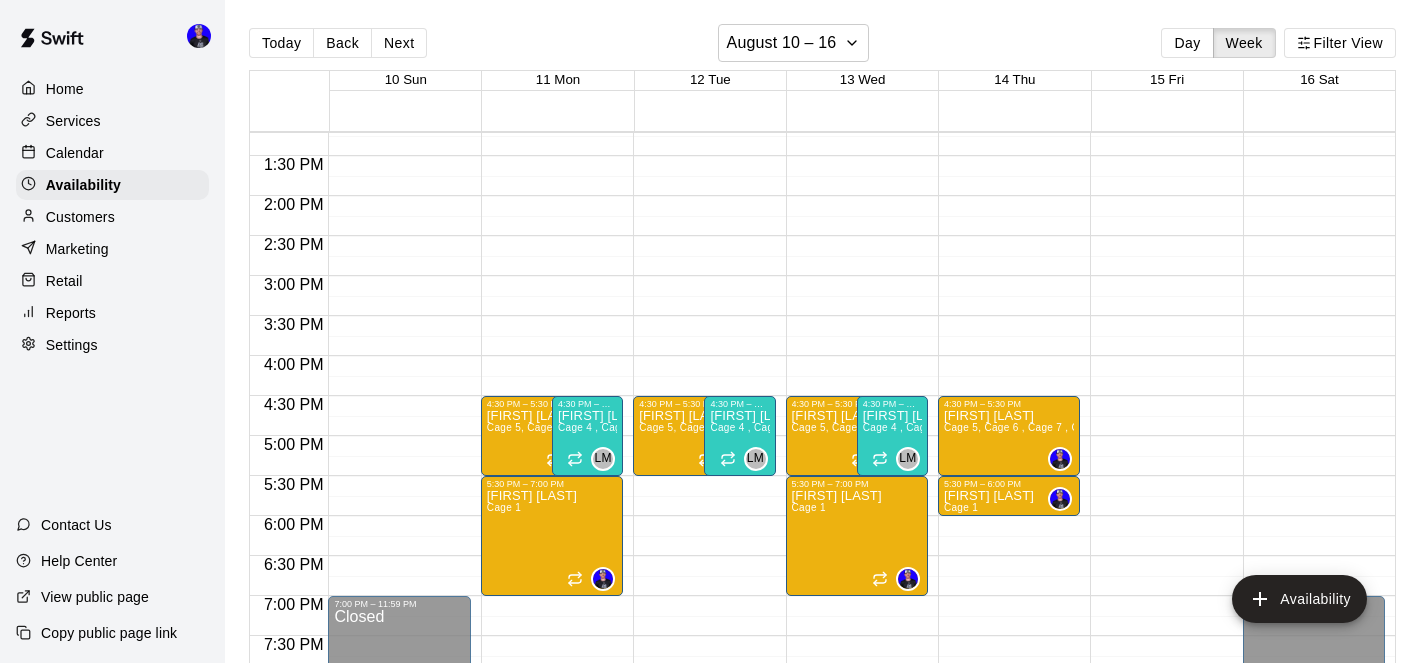 click on "Calendar" at bounding box center (75, 153) 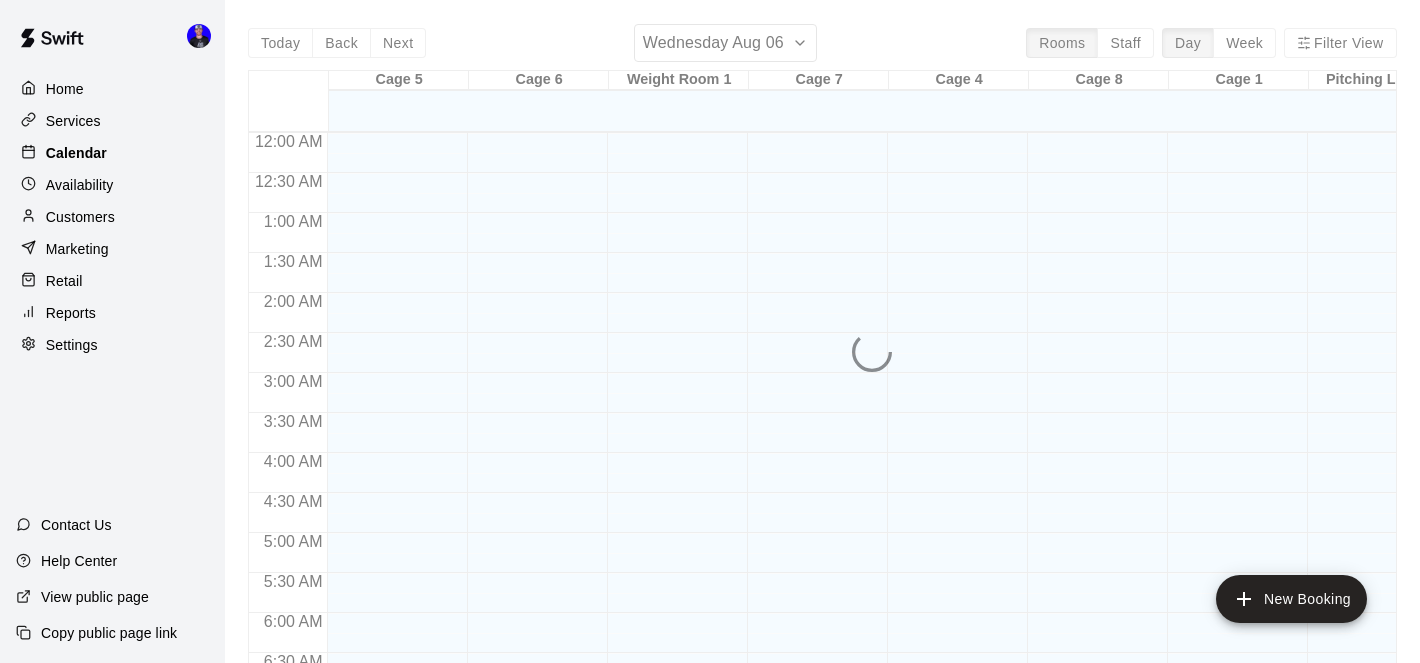 scroll, scrollTop: 1308, scrollLeft: 0, axis: vertical 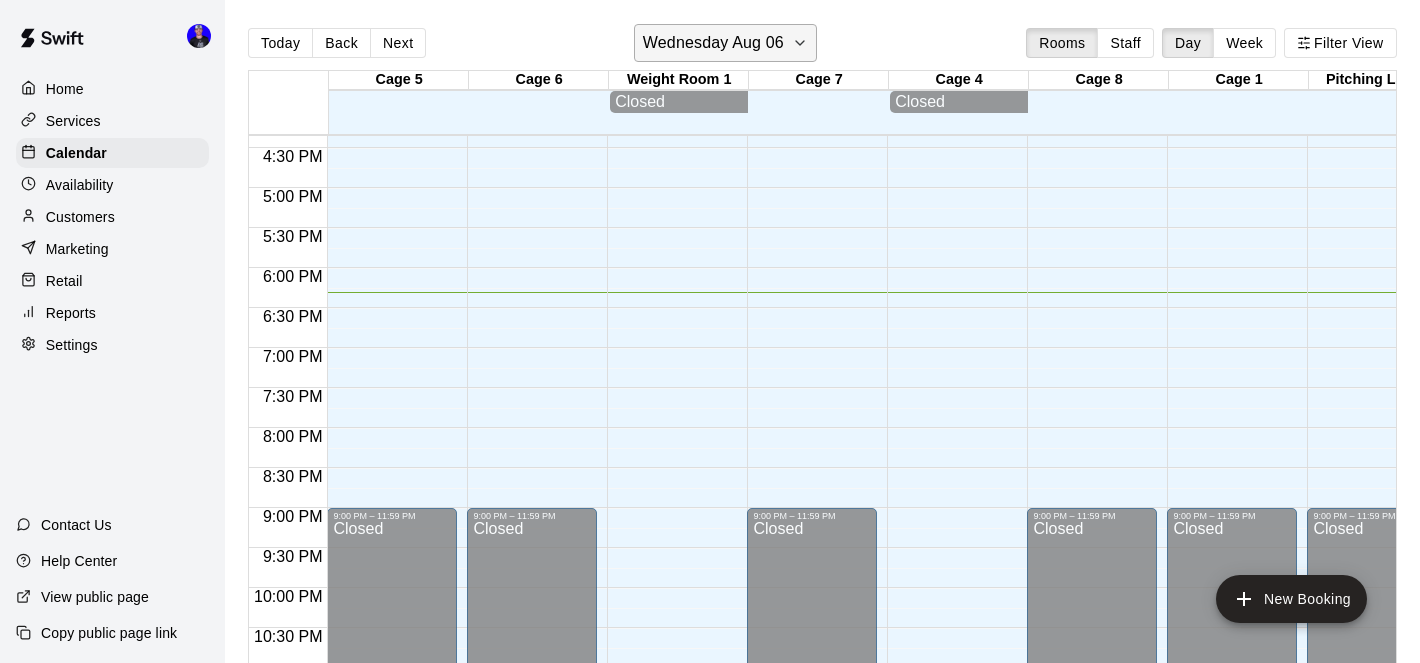 click on "Wednesday Aug 06" at bounding box center [713, 43] 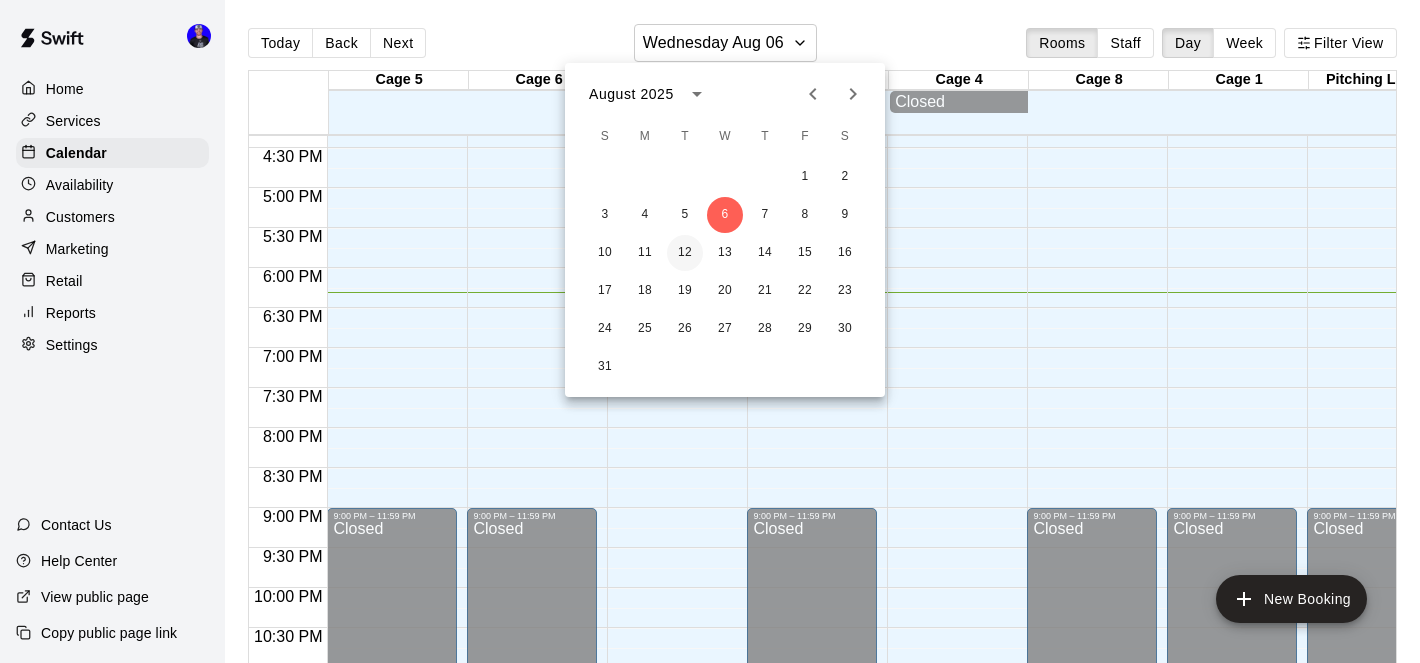 click on "12" at bounding box center (685, 253) 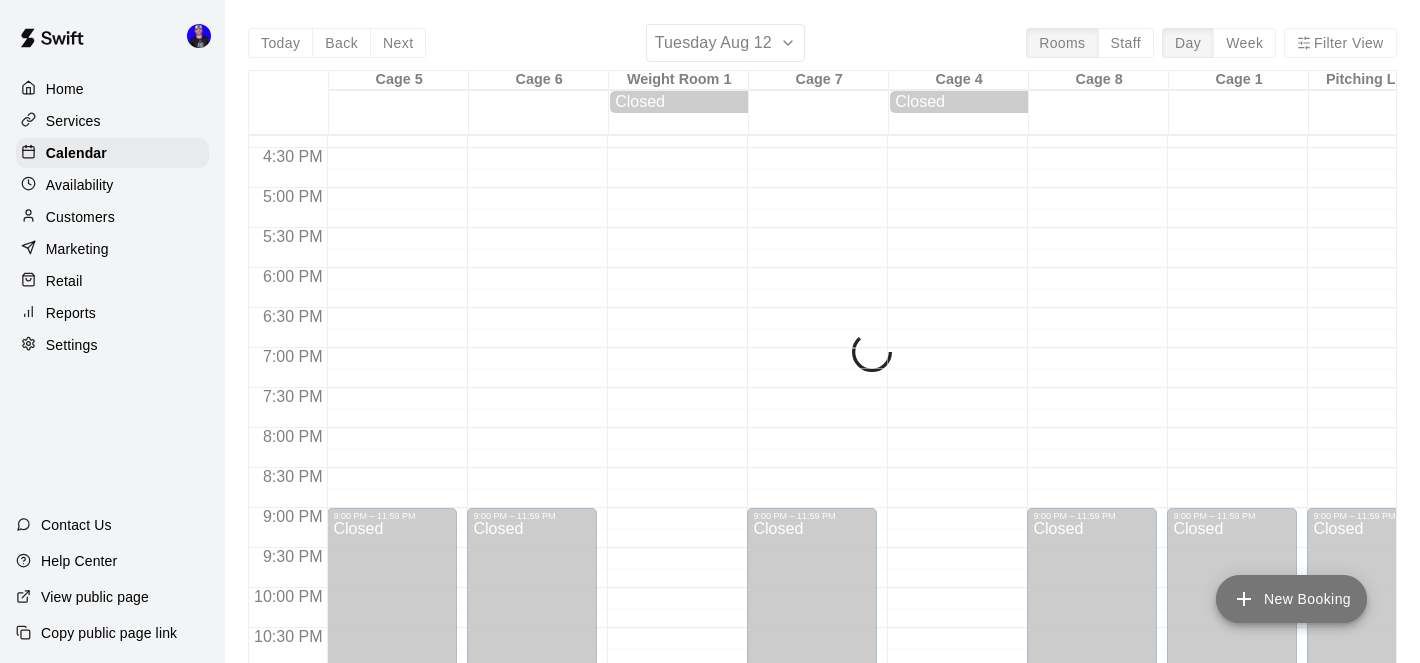 click on "New Booking" at bounding box center [1291, 599] 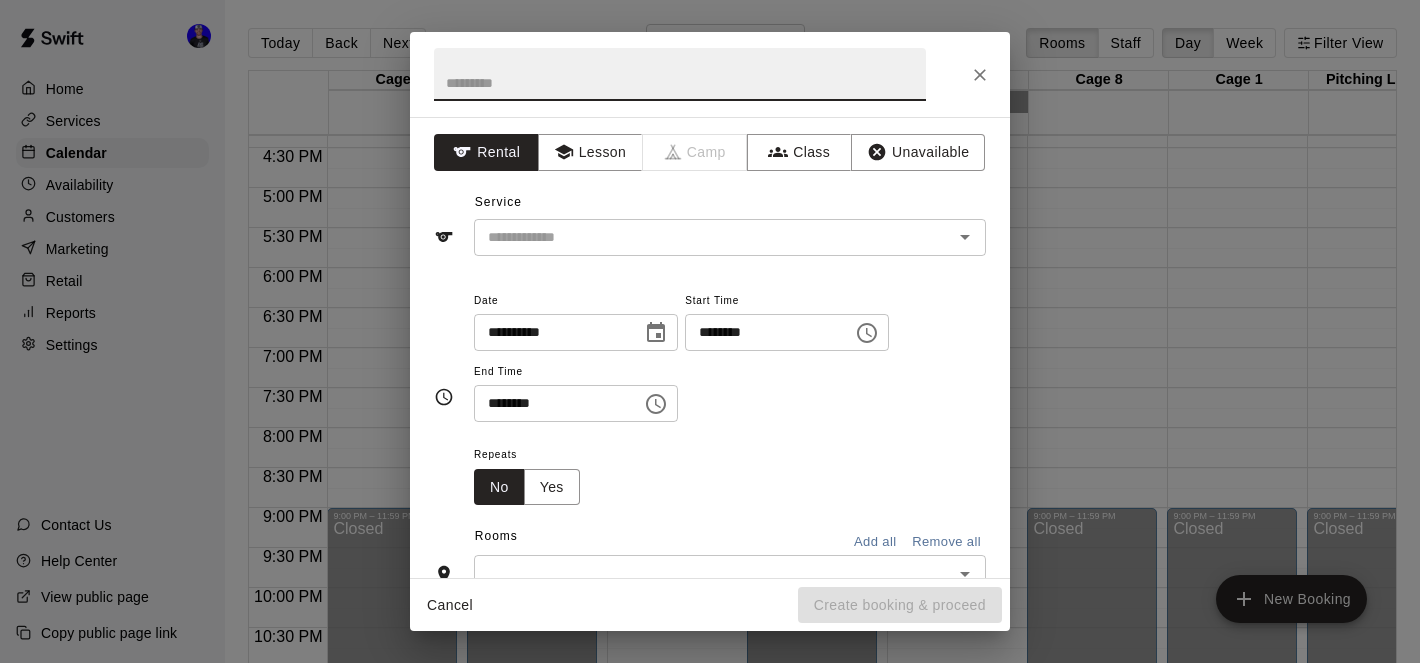 click at bounding box center (680, 74) 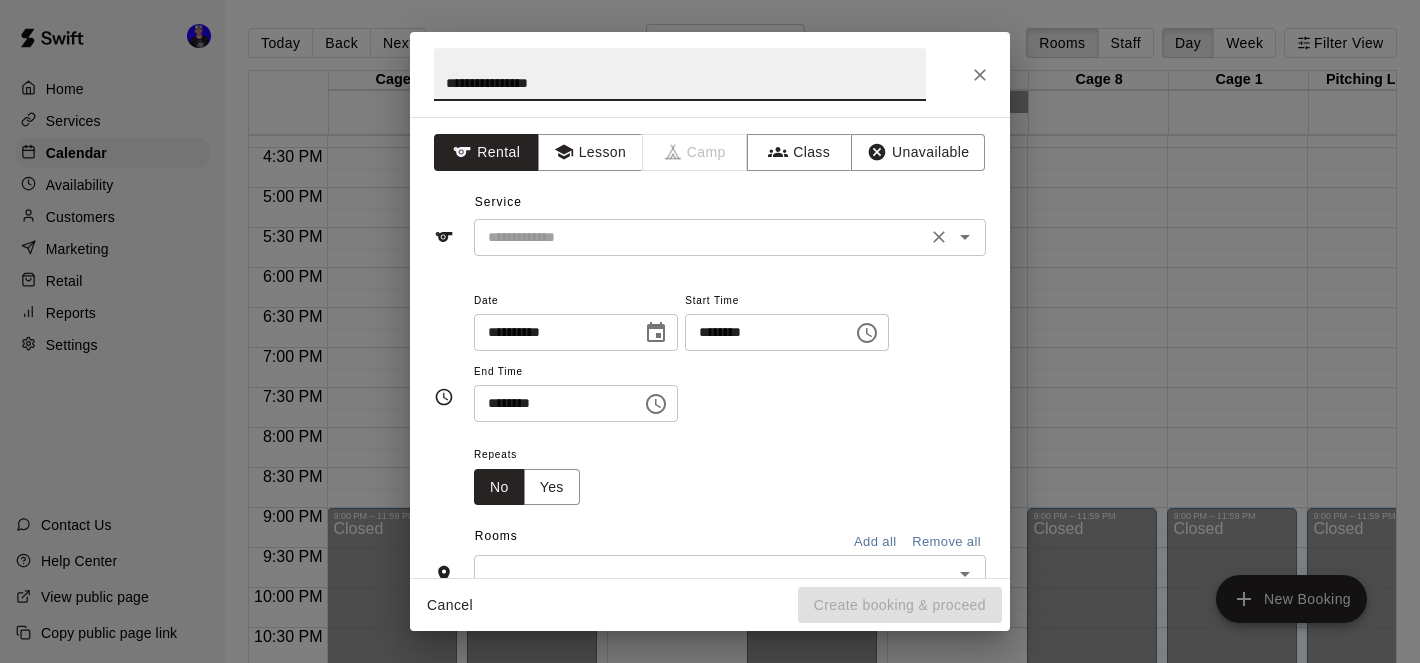type on "**********" 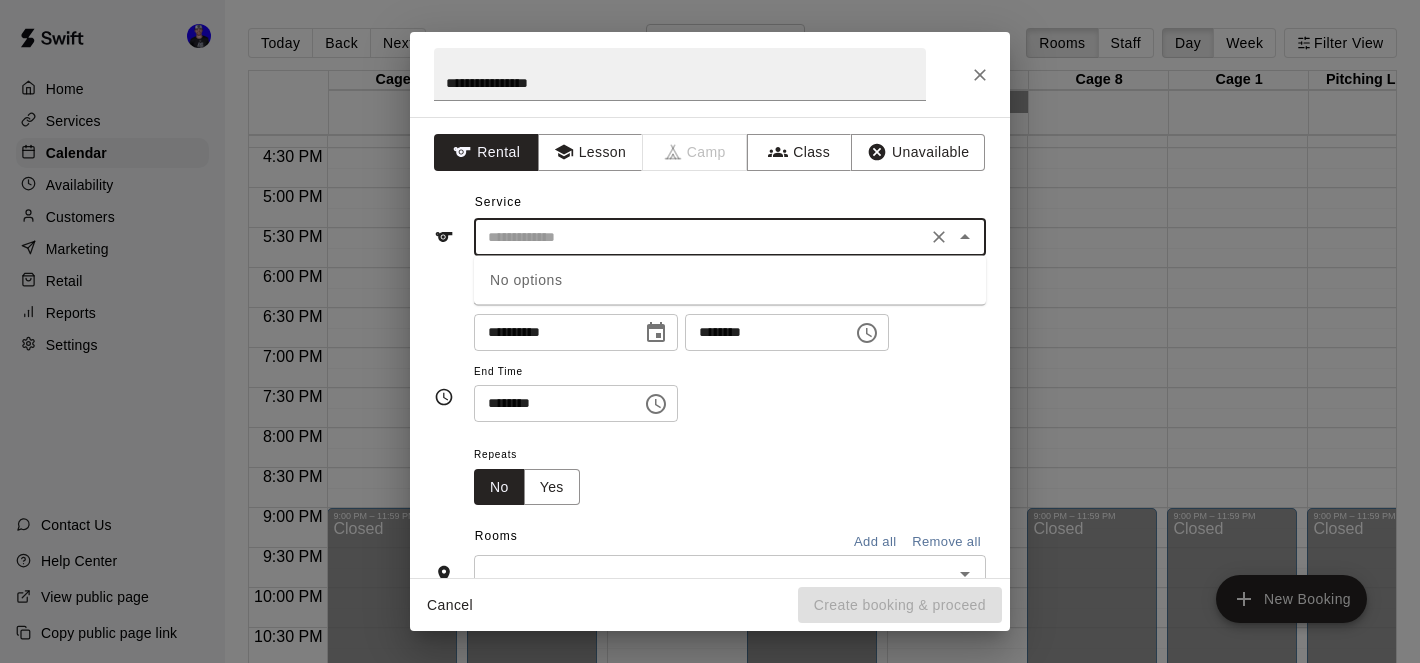 click 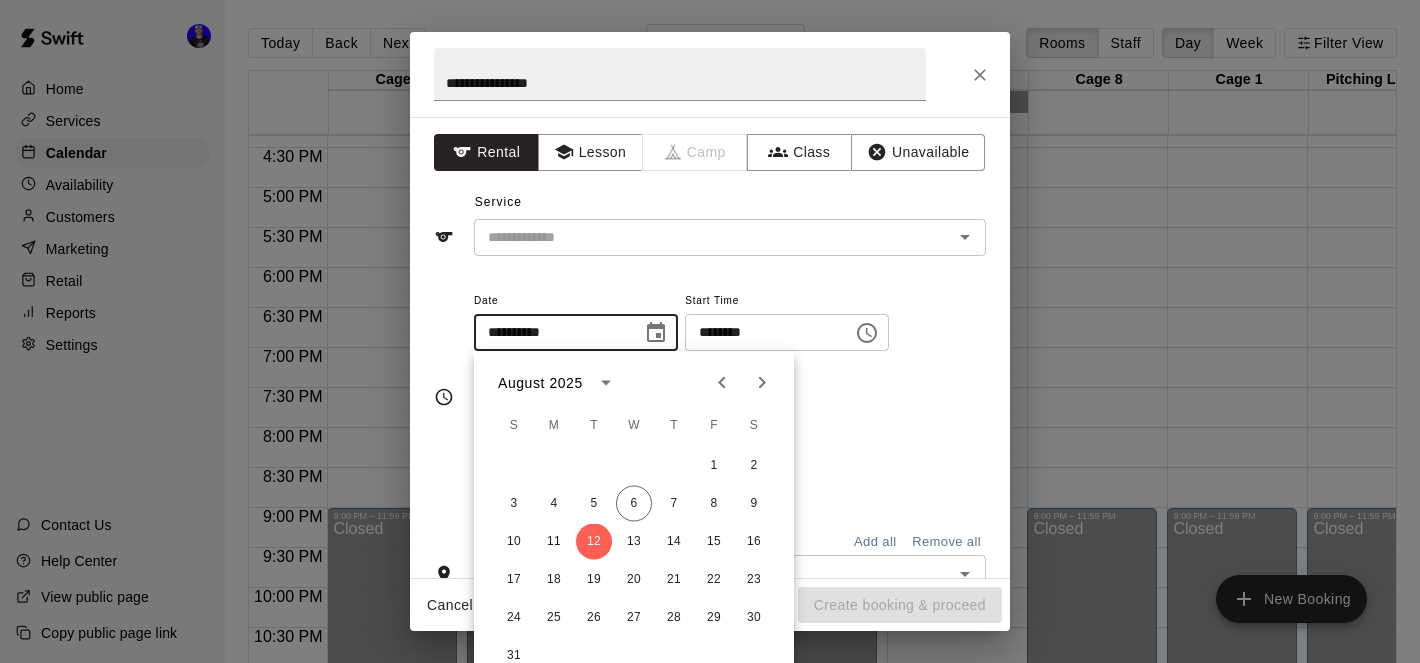 click on "**********" at bounding box center (730, 355) 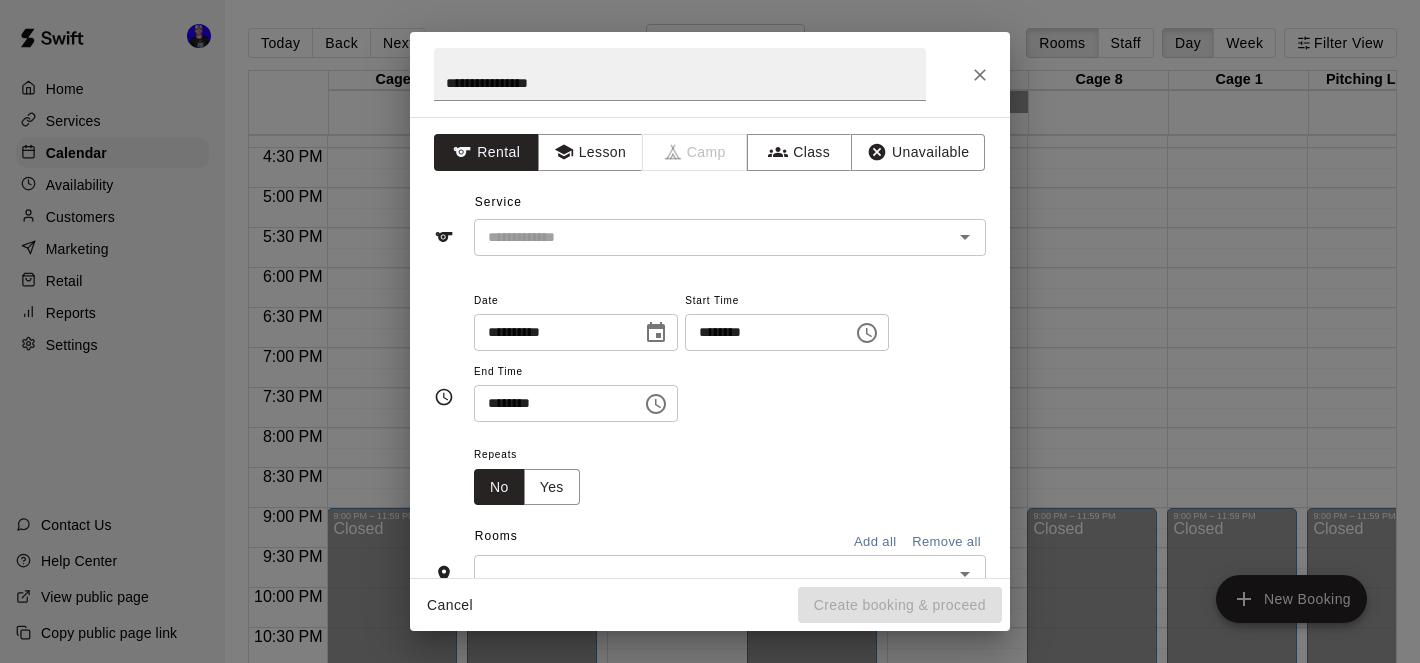 click on "********" at bounding box center [762, 332] 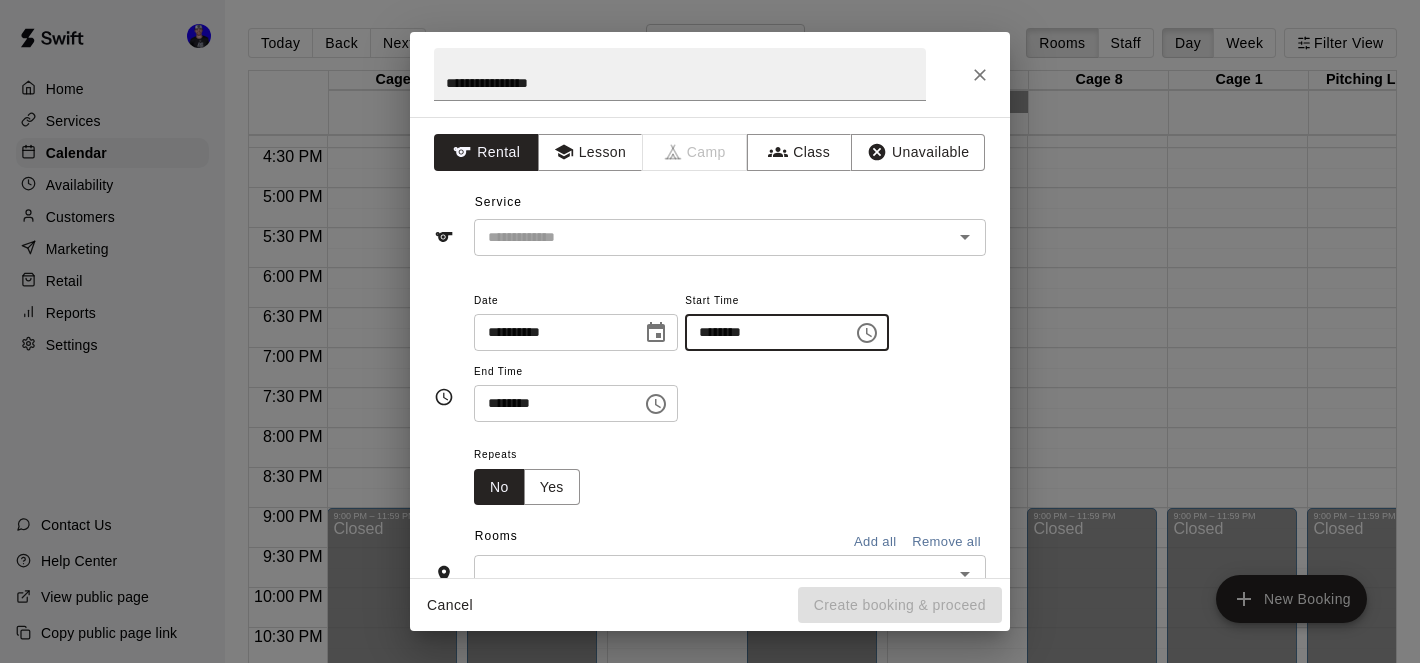type on "********" 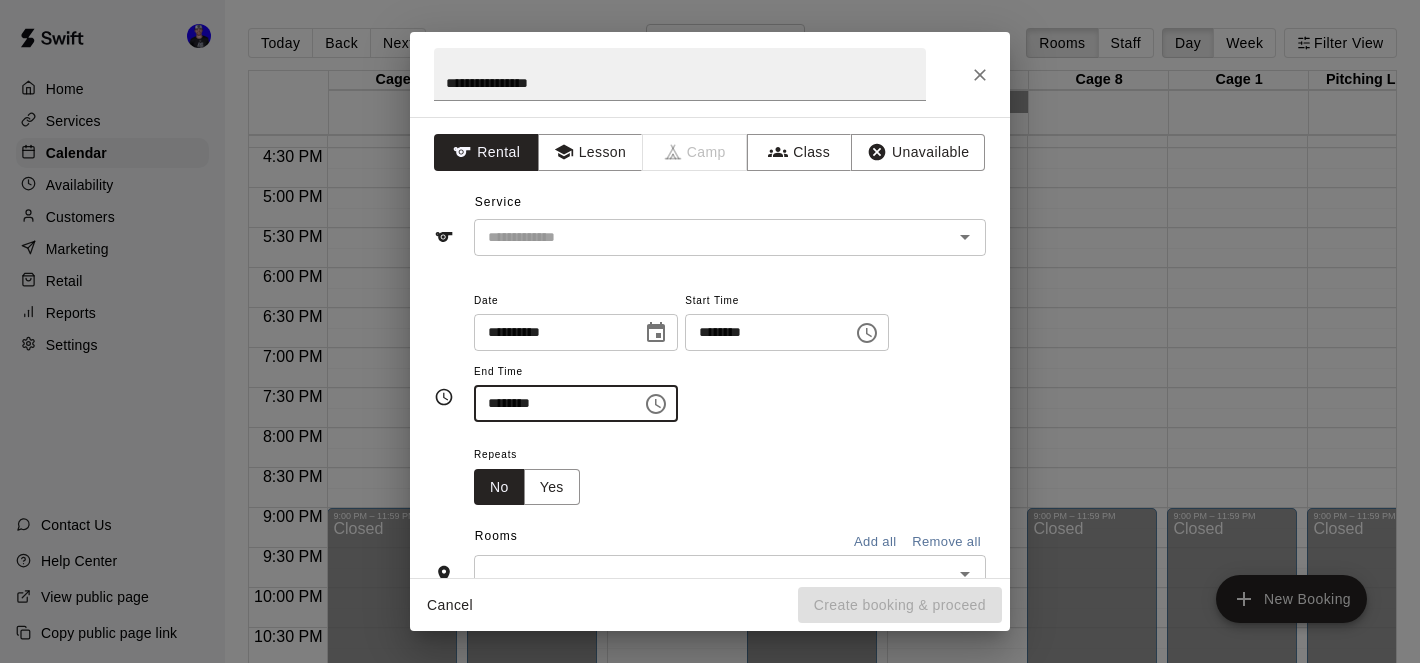 scroll, scrollTop: 75, scrollLeft: 0, axis: vertical 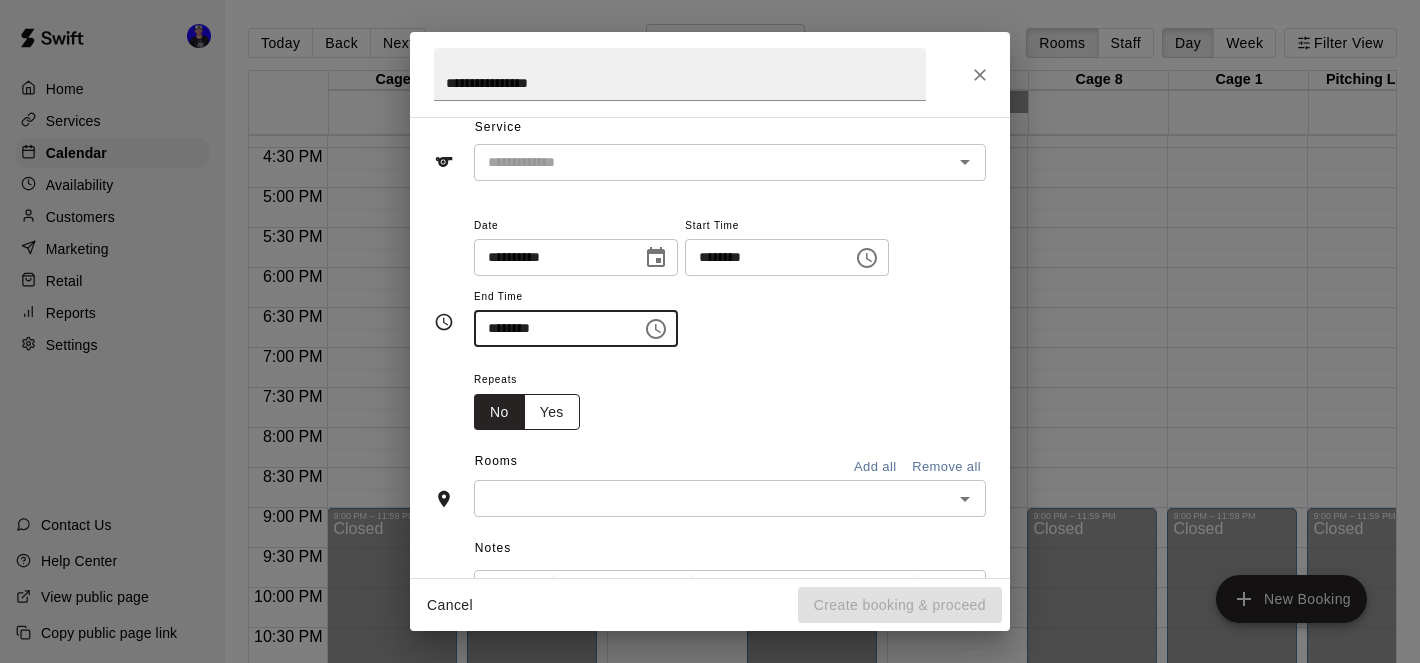 type on "********" 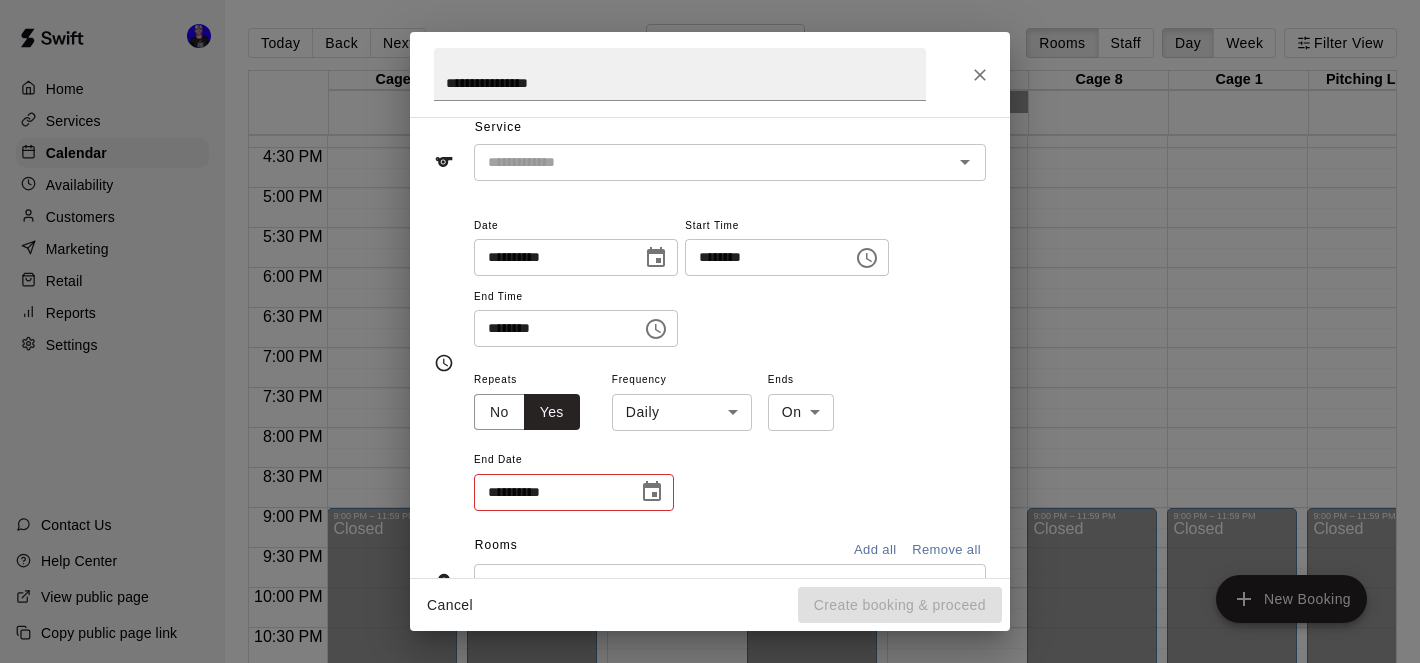click on "Home Services Calendar Availability Customers Marketing Retail Reports Settings Contact Us Help Center View public page Copy public page link Today Back Next Tuesday Aug 12 Rooms Staff Day Week Filter View Cage 5 12 Tue Cage 6  12 Tue Weight Room 1 12 Tue Closed Cage 7  12 Tue Cage 4  12 Tue Closed Cage 8  12 Tue Cage 1 12 Tue Pitching Lane 1  12 Tue Pitching Lane 2 12 Tue 12:00 AM 12:30 AM 1:00 AM 1:30 AM 2:00 AM 2:30 AM 3:00 AM 3:30 AM 4:00 AM 4:30 AM 5:00 AM 5:30 AM 6:00 AM 6:30 AM 7:00 AM 7:30 AM 8:00 AM 8:30 AM 9:00 AM 9:30 AM 10:00 AM 10:30 AM 11:00 AM 11:30 AM 12:00 PM 12:30 PM 1:00 PM 1:30 PM 2:00 PM 2:30 PM 3:00 PM 3:30 PM 4:00 PM 4:30 PM 5:00 PM 5:30 PM 6:00 PM 6:30 PM 7:00 PM 7:30 PM 8:00 PM 8:30 PM 9:00 PM 9:30 PM 10:00 PM 10:30 PM 11:00 PM 11:30 PM 12:00 AM – 1:00 PM Closed 9:00 PM – 11:59 PM Closed 12:00 AM – 1:00 PM Closed 9:00 PM – 11:59 PM Closed 12:00 AM – 1:00 PM Closed 4:30 PM – 5:30 PM [FIRST] [LAST] 1 Hour Lesson- Hitting/Pitching JH 0 9:00 PM – 11:59 PM Closed Closed Closed" at bounding box center (710, 347) 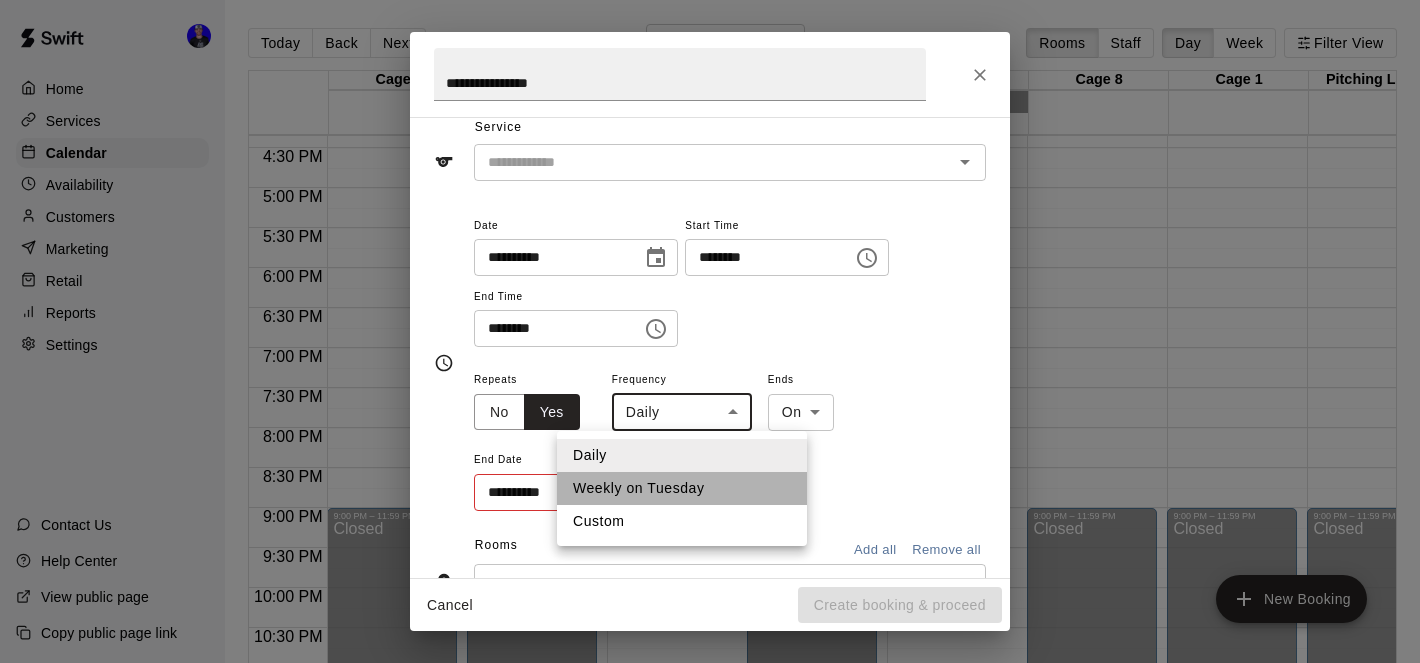click on "Weekly on Tuesday" at bounding box center [682, 488] 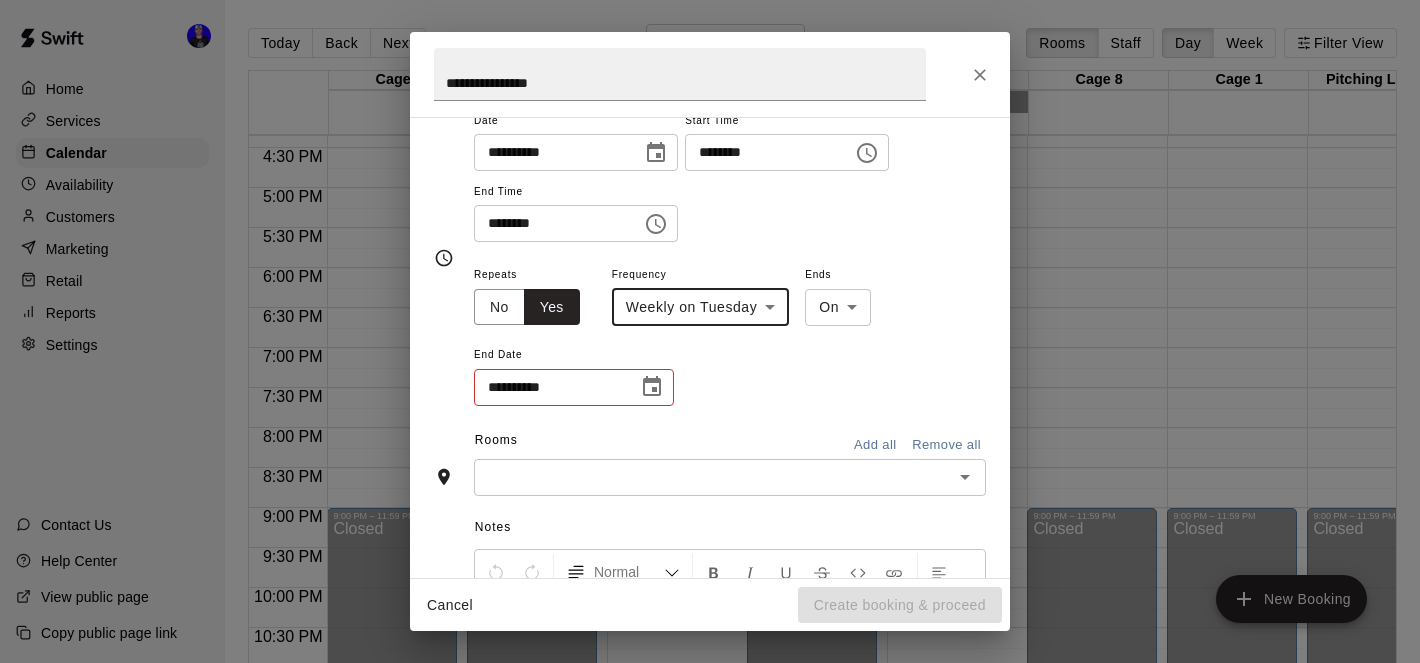 scroll, scrollTop: 228, scrollLeft: 0, axis: vertical 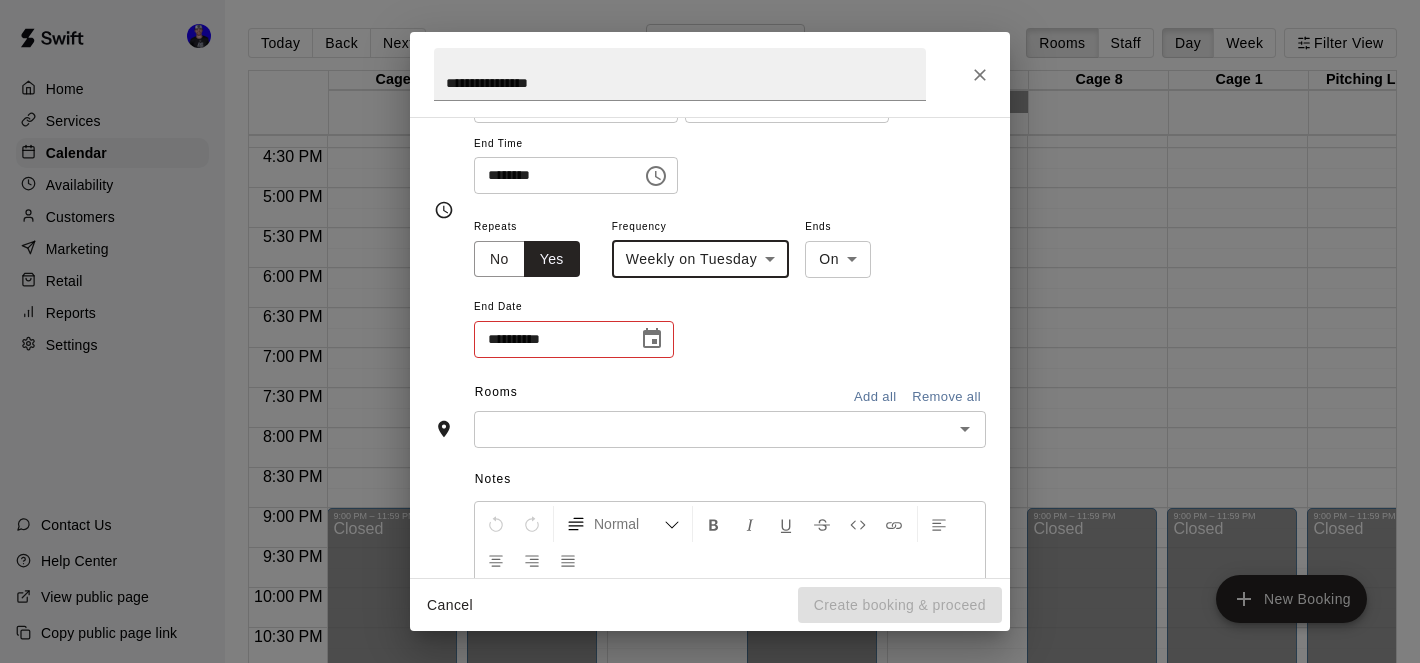 click at bounding box center (713, 429) 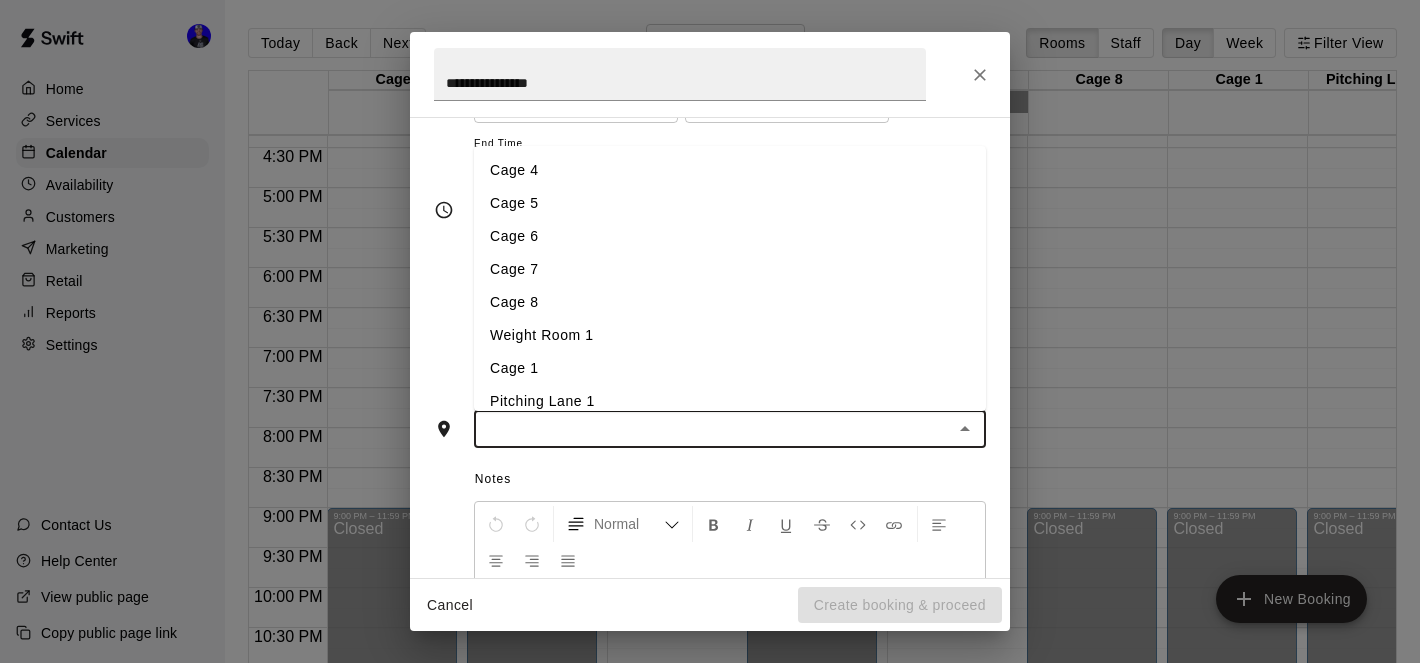 click on "Cage 5" at bounding box center [730, 203] 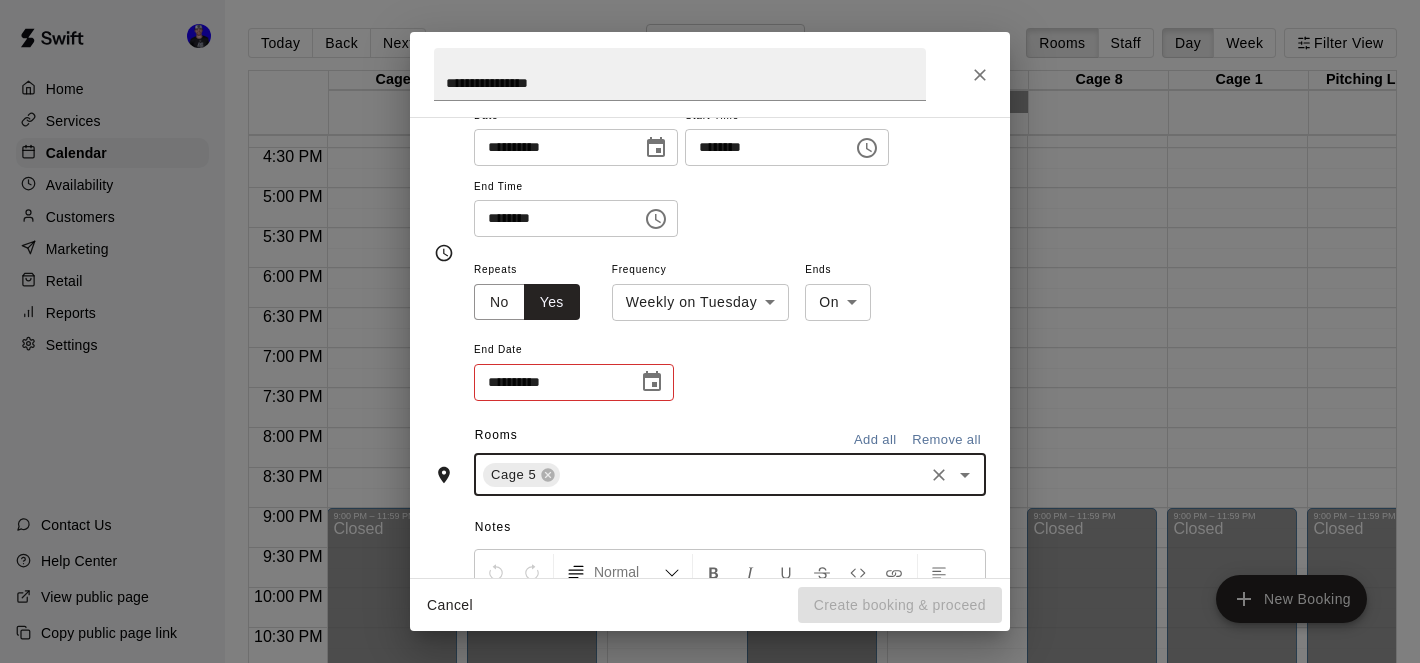 scroll, scrollTop: 211, scrollLeft: 0, axis: vertical 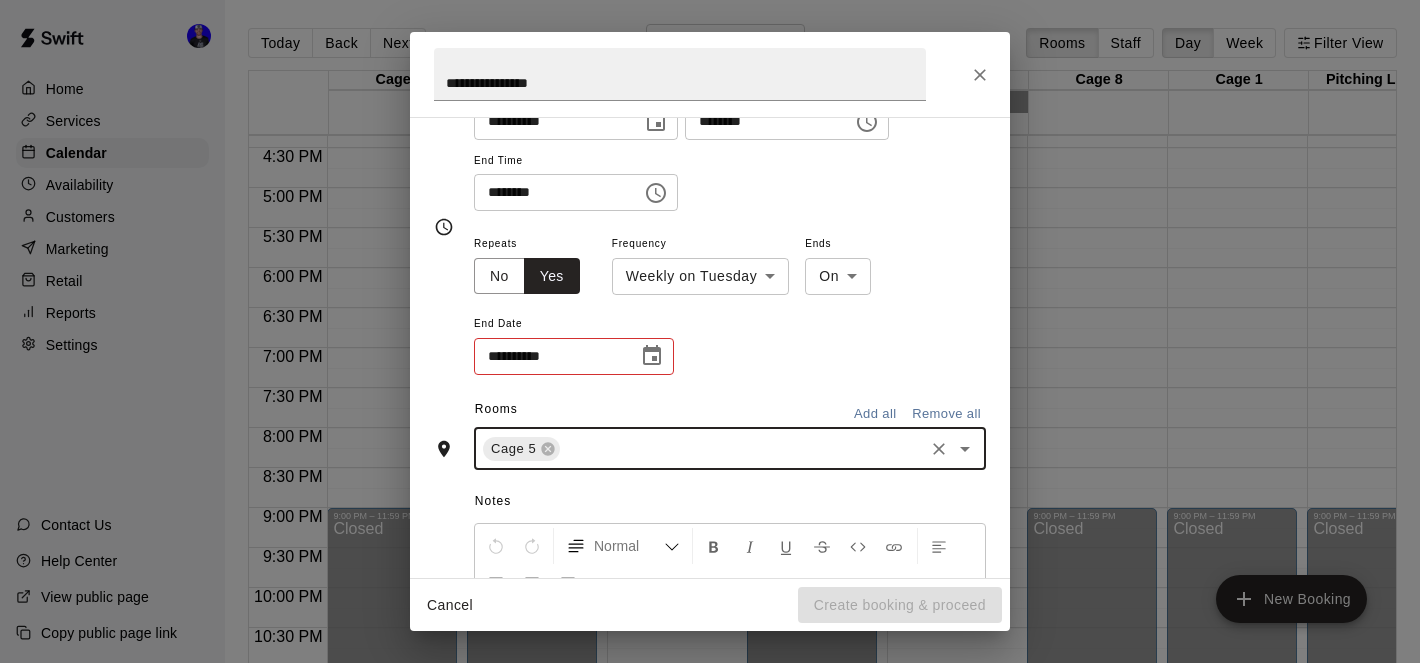 click on "**********" at bounding box center [574, 356] 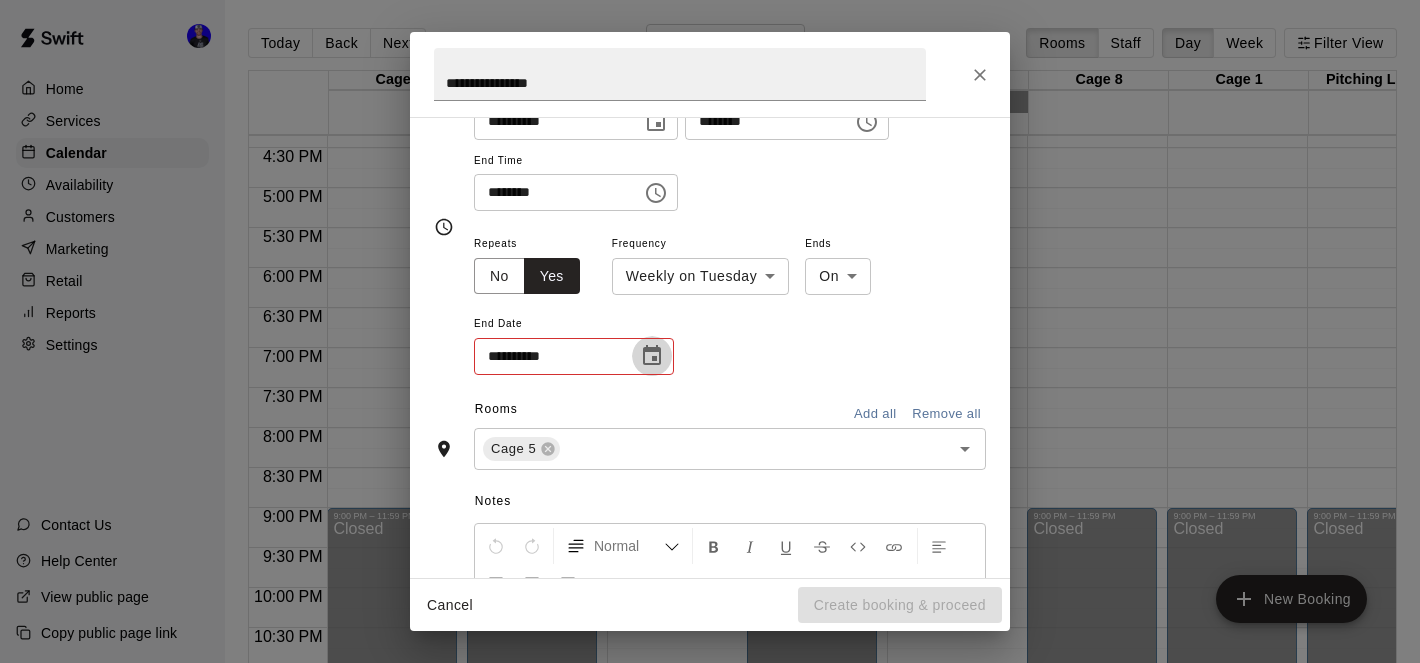 click 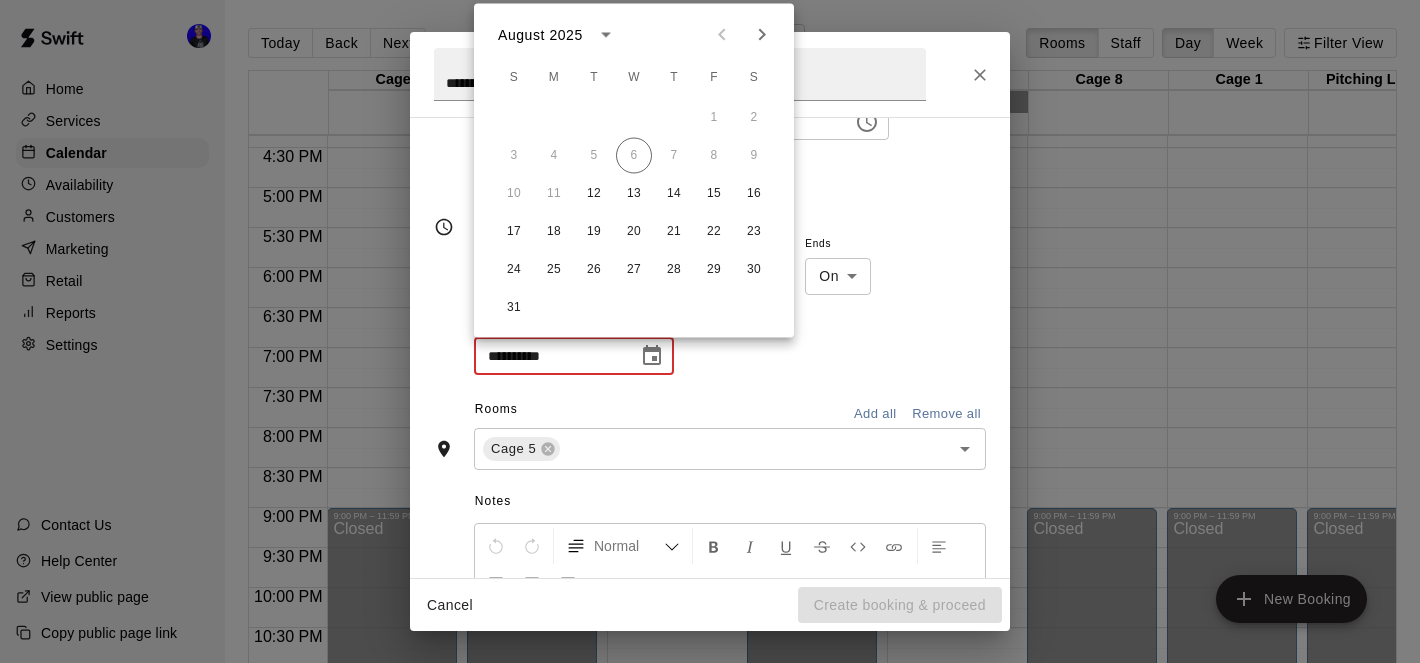 click 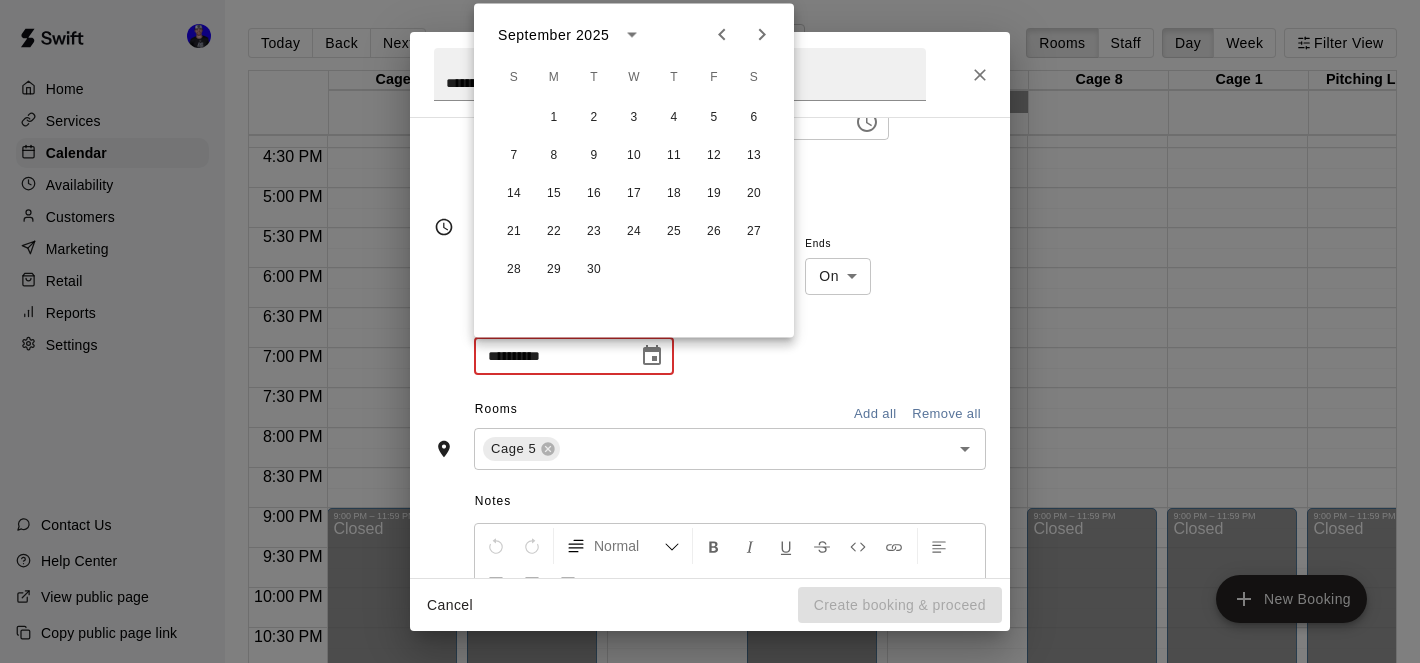 click 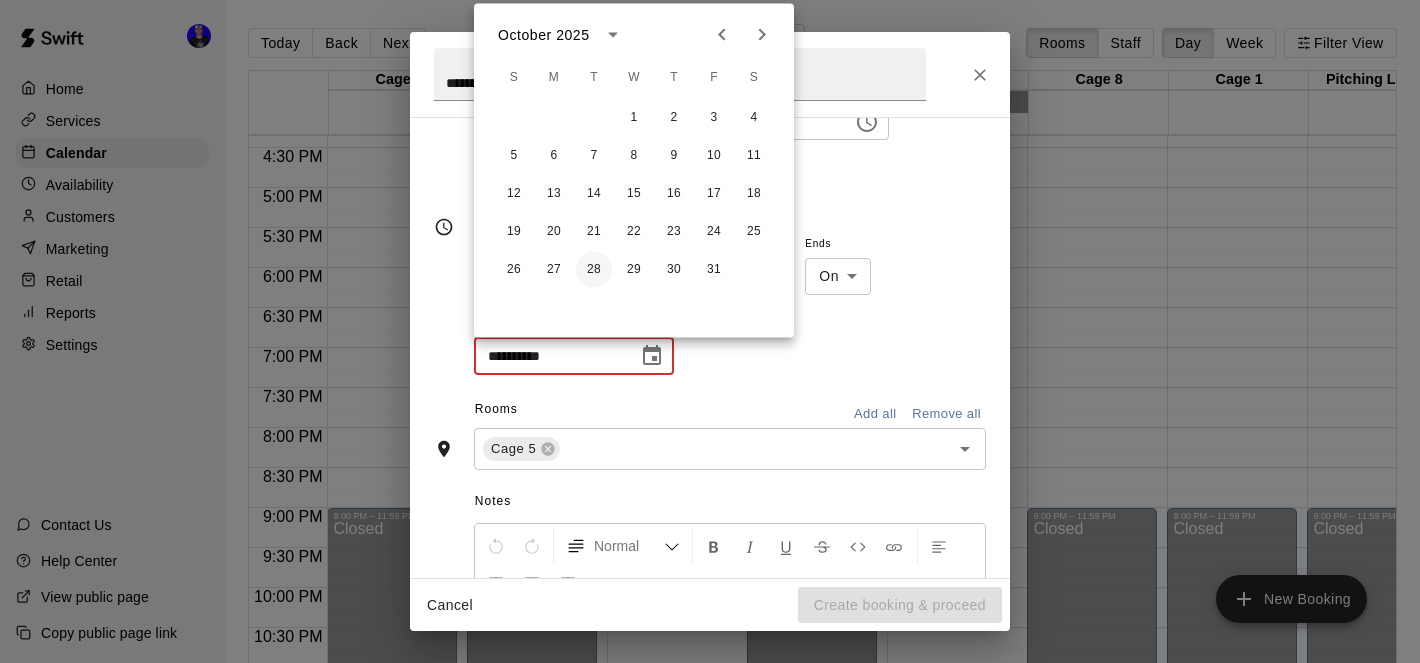 click on "28" at bounding box center [594, 270] 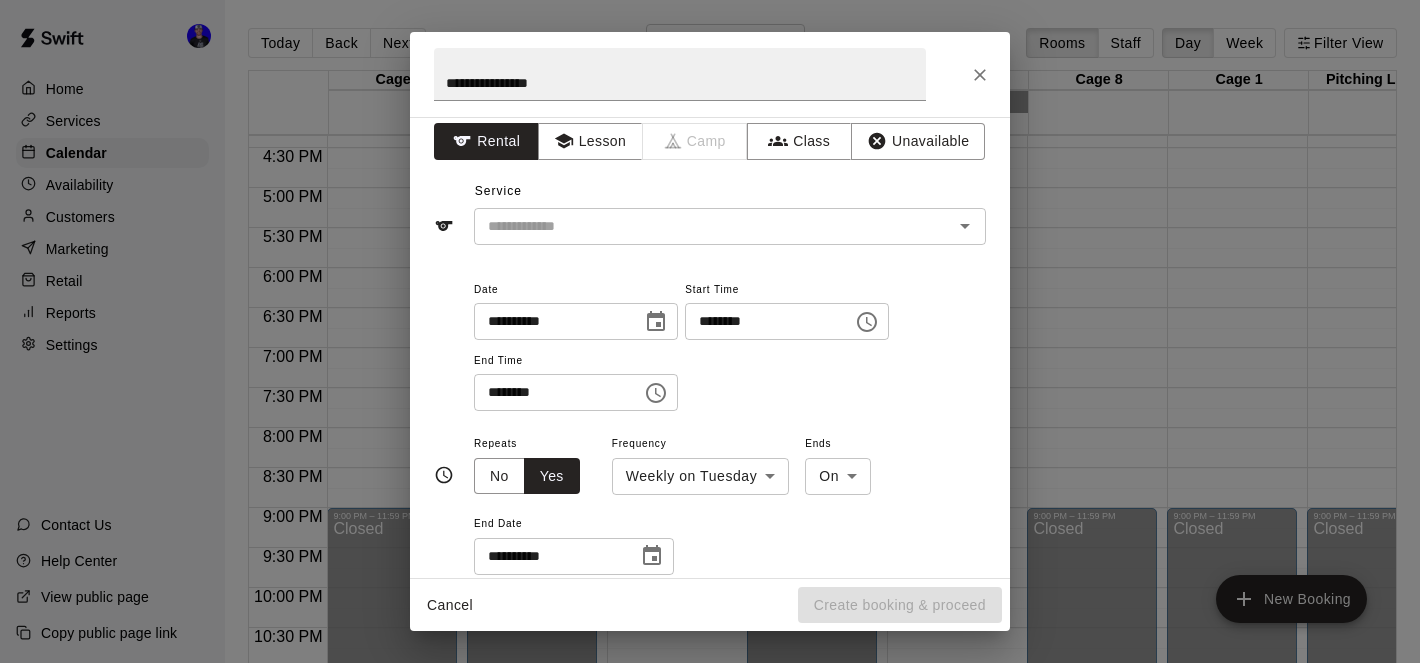 scroll, scrollTop: 0, scrollLeft: 0, axis: both 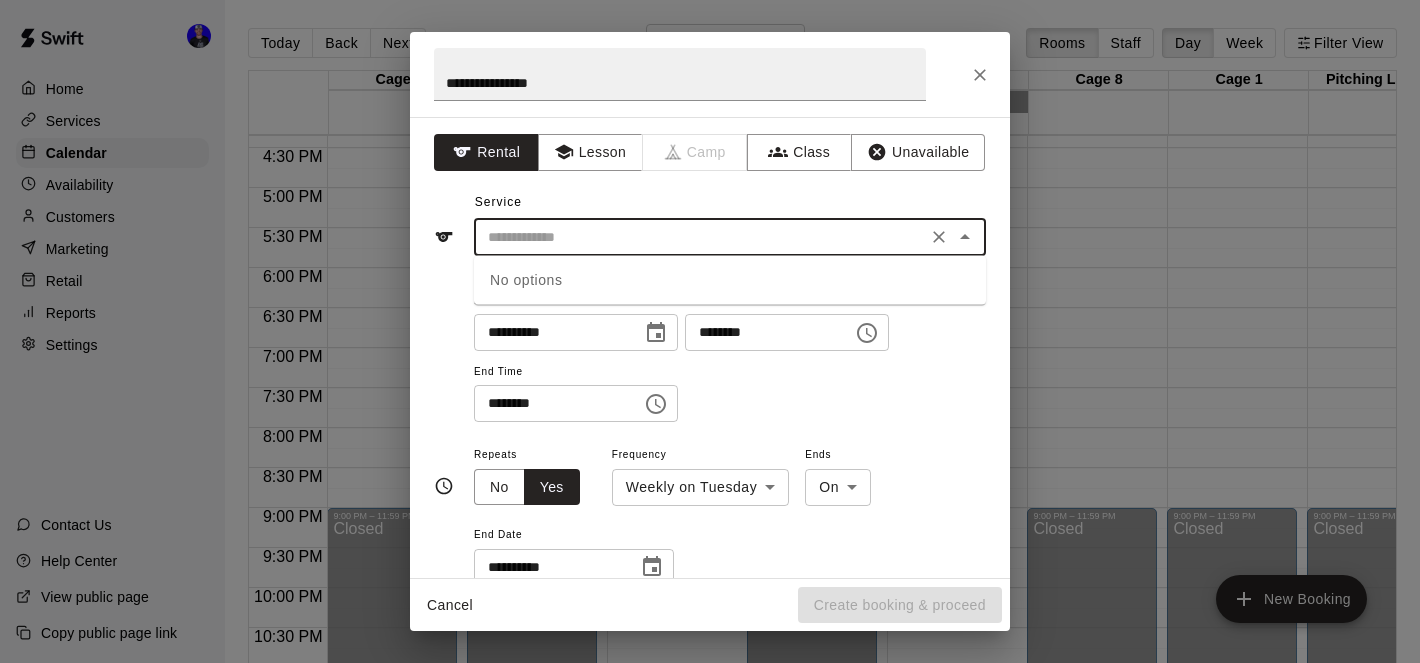 click at bounding box center [700, 237] 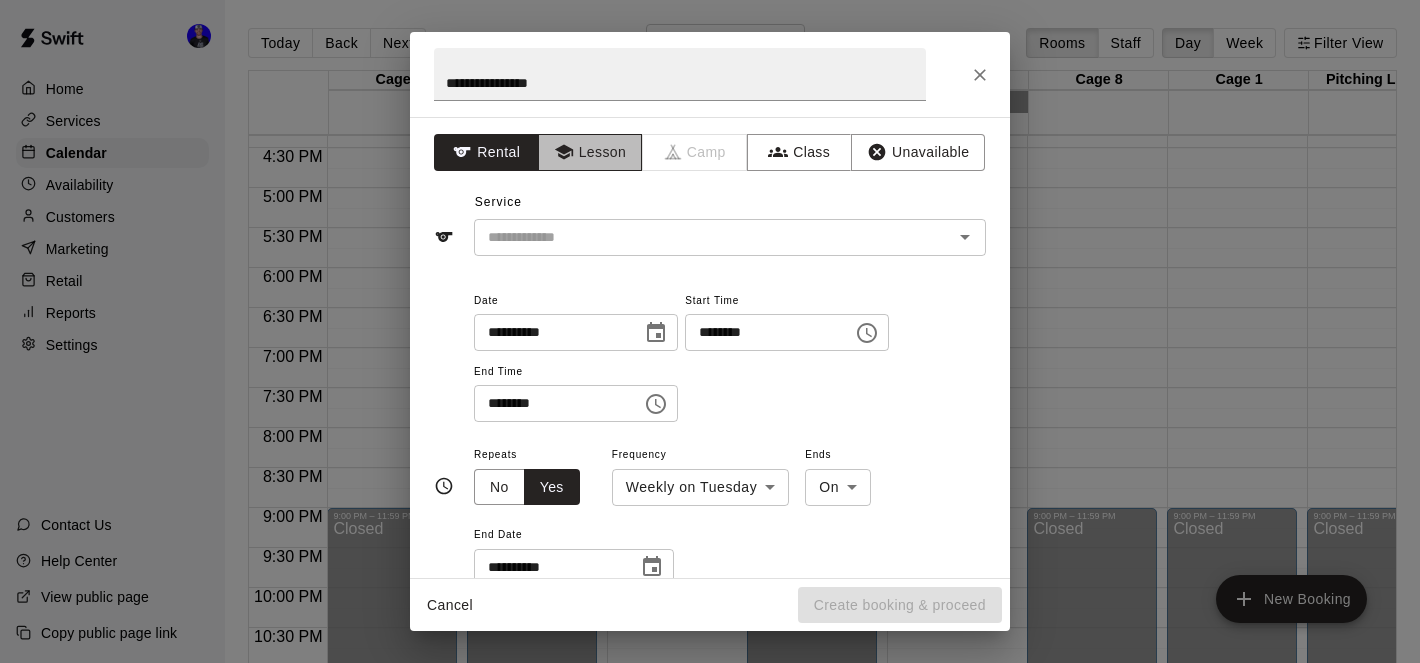 click on "Lesson" at bounding box center [590, 152] 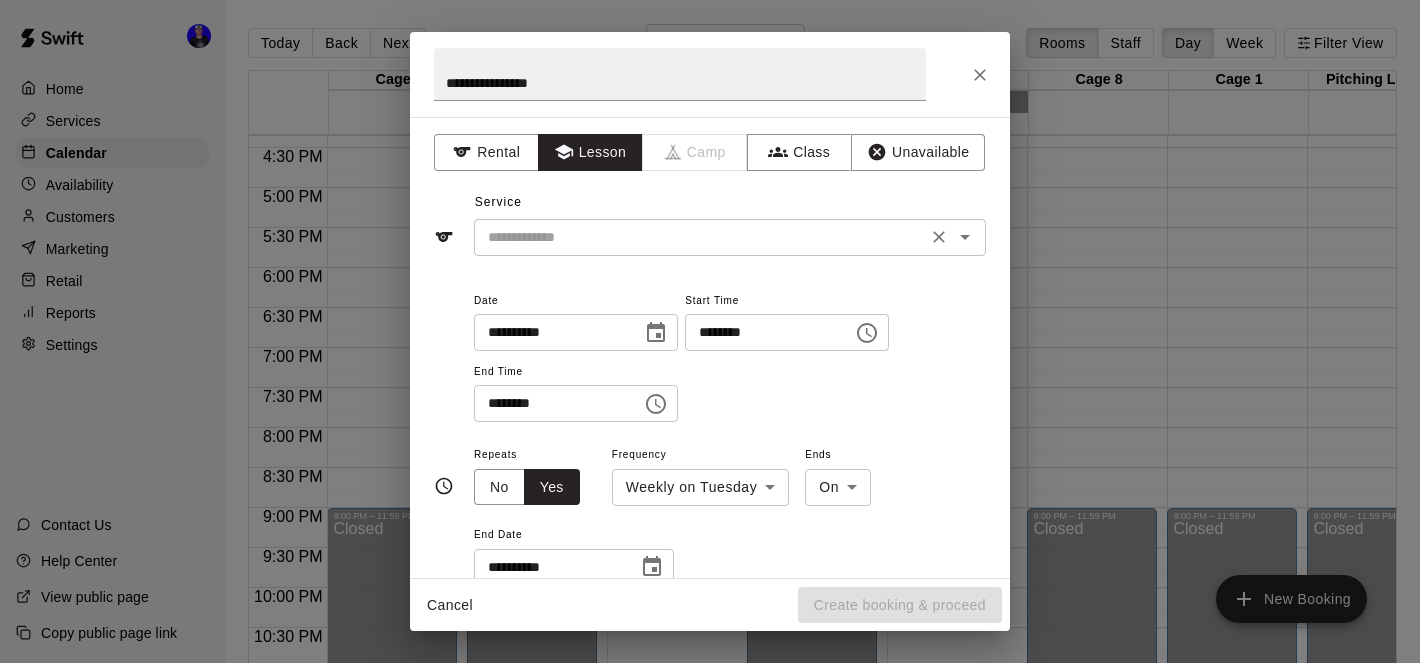click on "​" at bounding box center [730, 237] 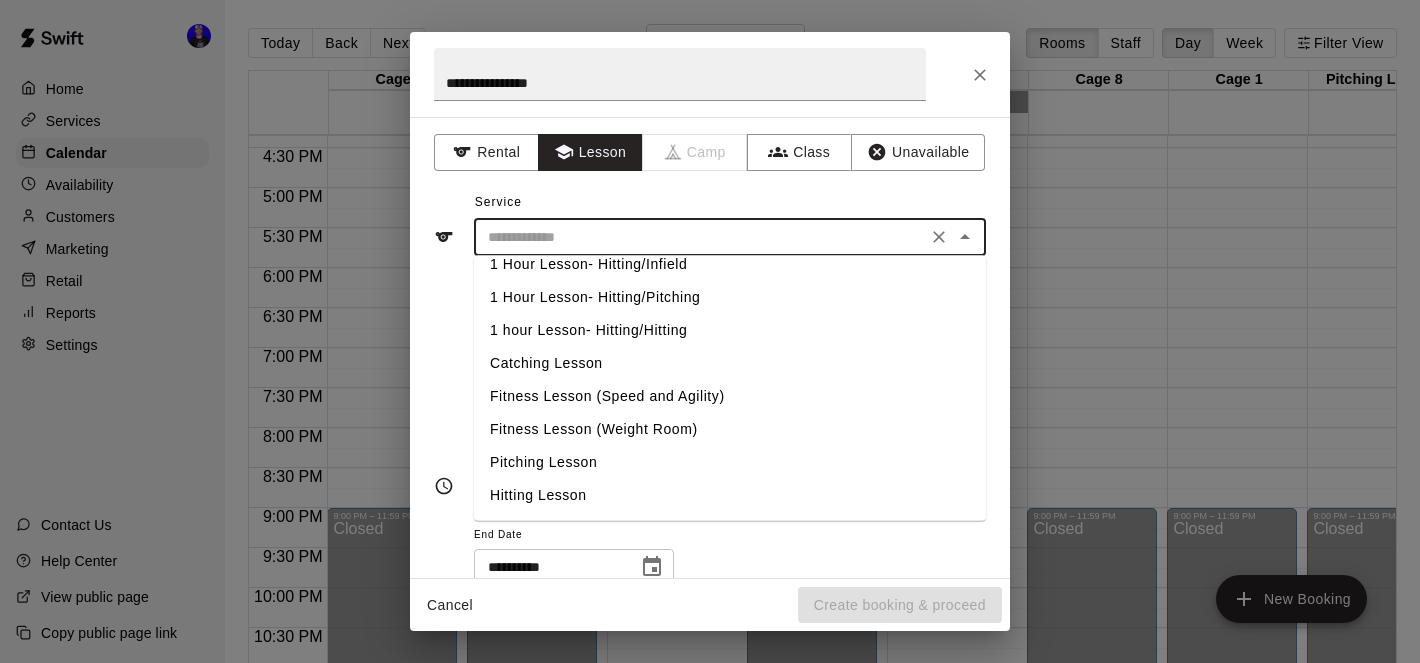 scroll, scrollTop: 54, scrollLeft: 0, axis: vertical 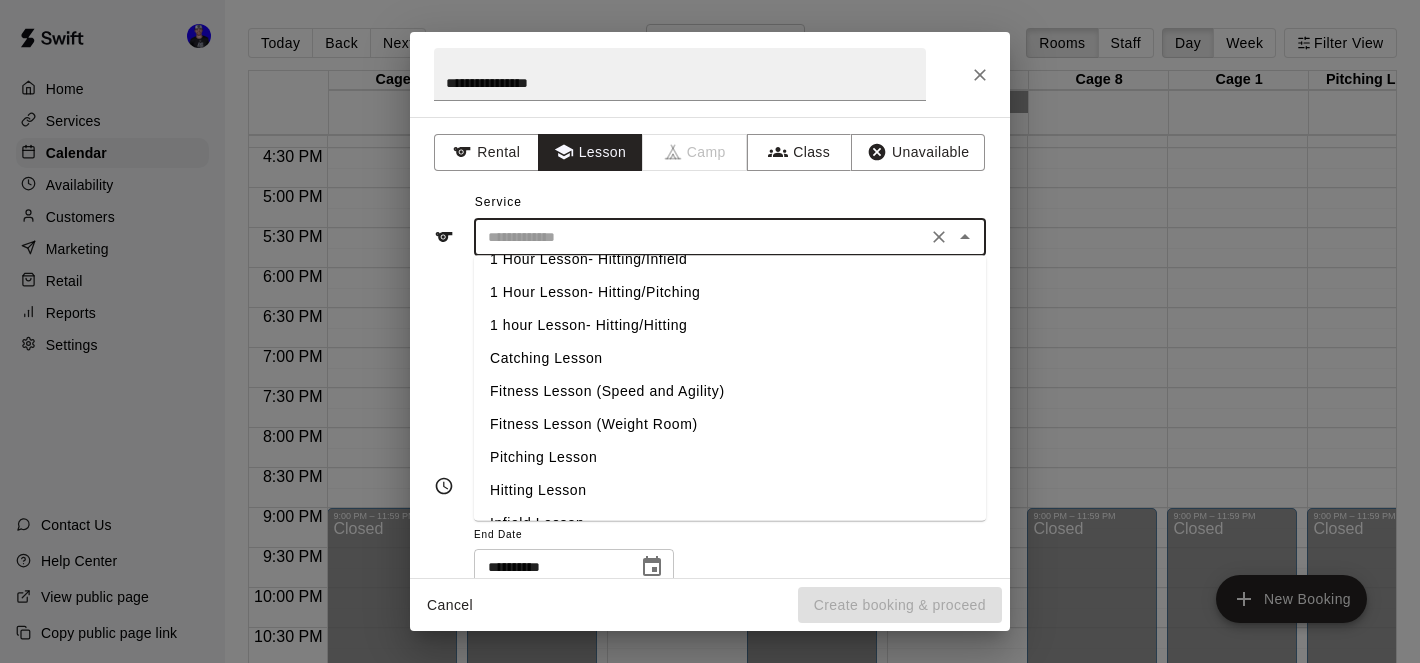 click on "Catching Lesson" at bounding box center (730, 358) 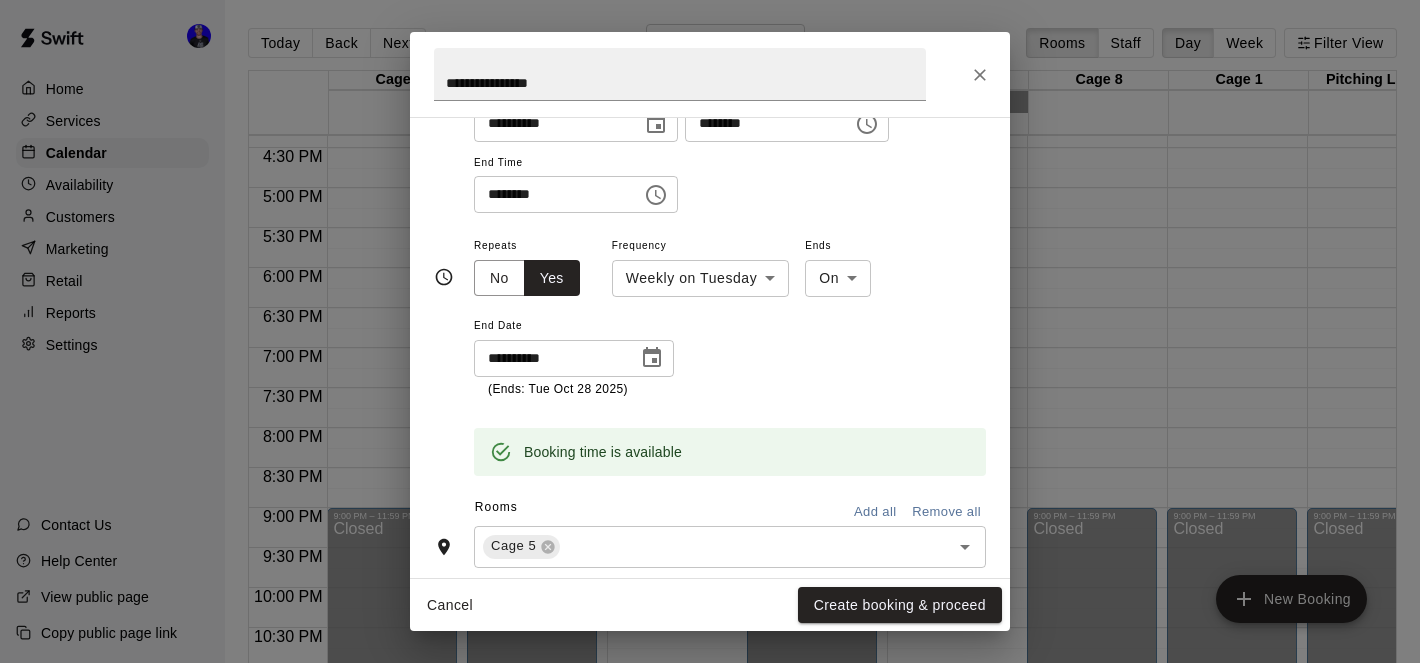 scroll, scrollTop: 317, scrollLeft: 0, axis: vertical 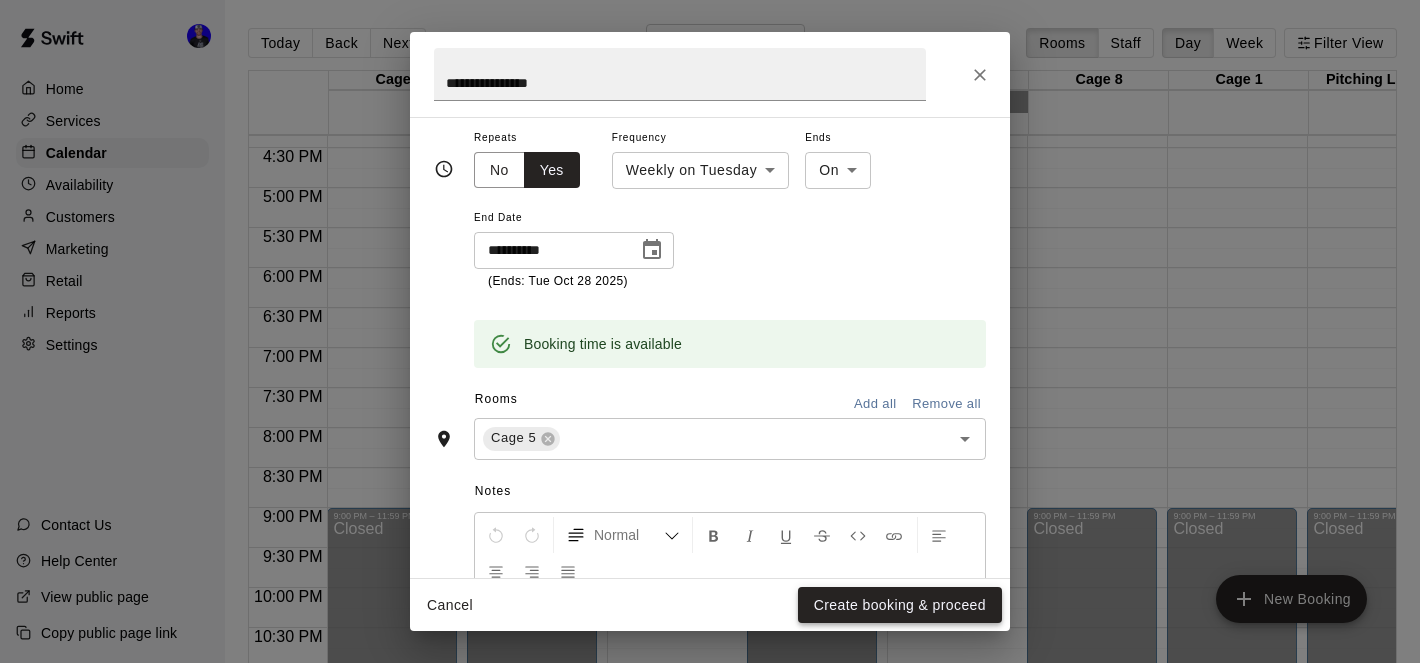 click on "Create booking & proceed" at bounding box center (900, 605) 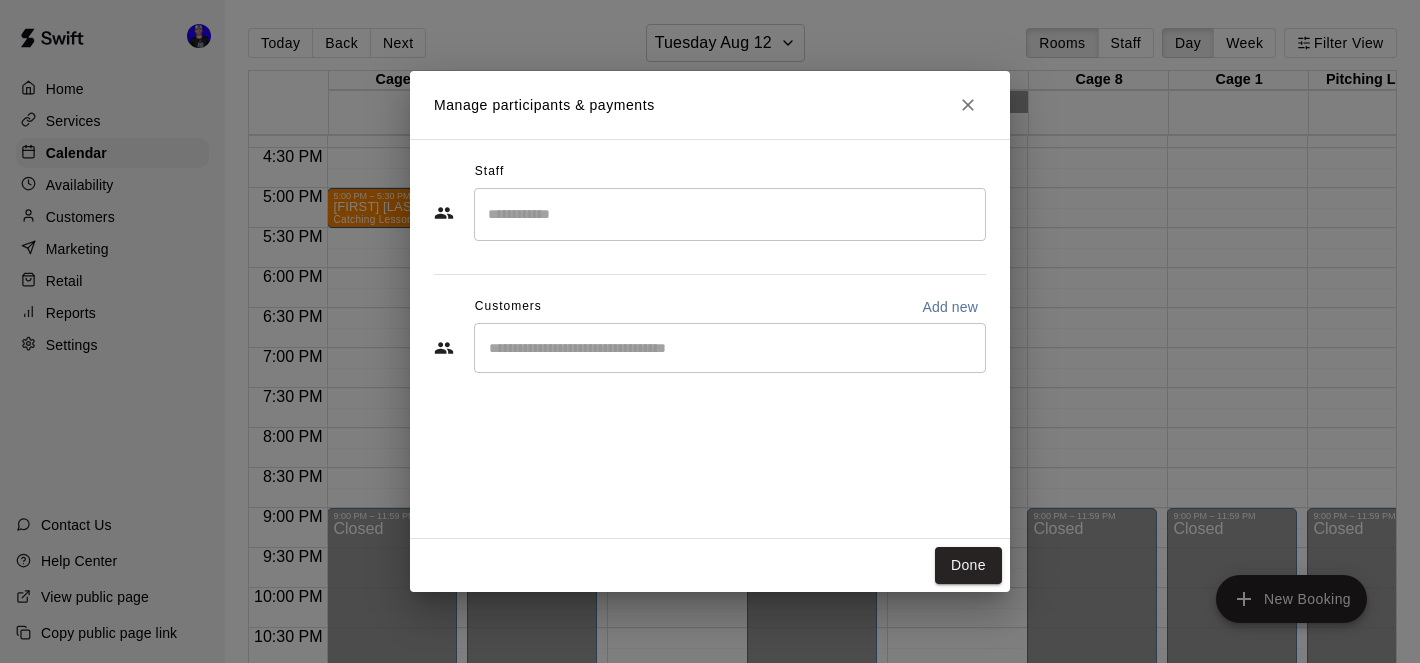 click at bounding box center [730, 214] 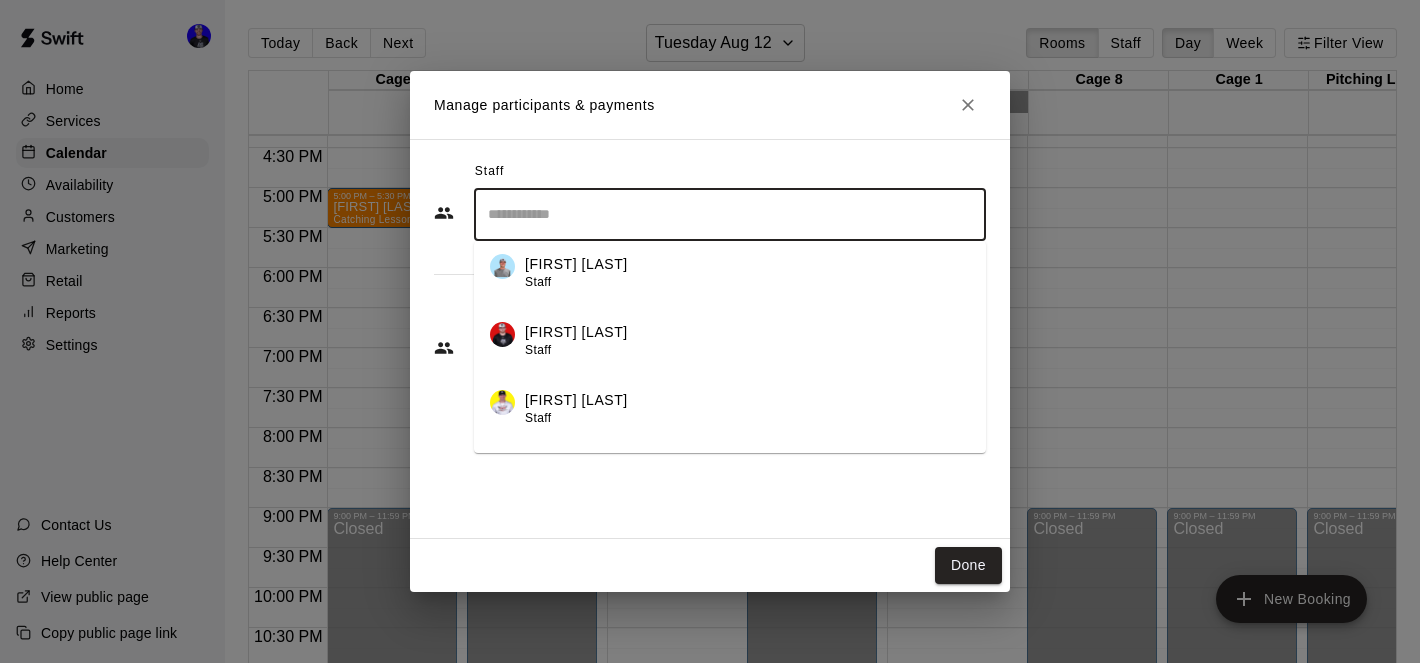 scroll, scrollTop: 876, scrollLeft: 0, axis: vertical 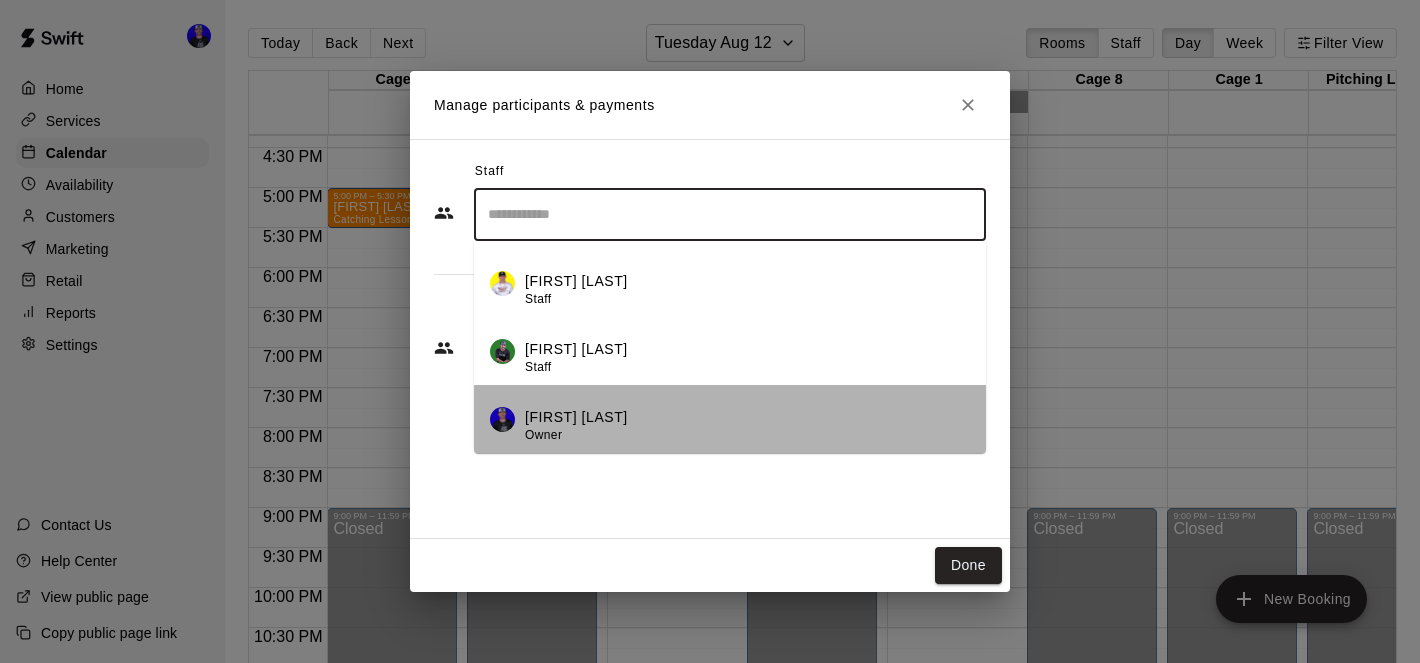 click on "[FIRST] [LAST]" at bounding box center [576, 417] 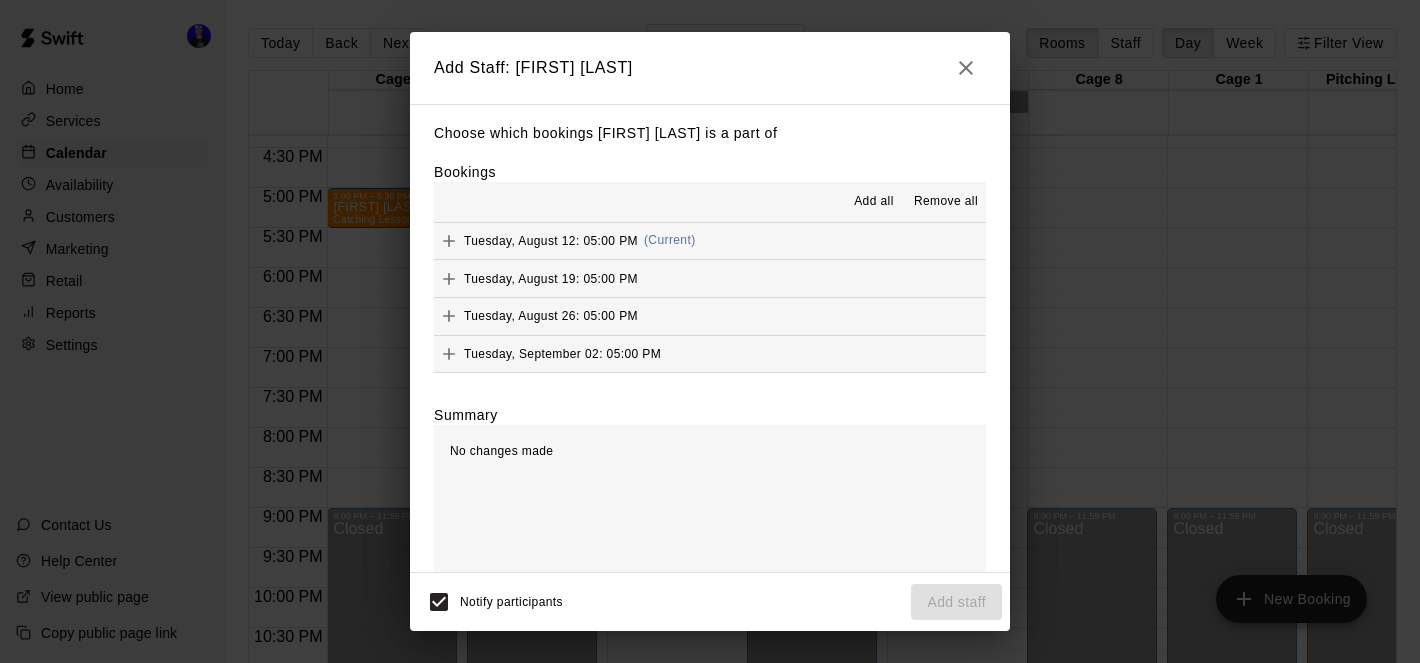 click on "Add all" at bounding box center (874, 202) 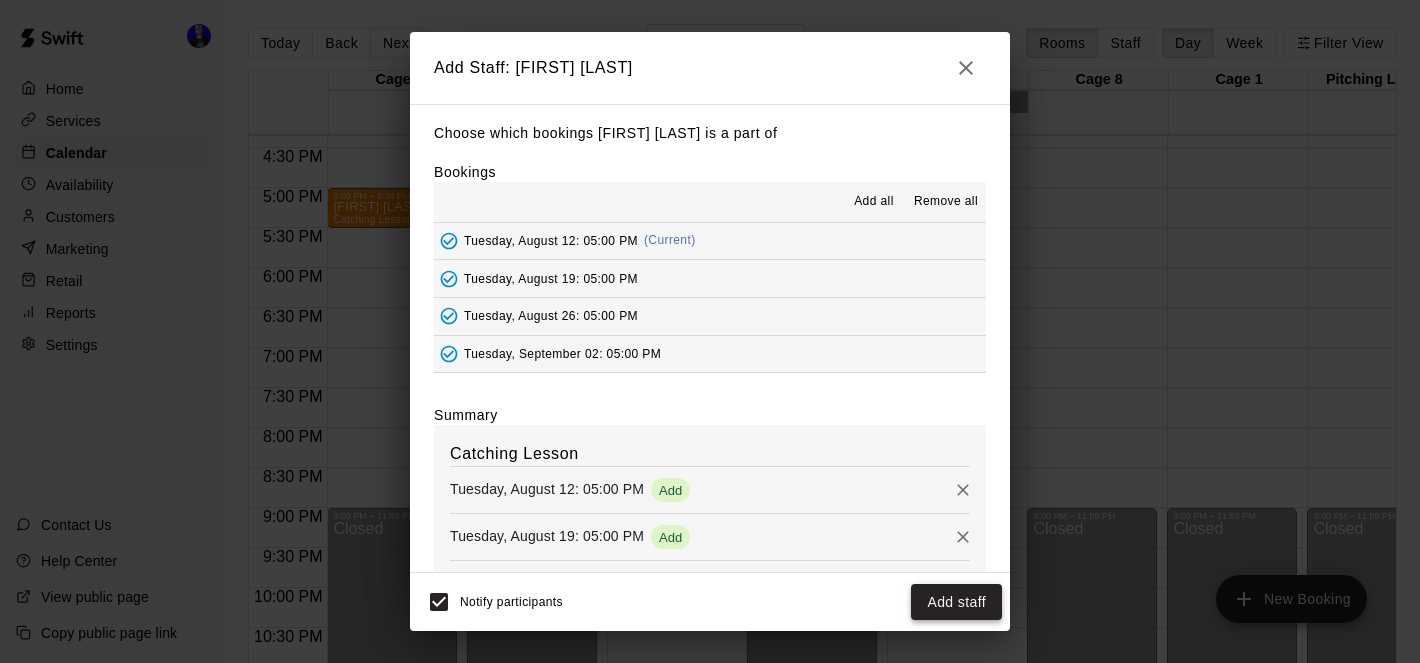 click on "Add staff" at bounding box center (956, 602) 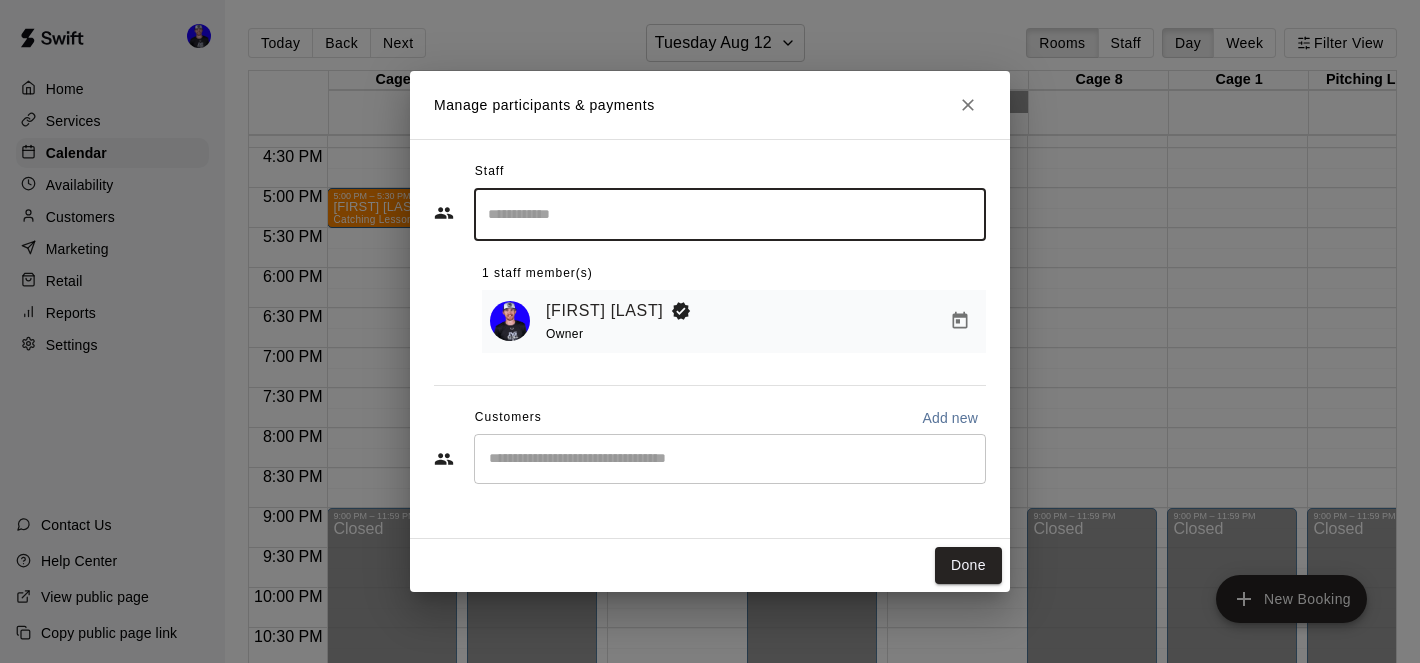click on "​" at bounding box center (730, 459) 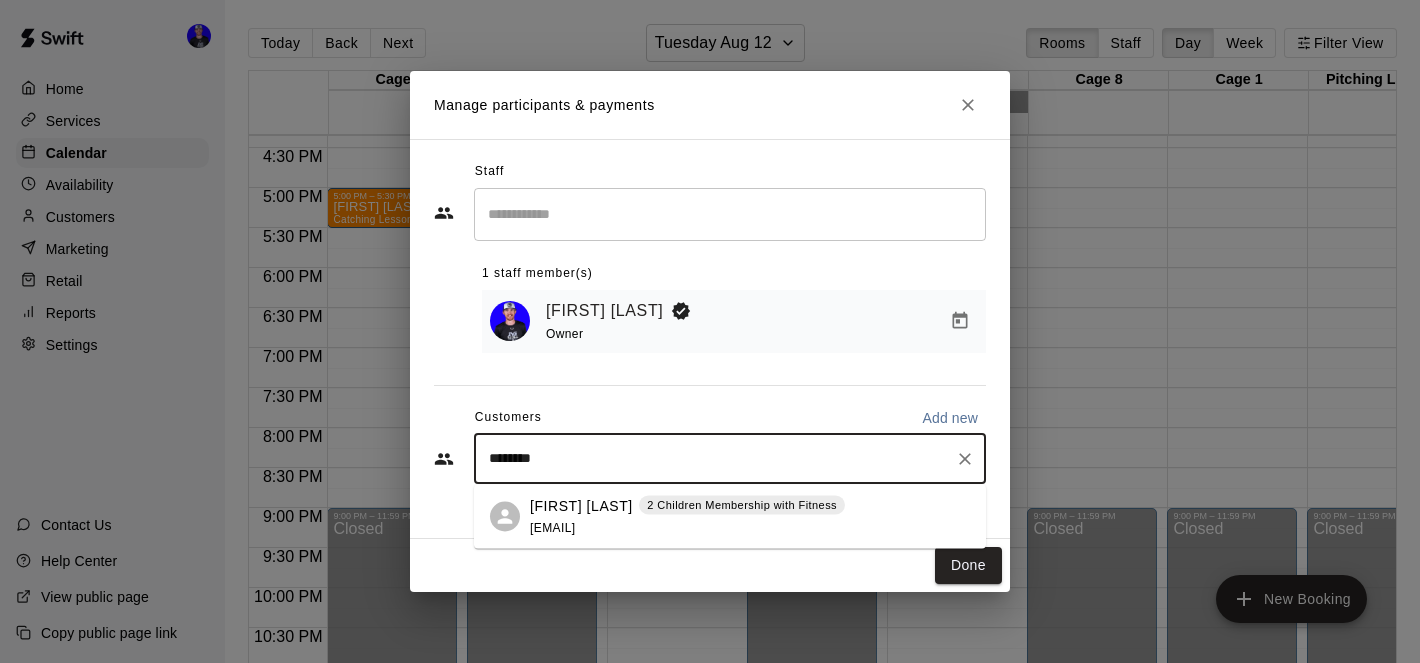 type on "*********" 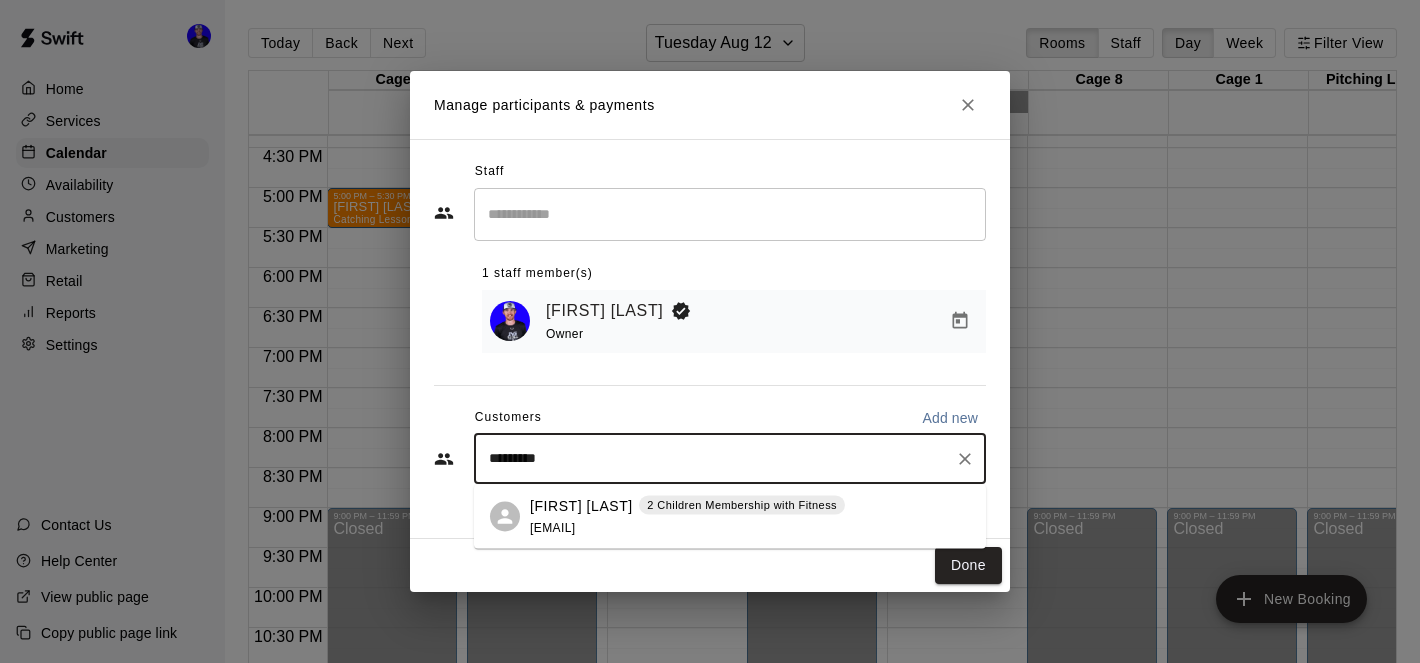 click on "[FIRST] [LAST]" at bounding box center (581, 505) 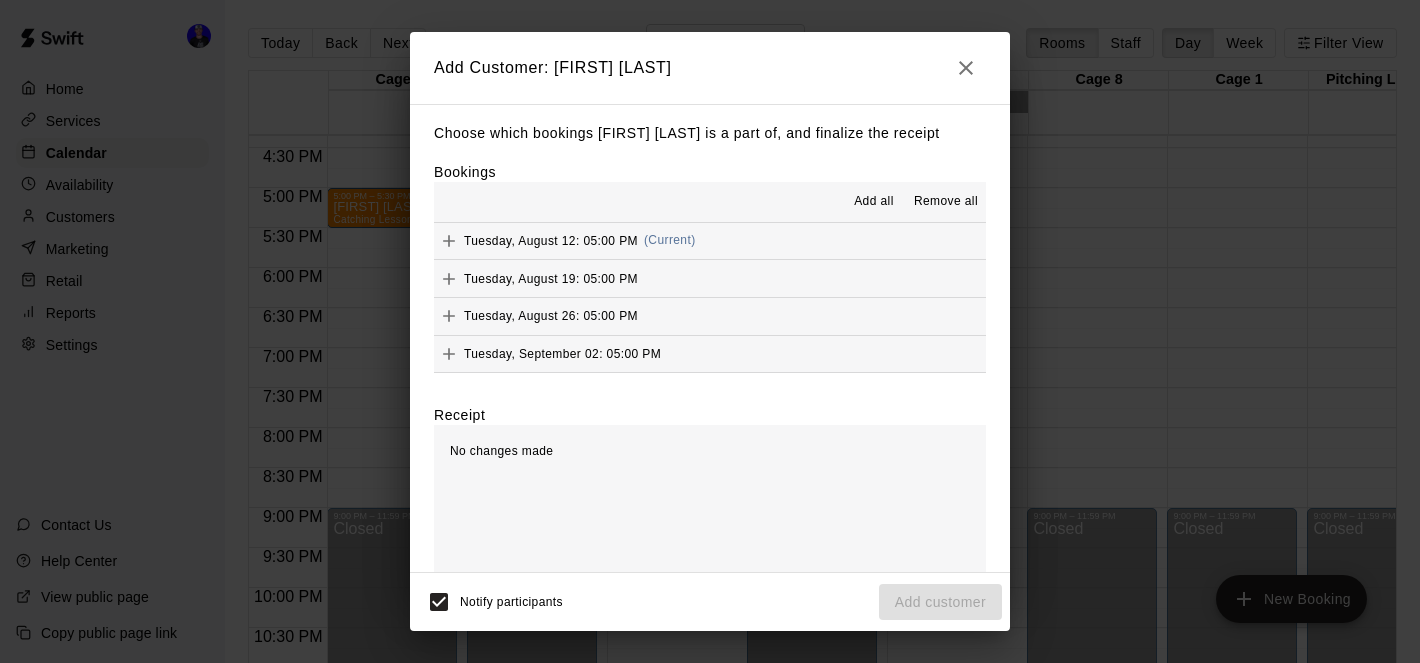 click on "Add all" at bounding box center [874, 202] 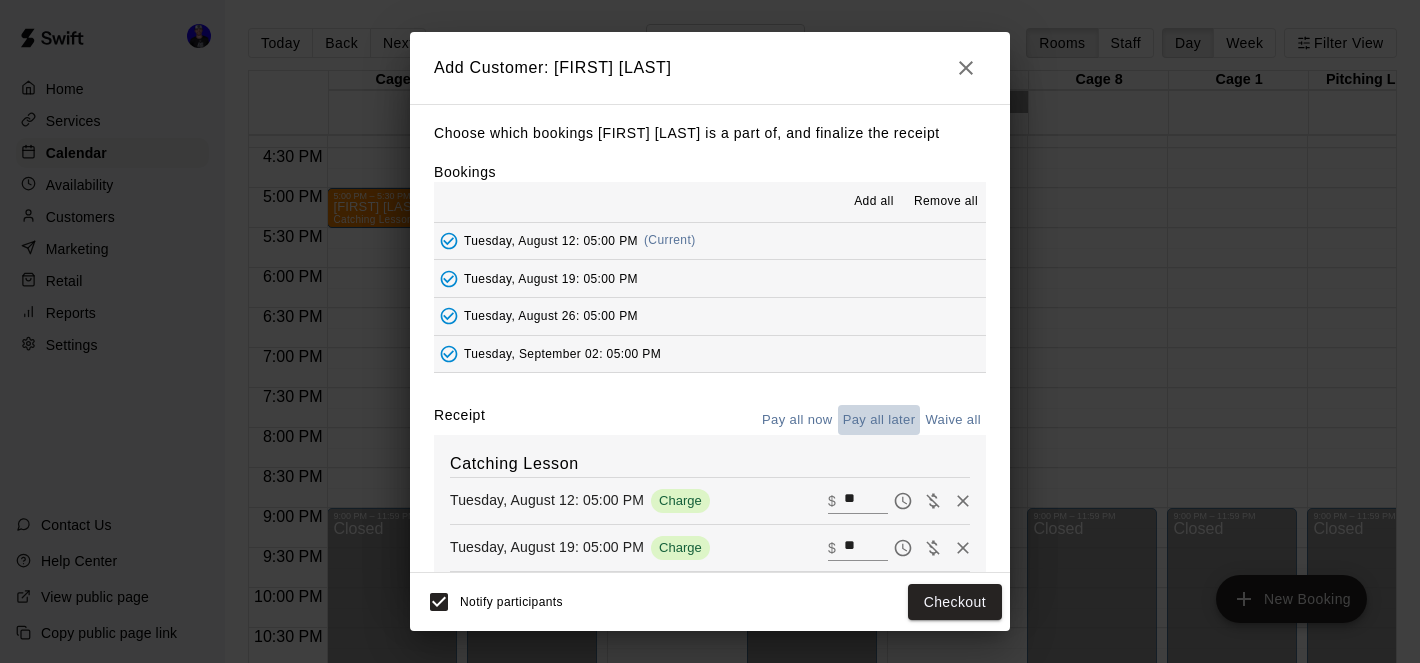 click on "Pay all later" at bounding box center [879, 420] 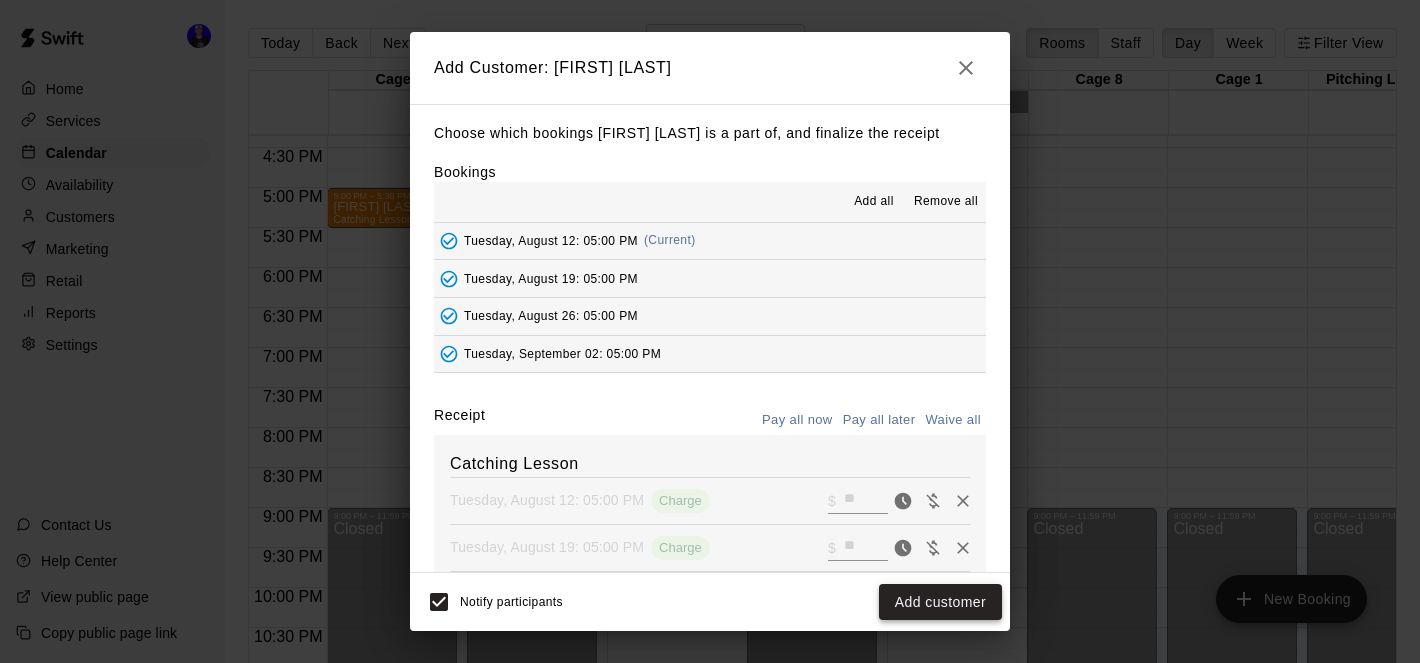 click on "Add customer" at bounding box center (940, 602) 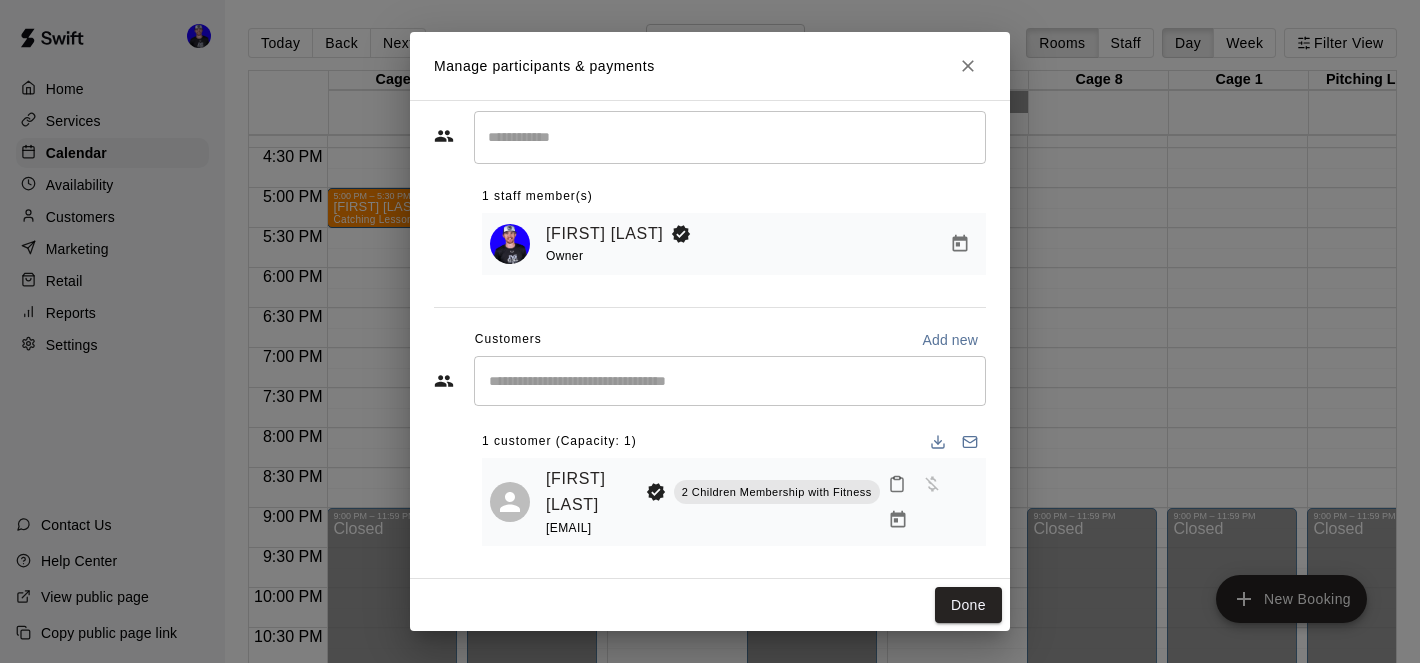scroll, scrollTop: 0, scrollLeft: 0, axis: both 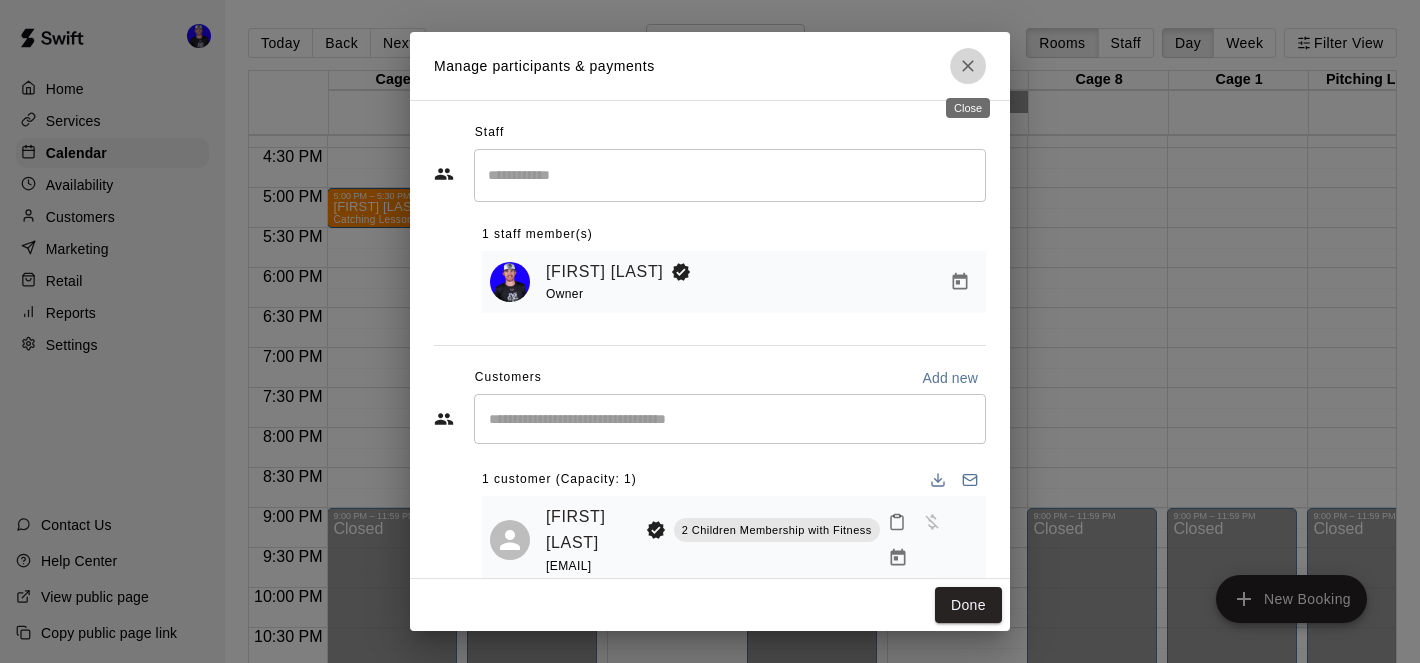 click 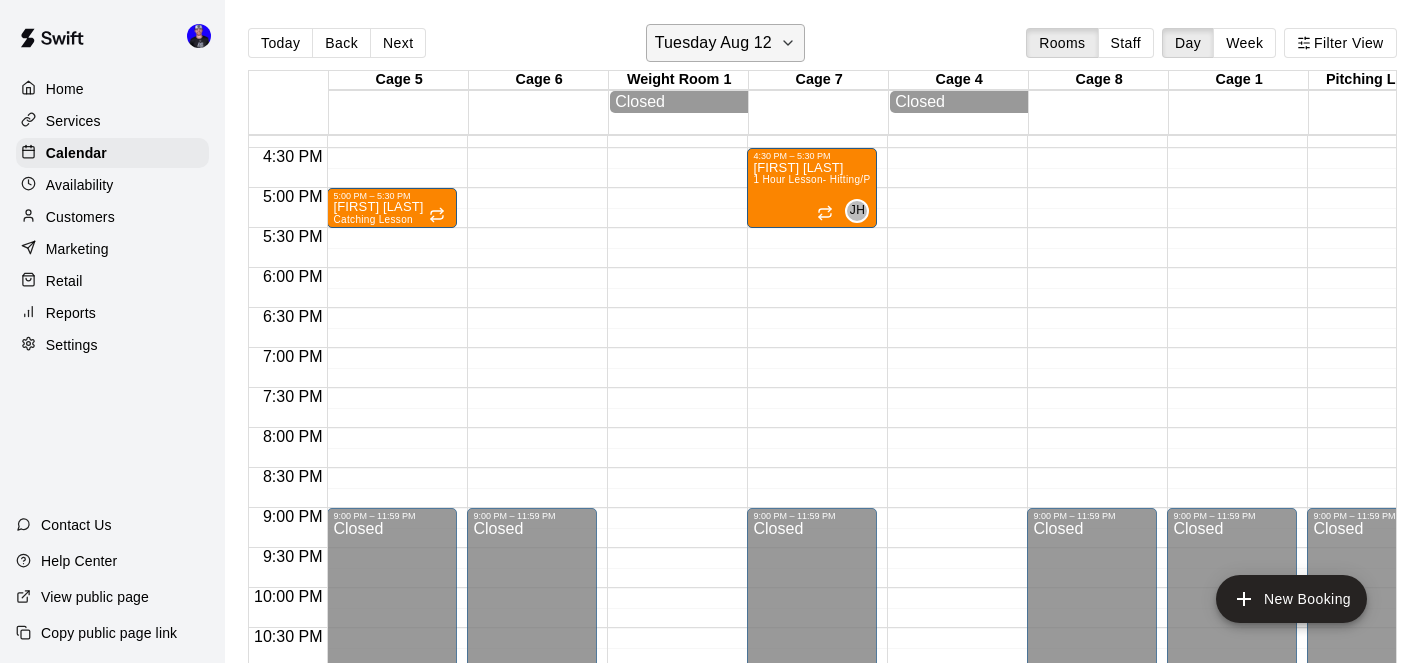 click on "Tuesday Aug 12" at bounding box center (713, 43) 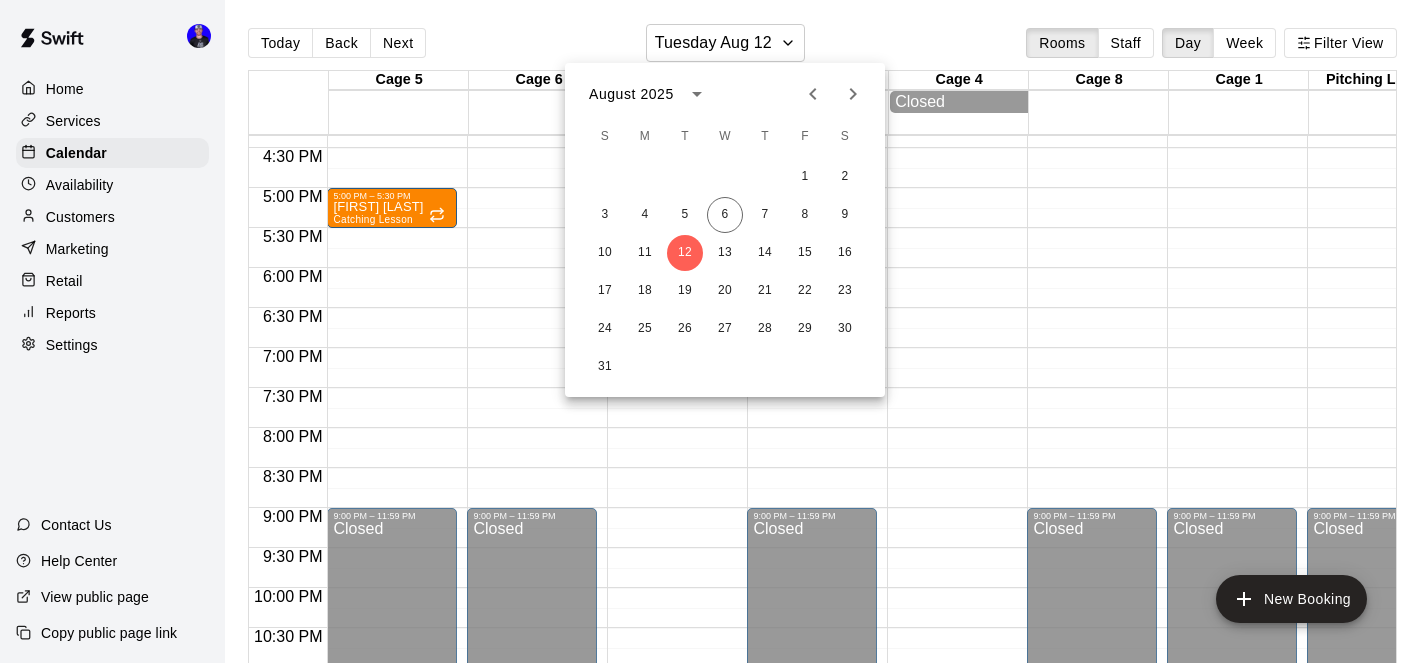 click 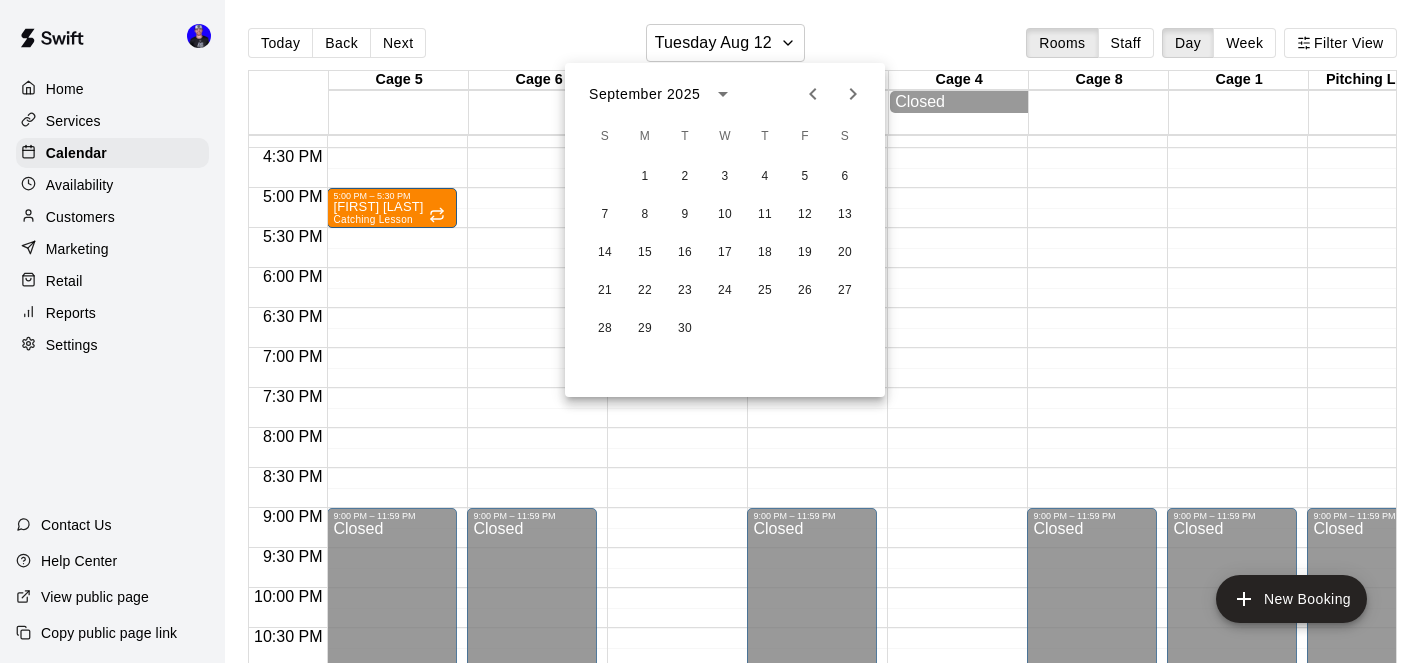 click at bounding box center [710, 331] 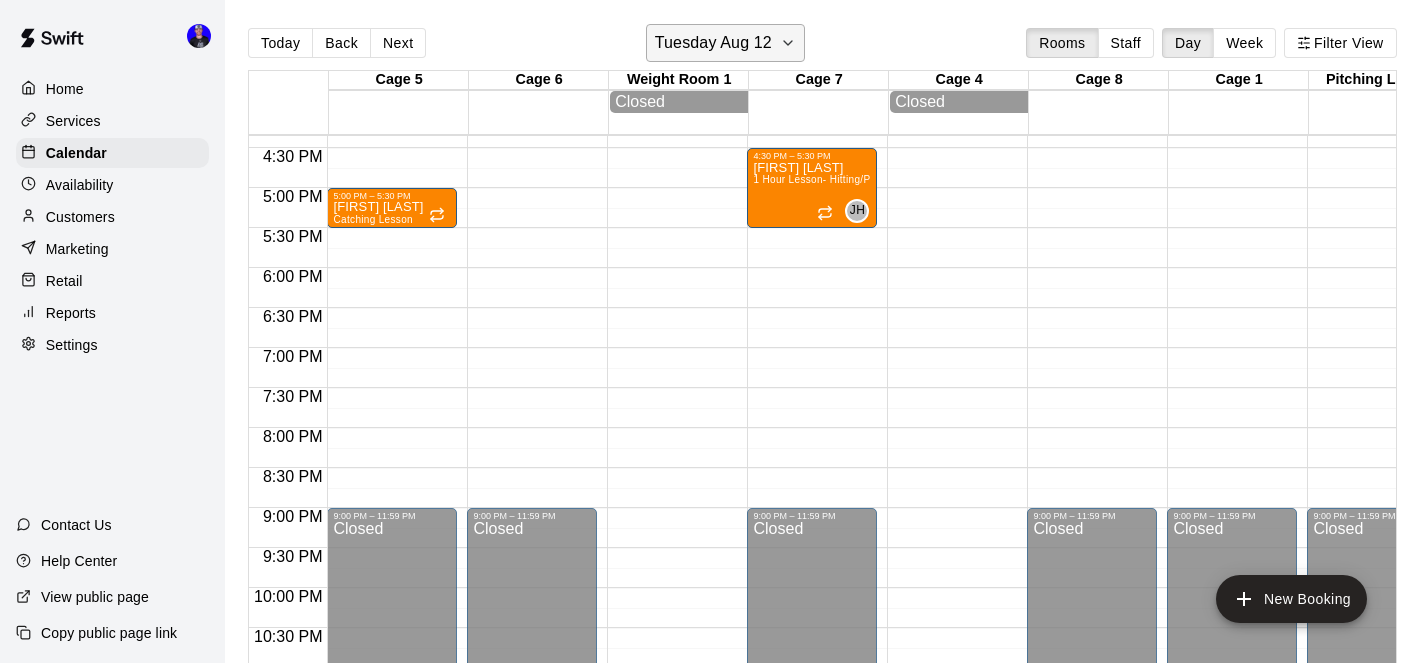 click on "Tuesday Aug 12" at bounding box center [725, 43] 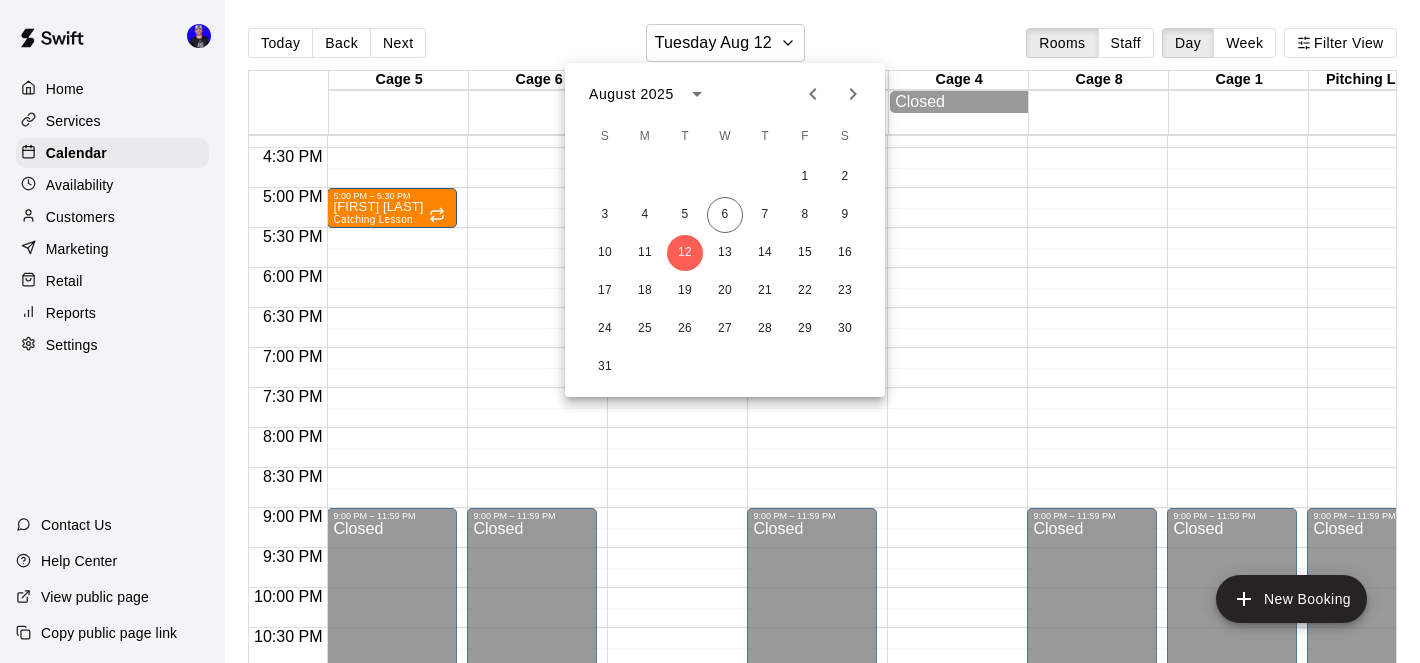 click 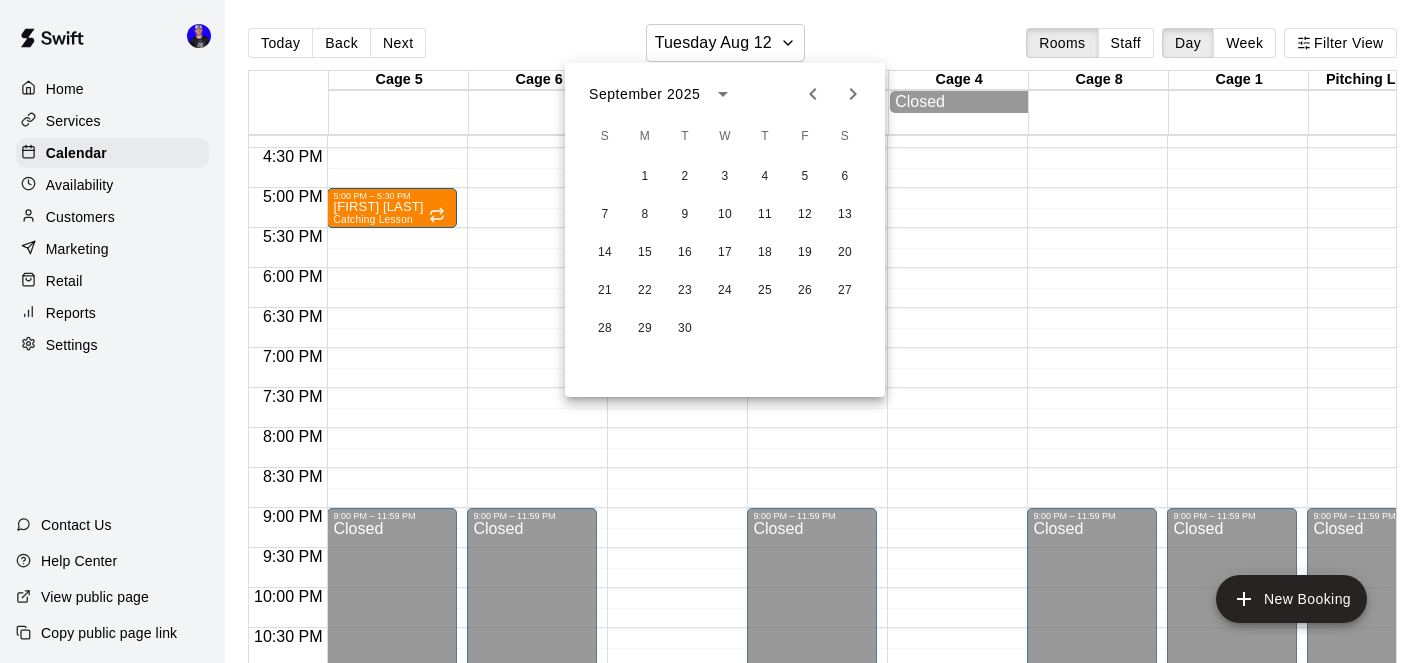 click 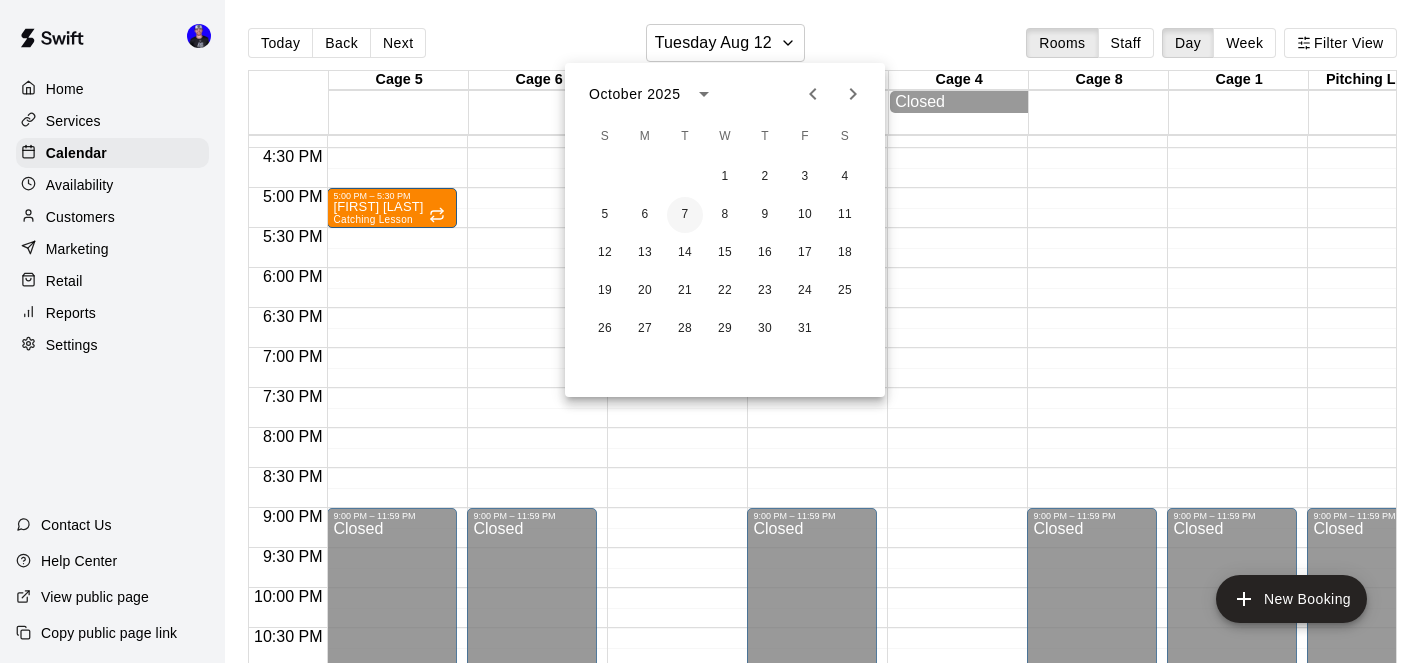 click on "7" at bounding box center [685, 215] 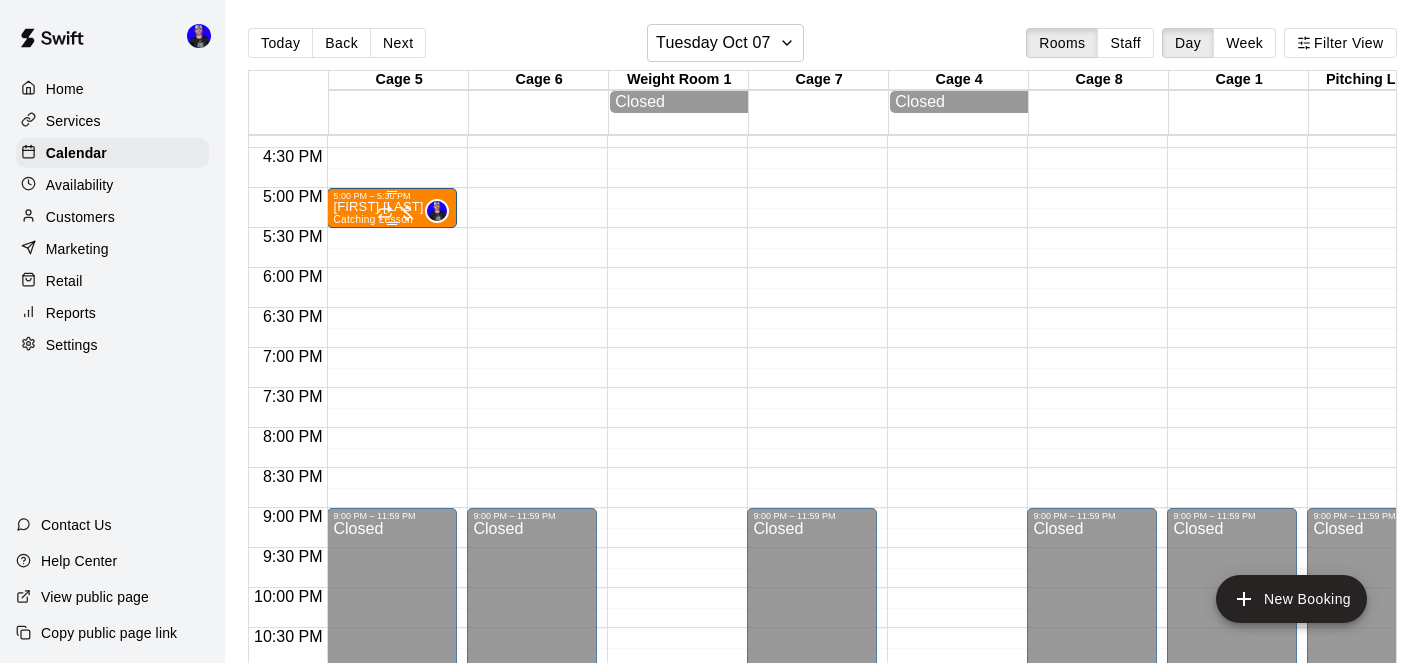 click 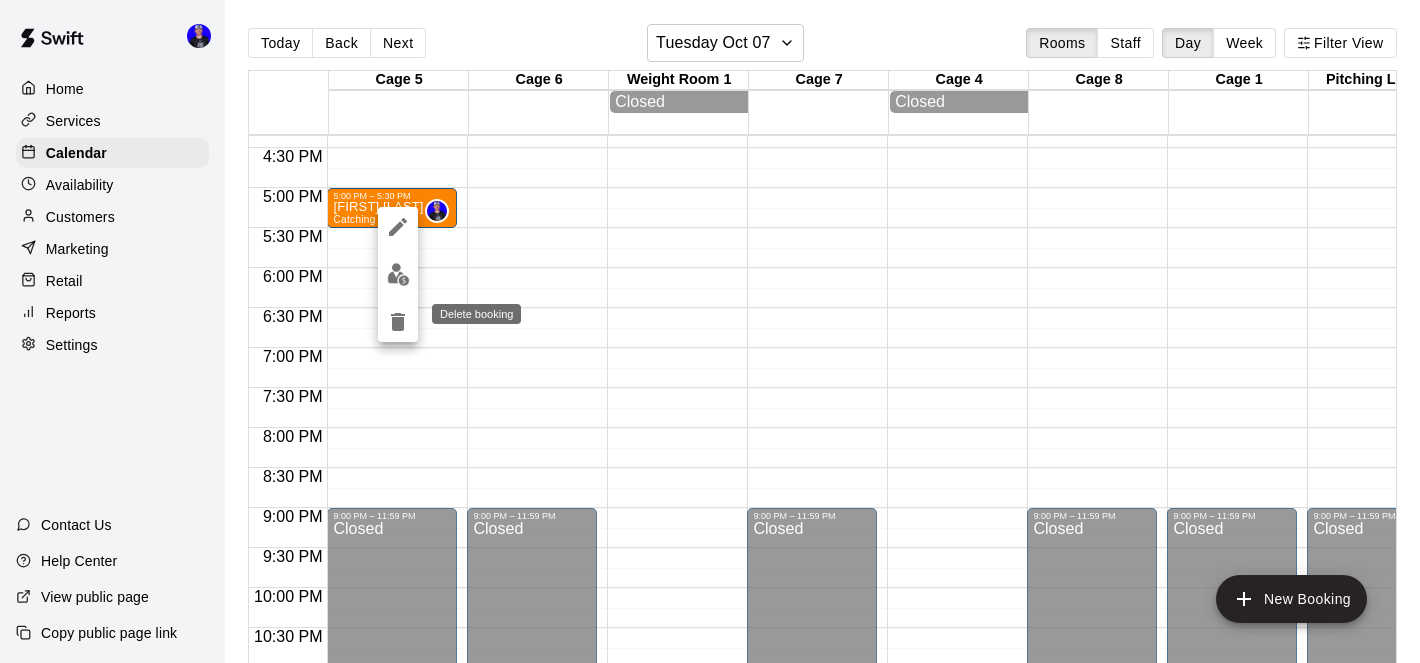 click 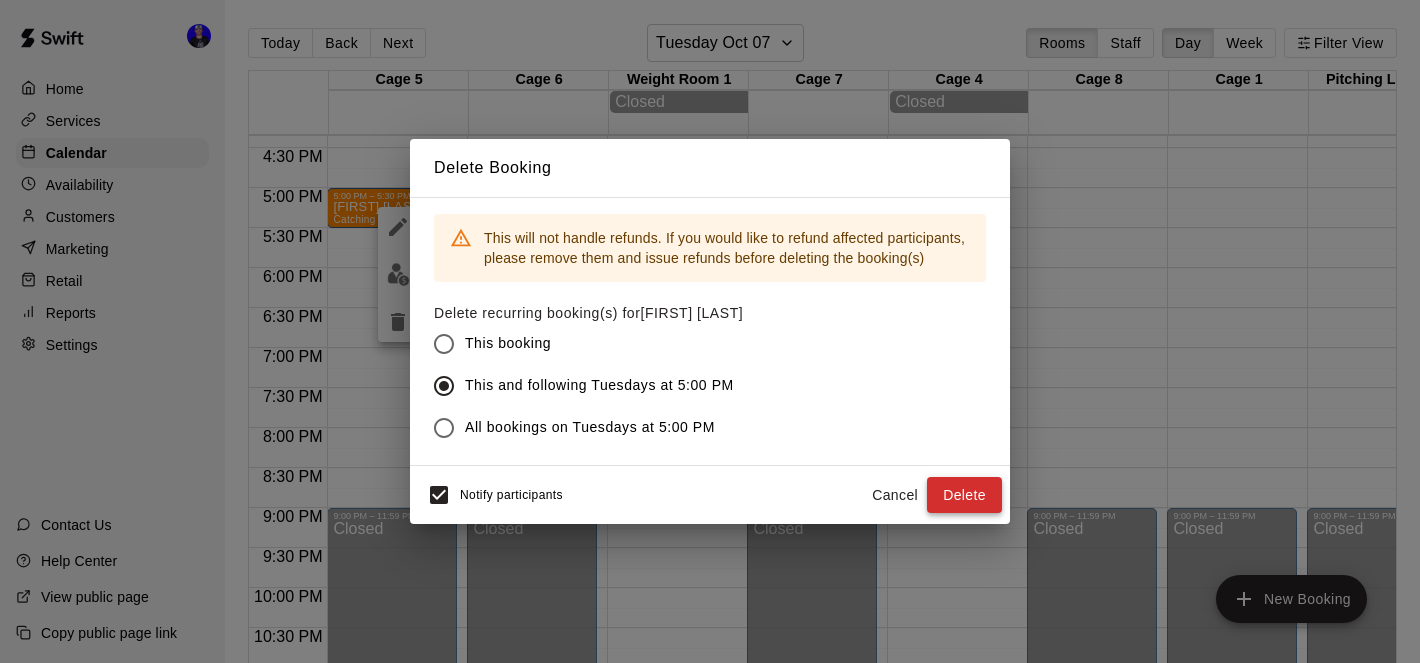 click on "Delete" at bounding box center [964, 495] 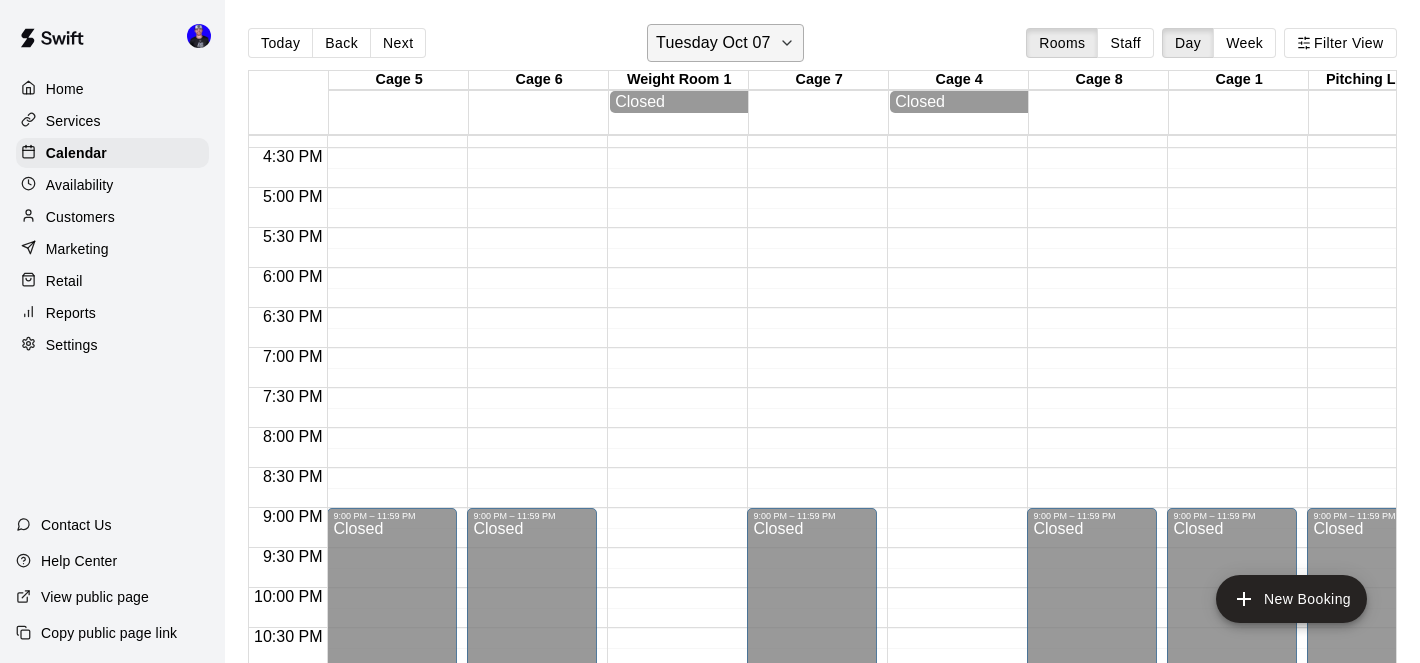click on "Tuesday Oct 07" at bounding box center (713, 43) 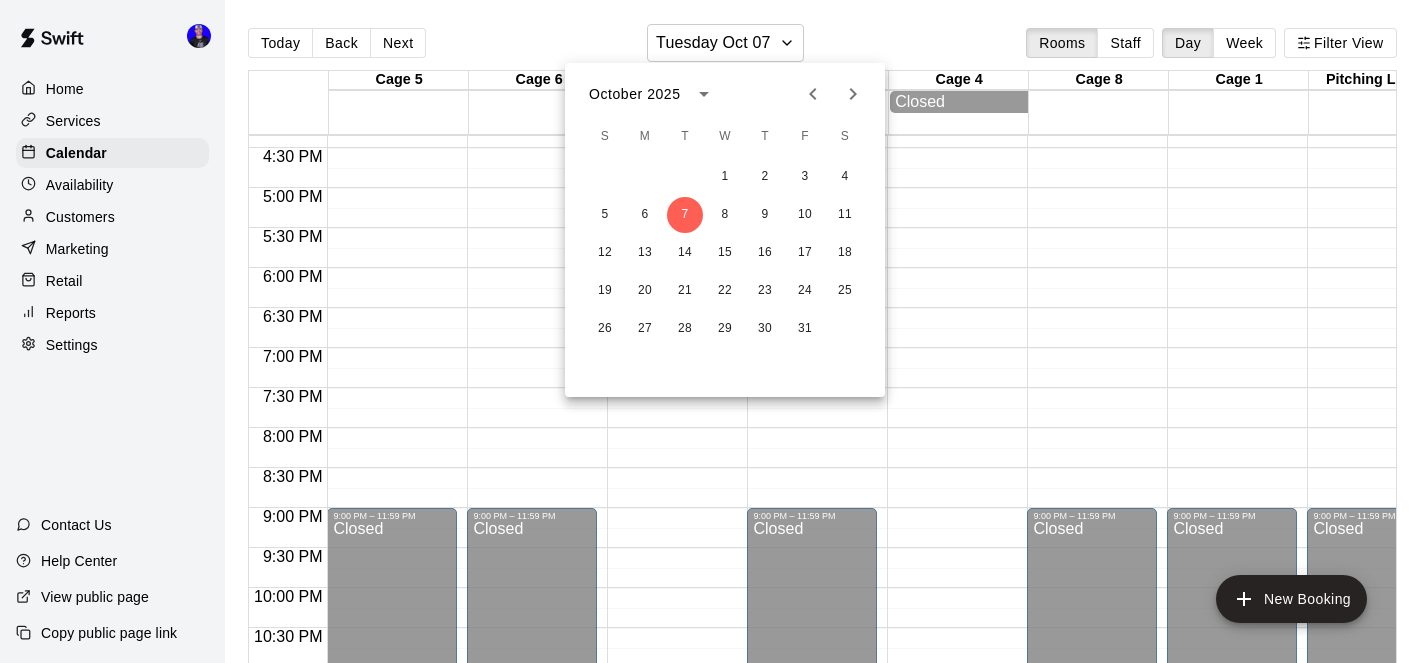 click at bounding box center [710, 331] 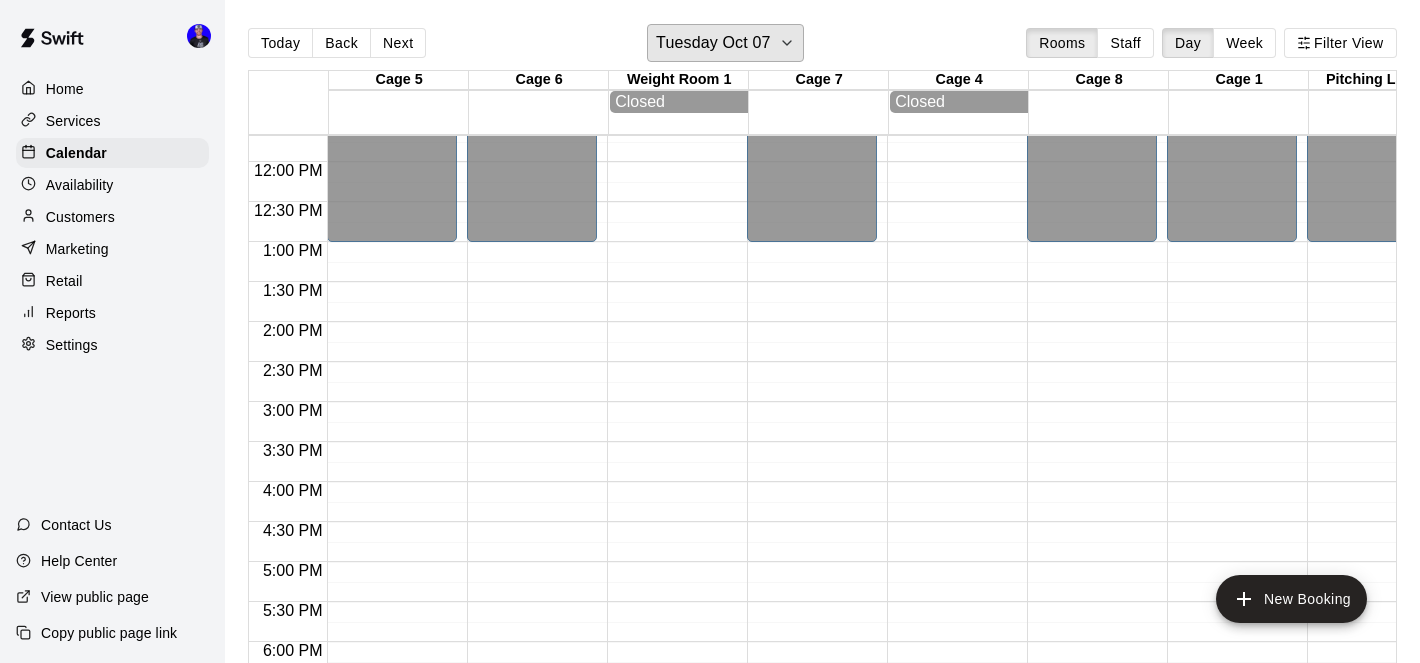 scroll, scrollTop: 941, scrollLeft: 0, axis: vertical 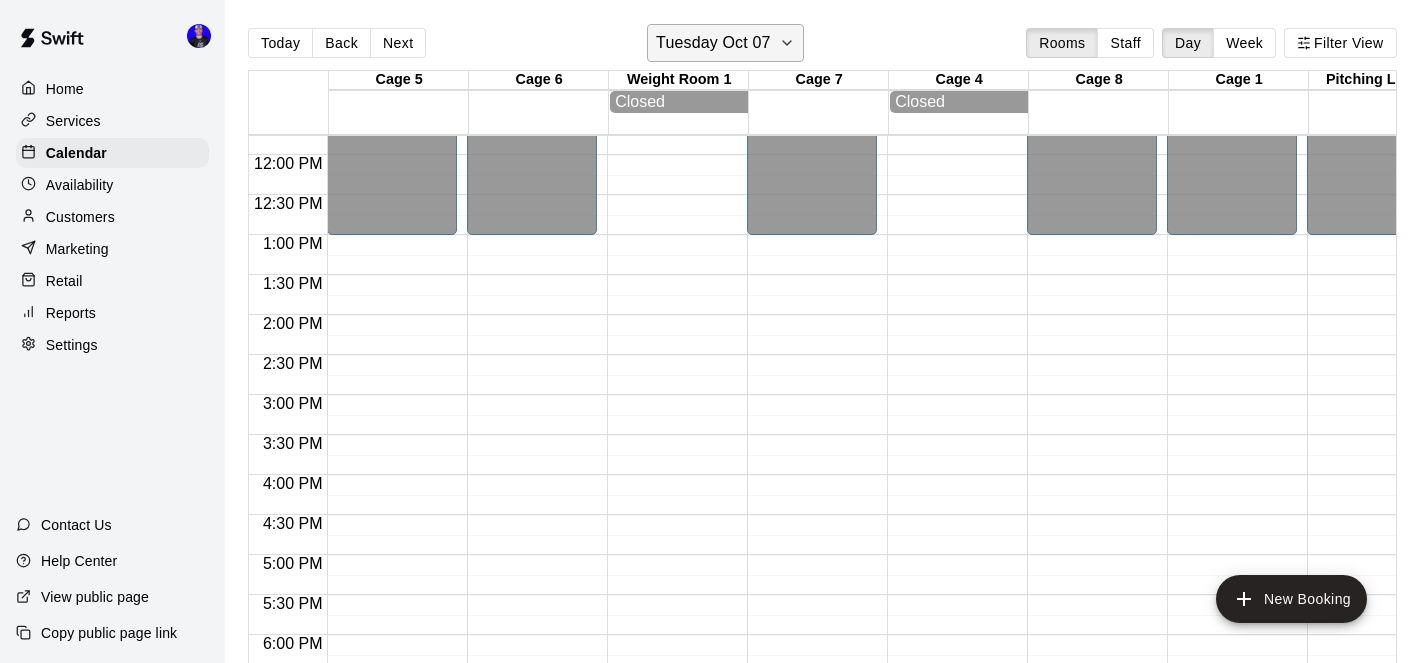 click on "Tuesday Oct 07" at bounding box center (713, 43) 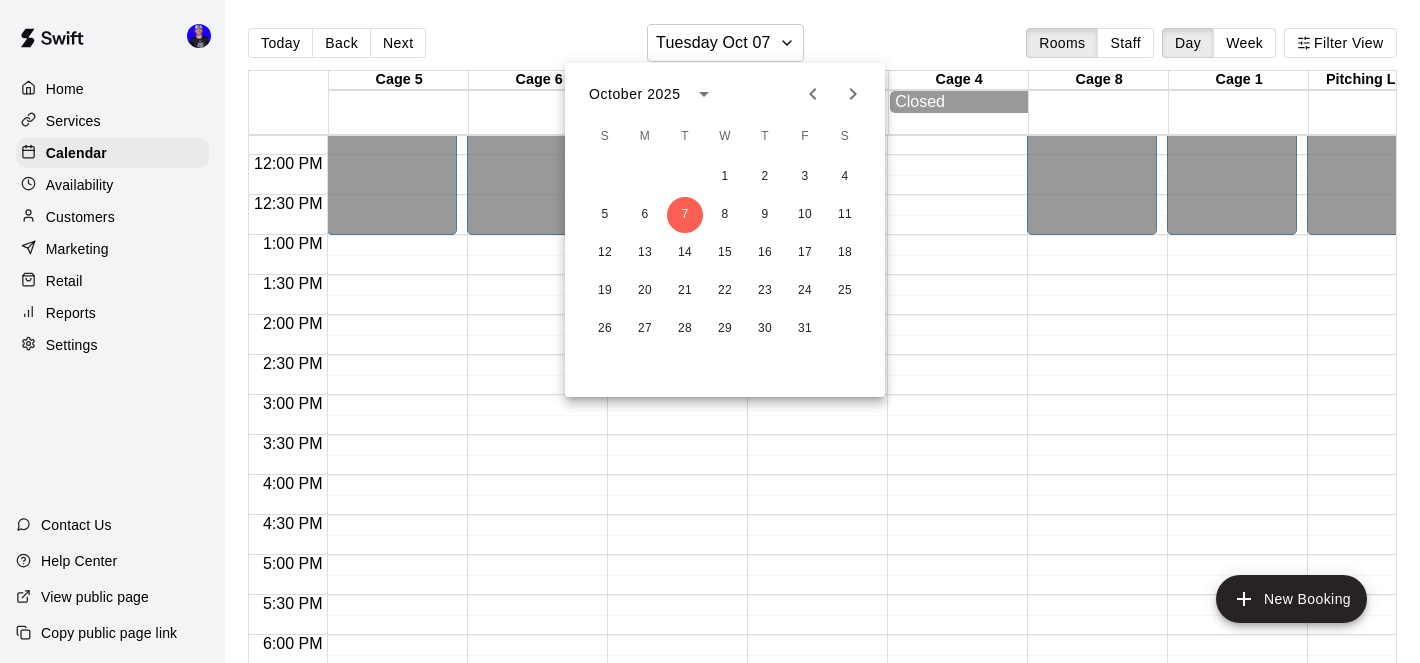 click 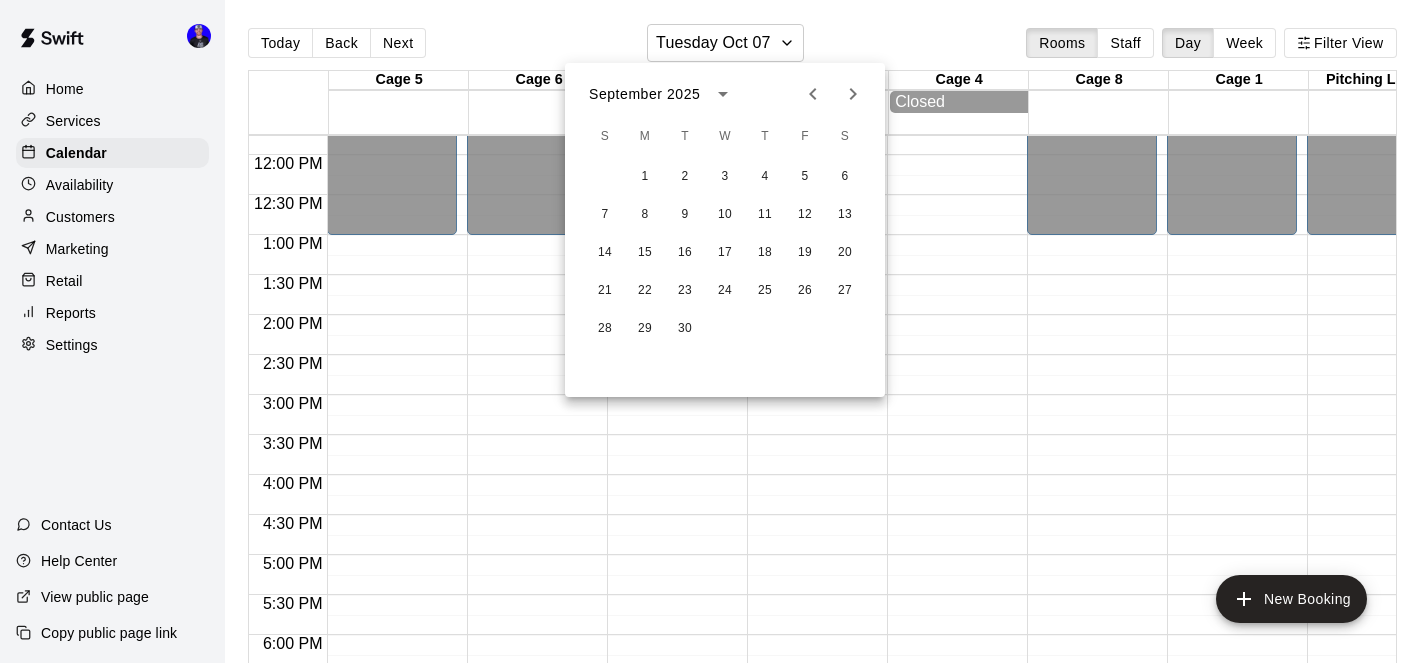 click 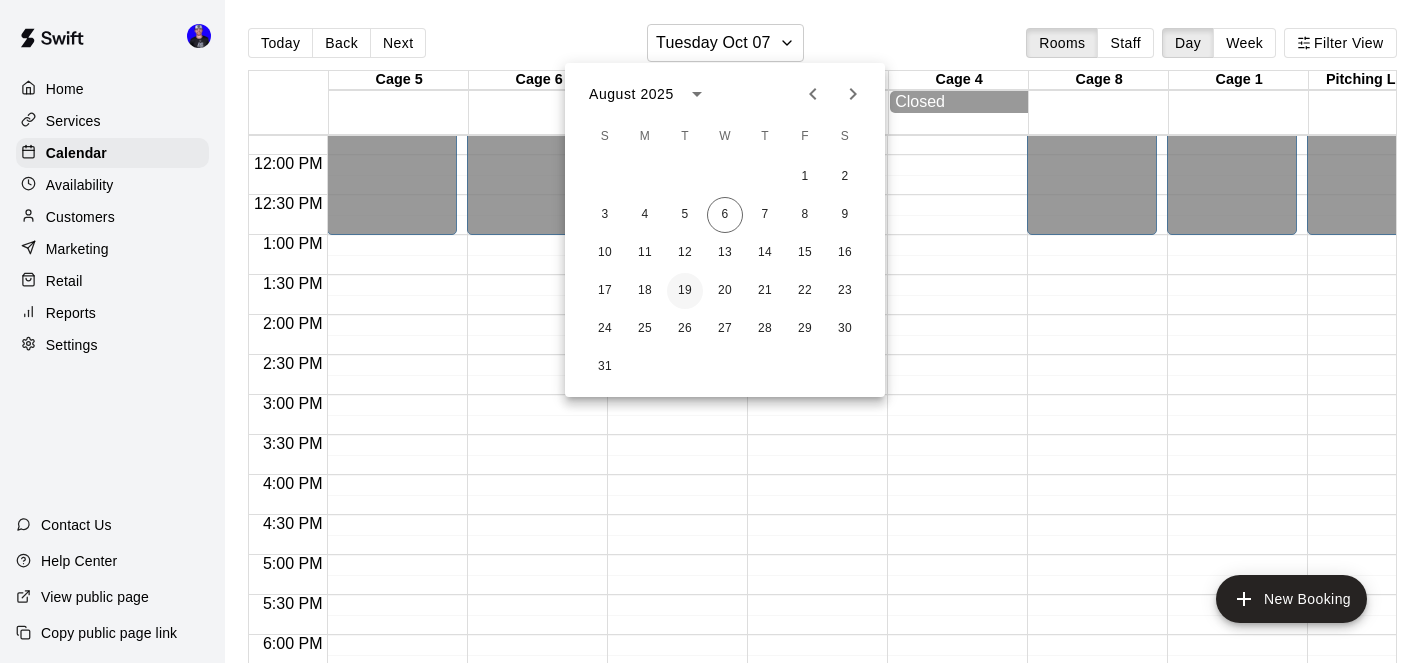 click on "19" at bounding box center (685, 291) 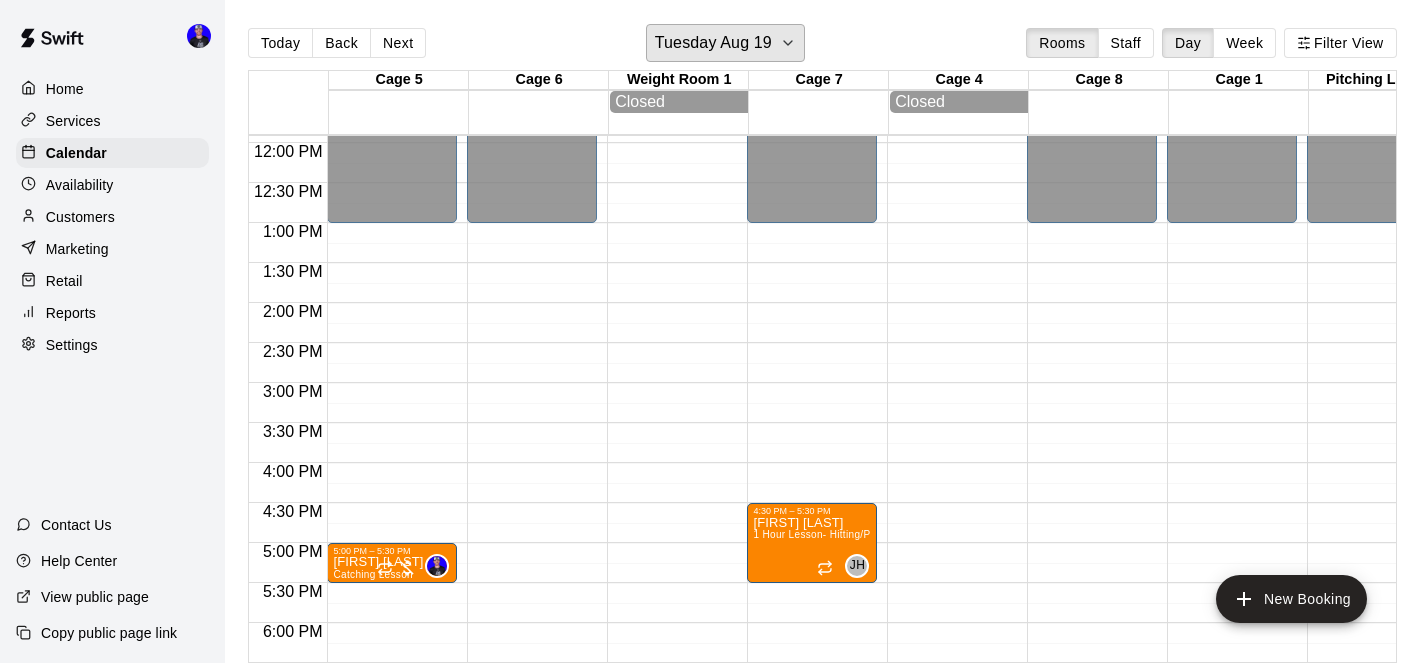 scroll, scrollTop: 952, scrollLeft: 0, axis: vertical 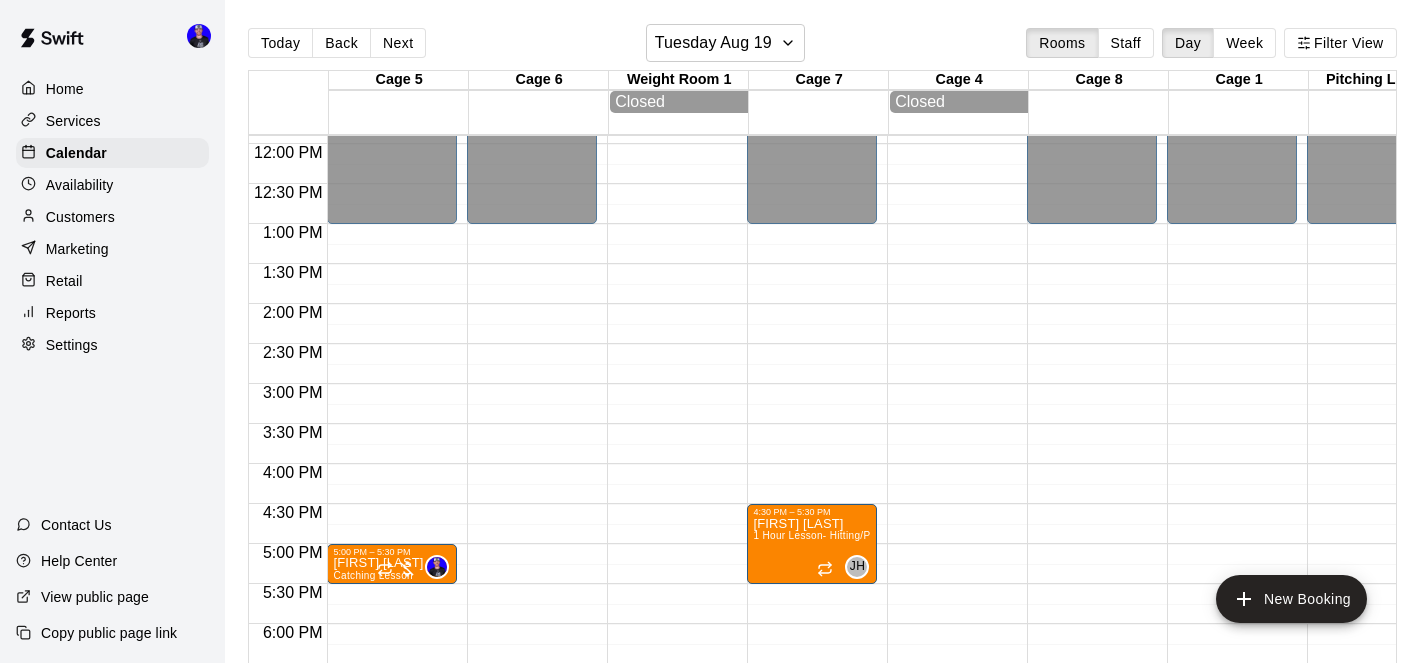 click on "Home" at bounding box center (112, 89) 